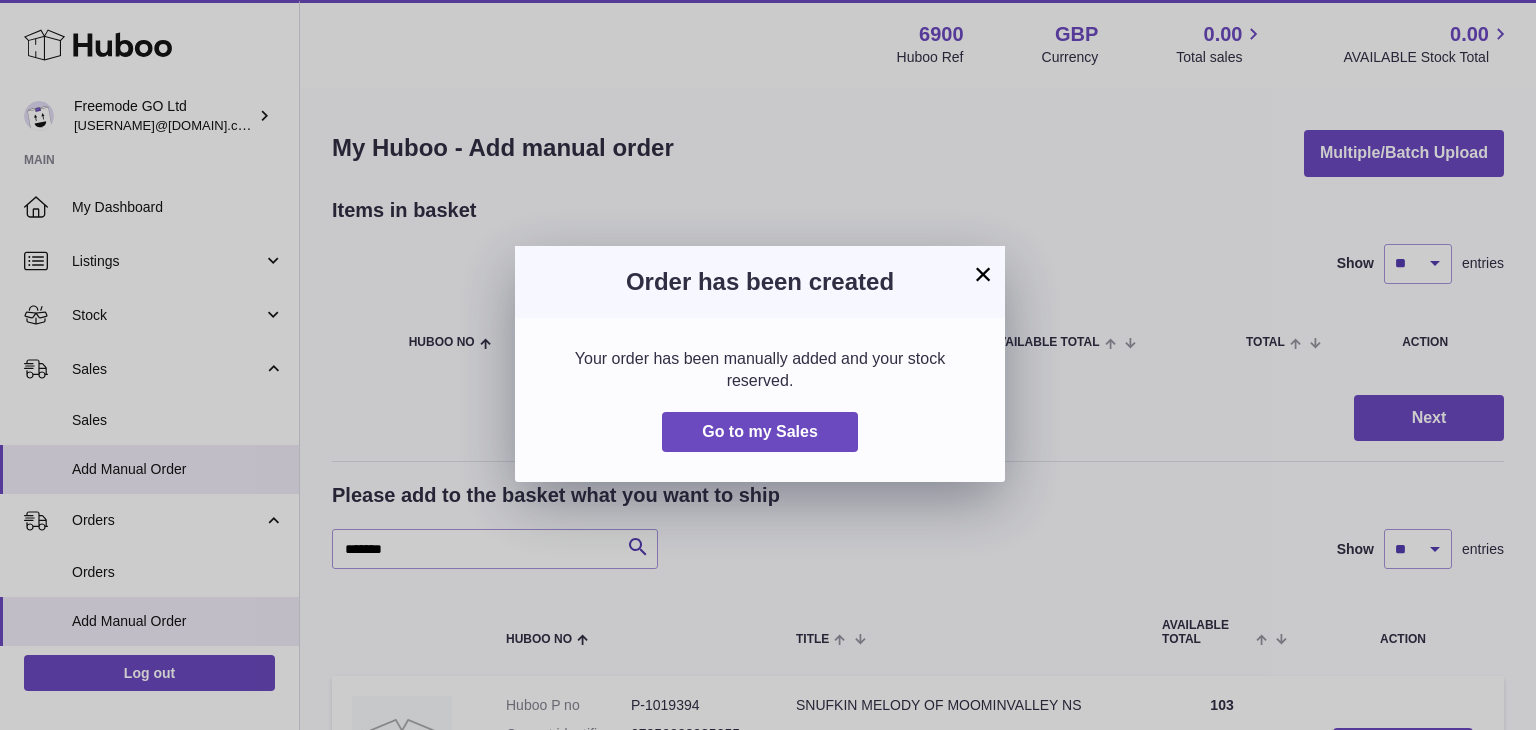 scroll, scrollTop: 0, scrollLeft: 0, axis: both 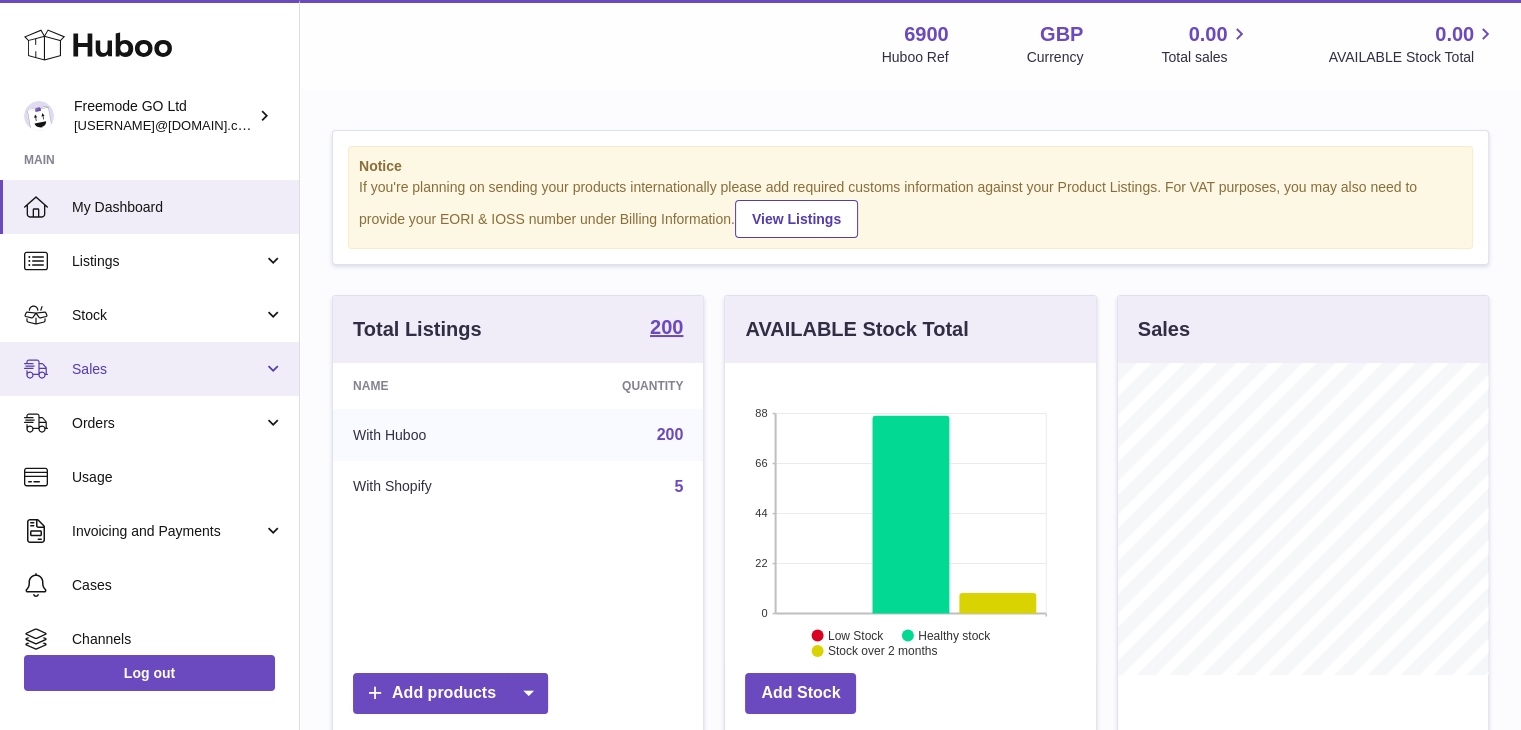 click on "Sales" at bounding box center (149, 369) 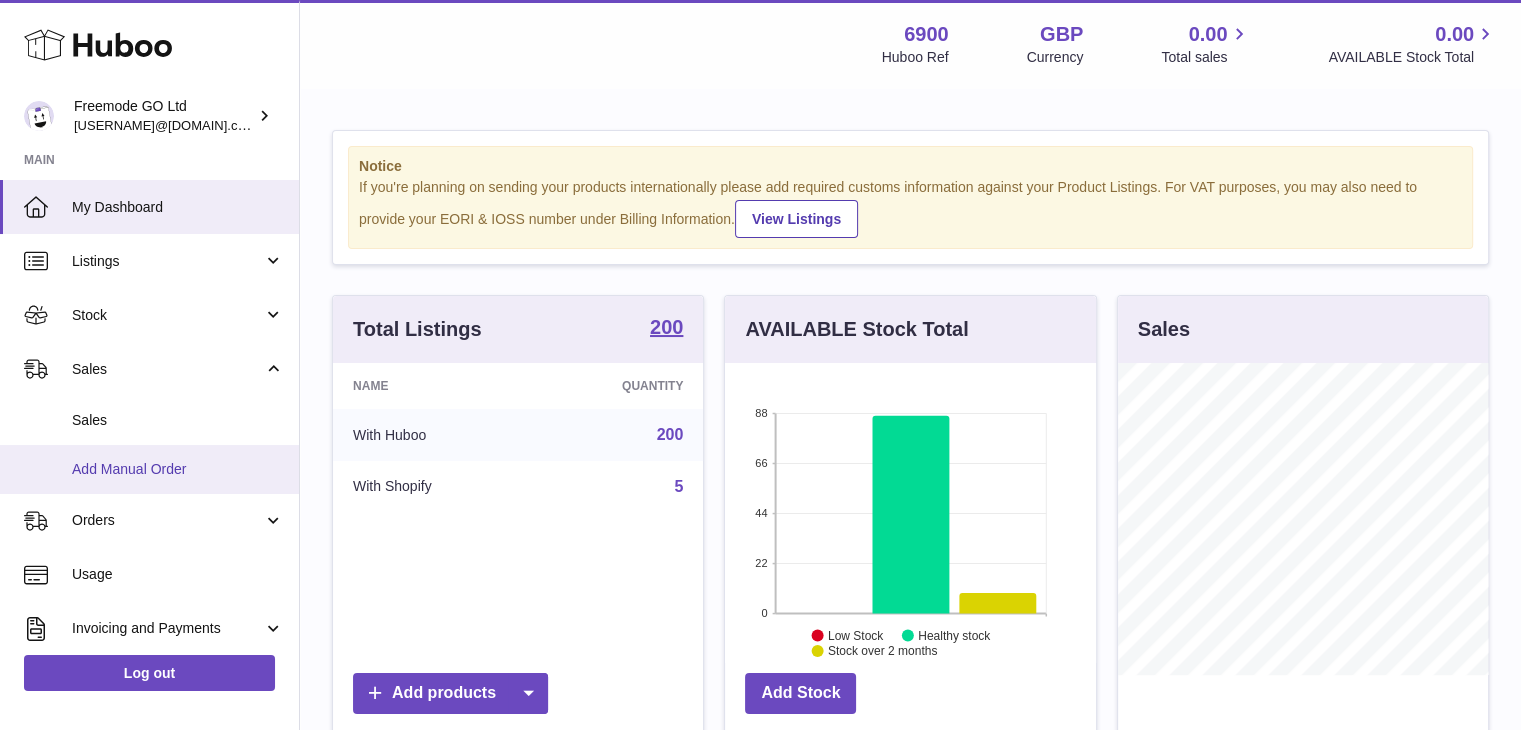 click on "Add Manual Order" at bounding box center (149, 469) 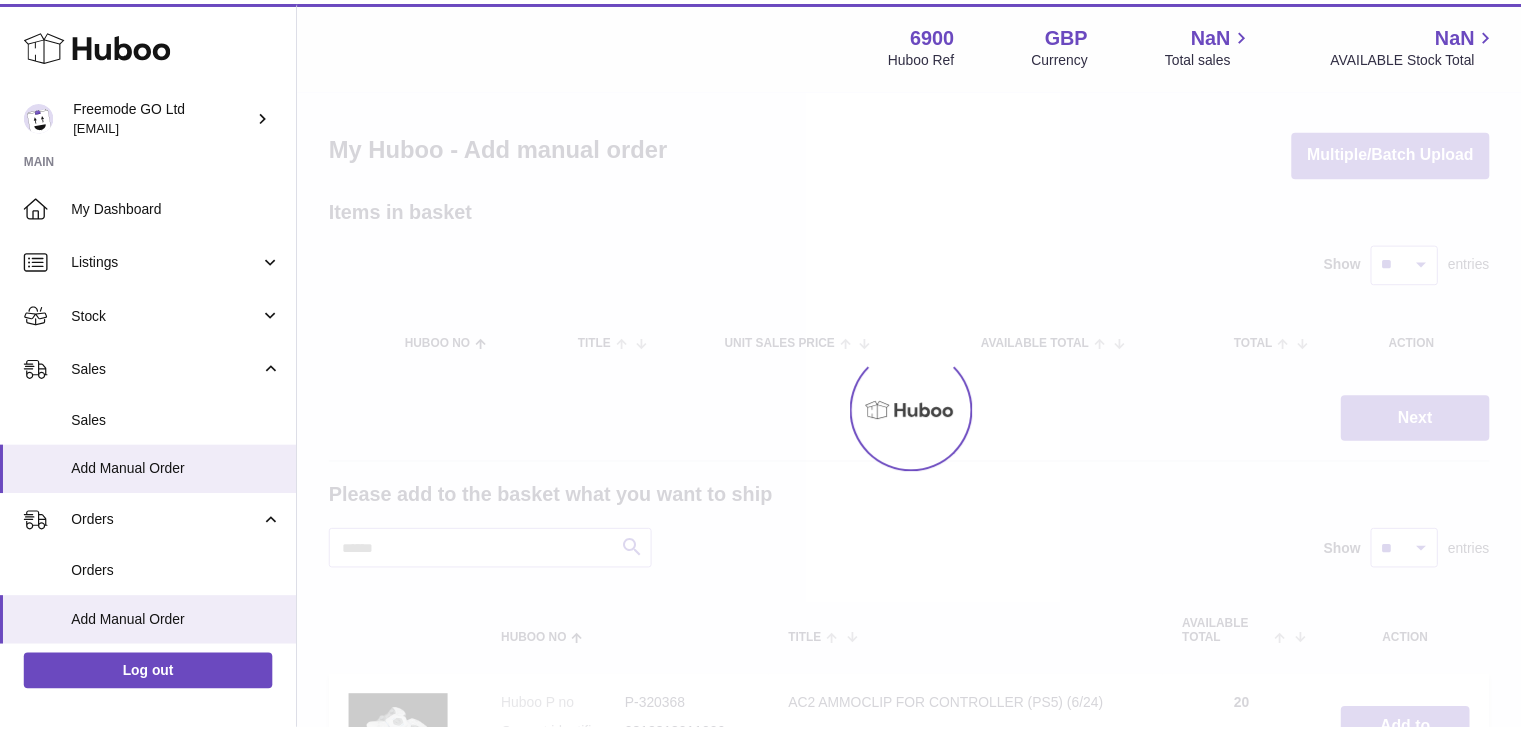 scroll, scrollTop: 0, scrollLeft: 0, axis: both 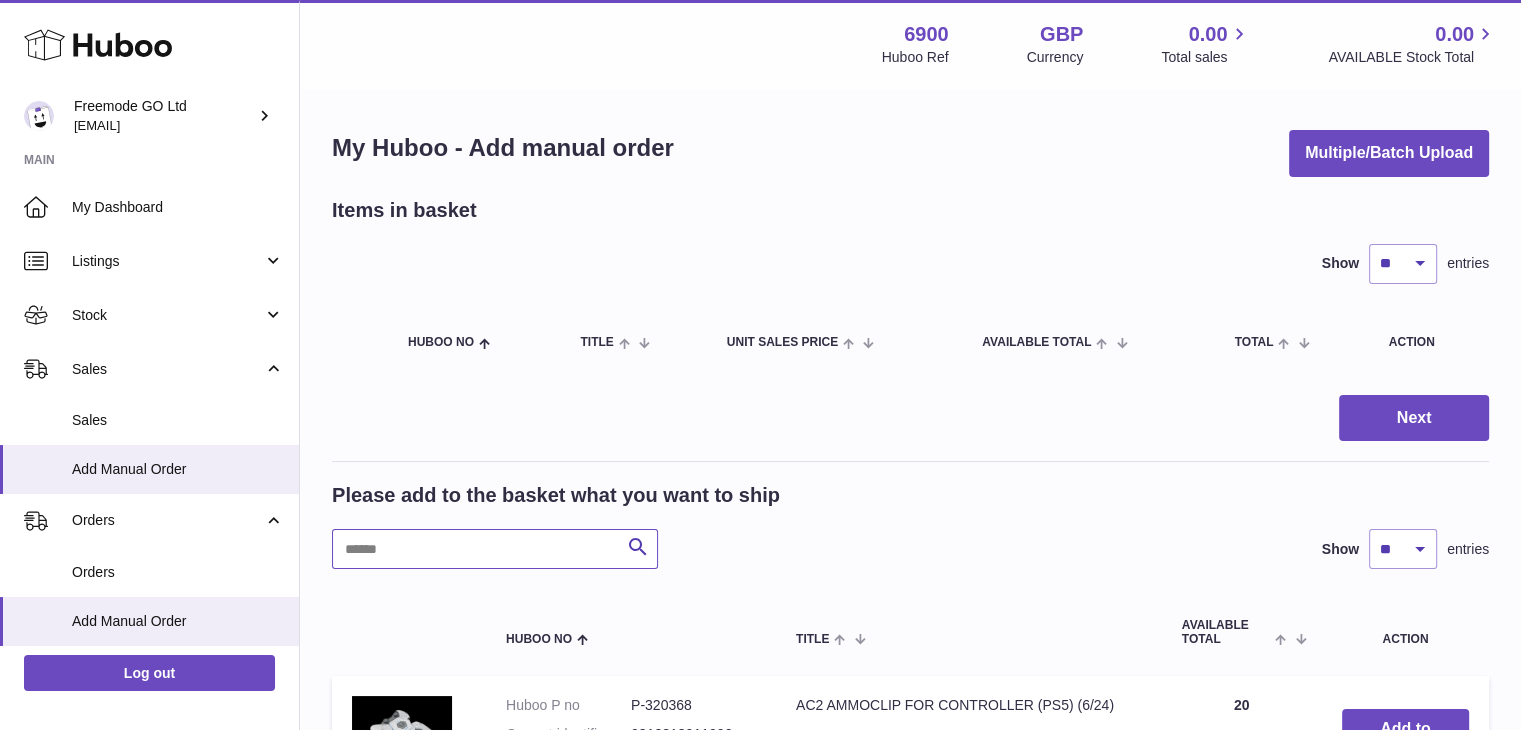 click at bounding box center [495, 549] 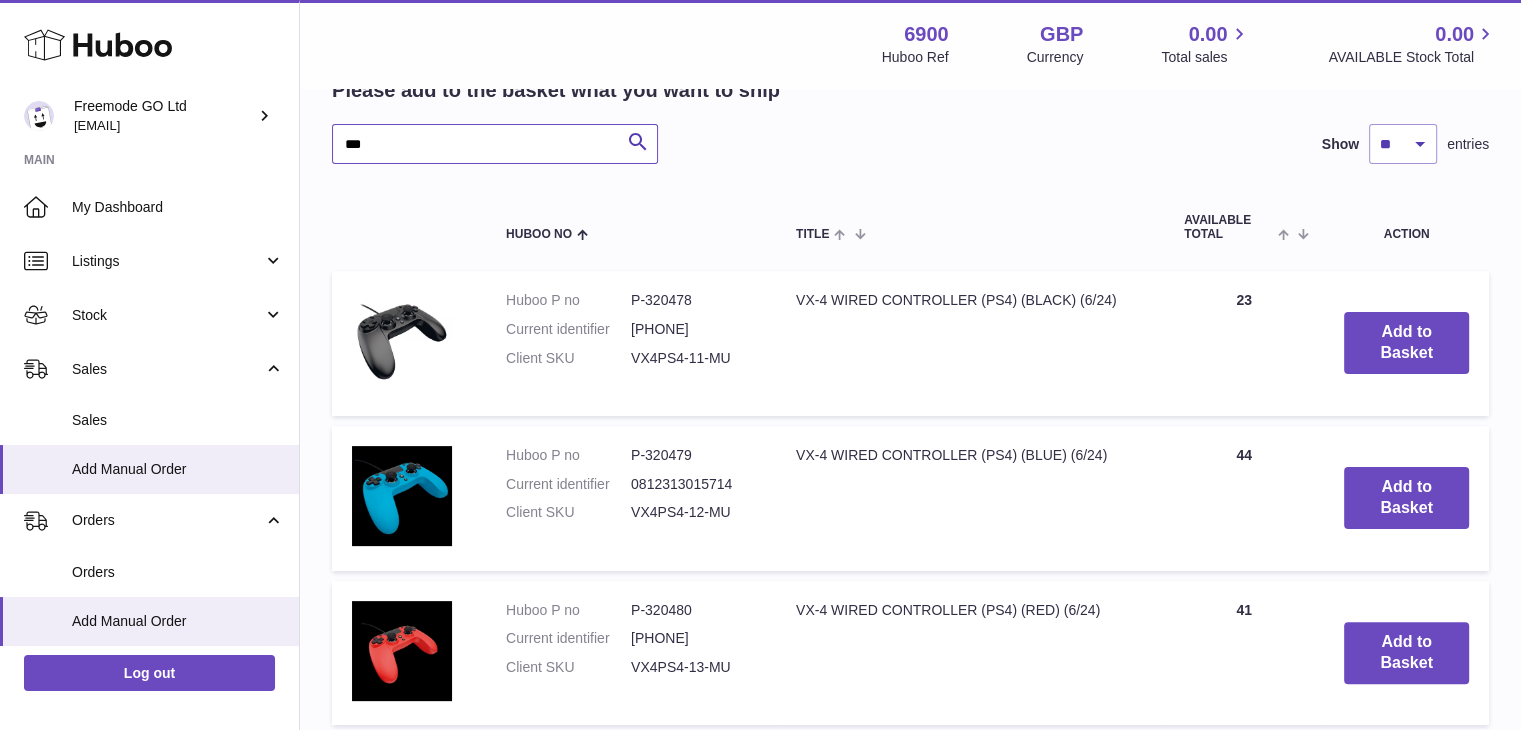 scroll, scrollTop: 416, scrollLeft: 0, axis: vertical 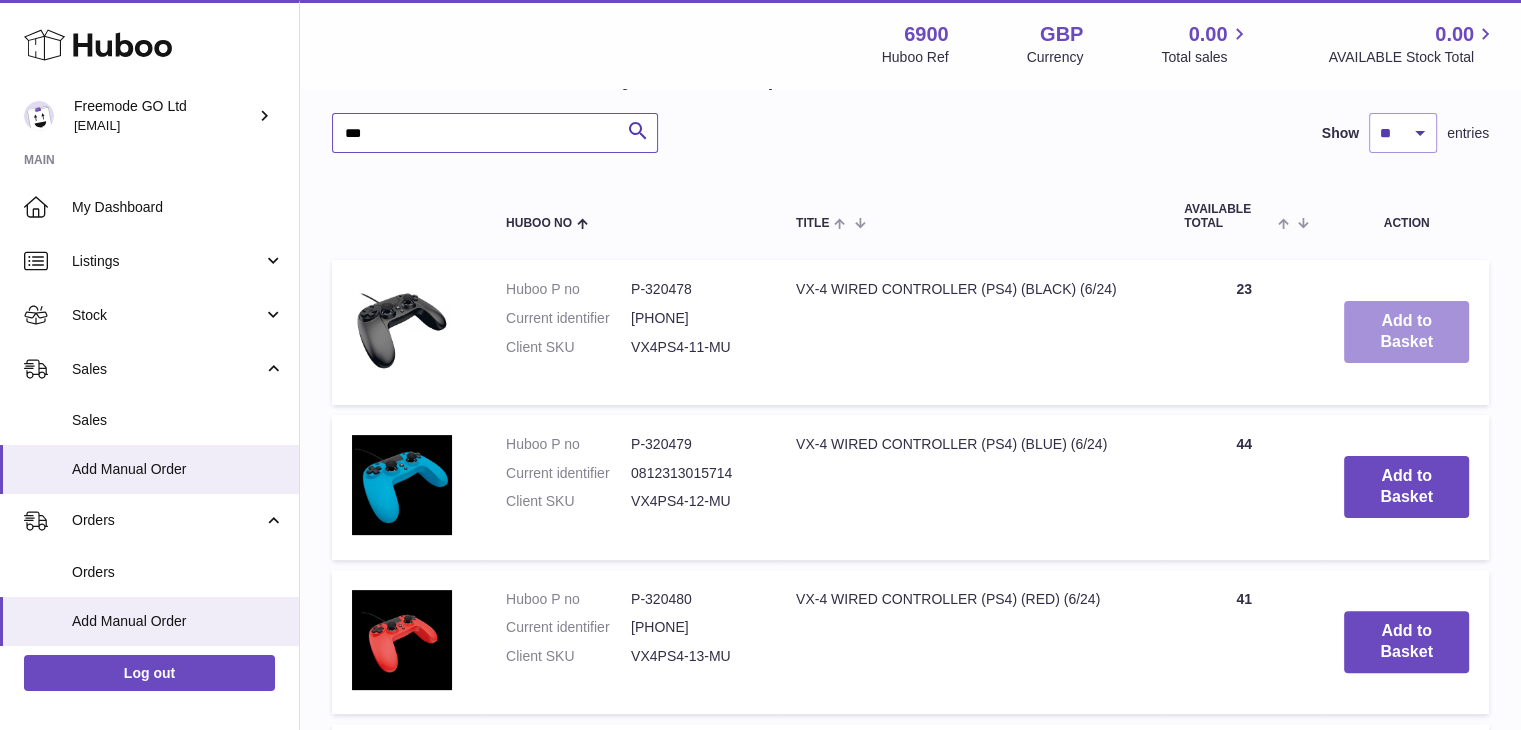 type on "***" 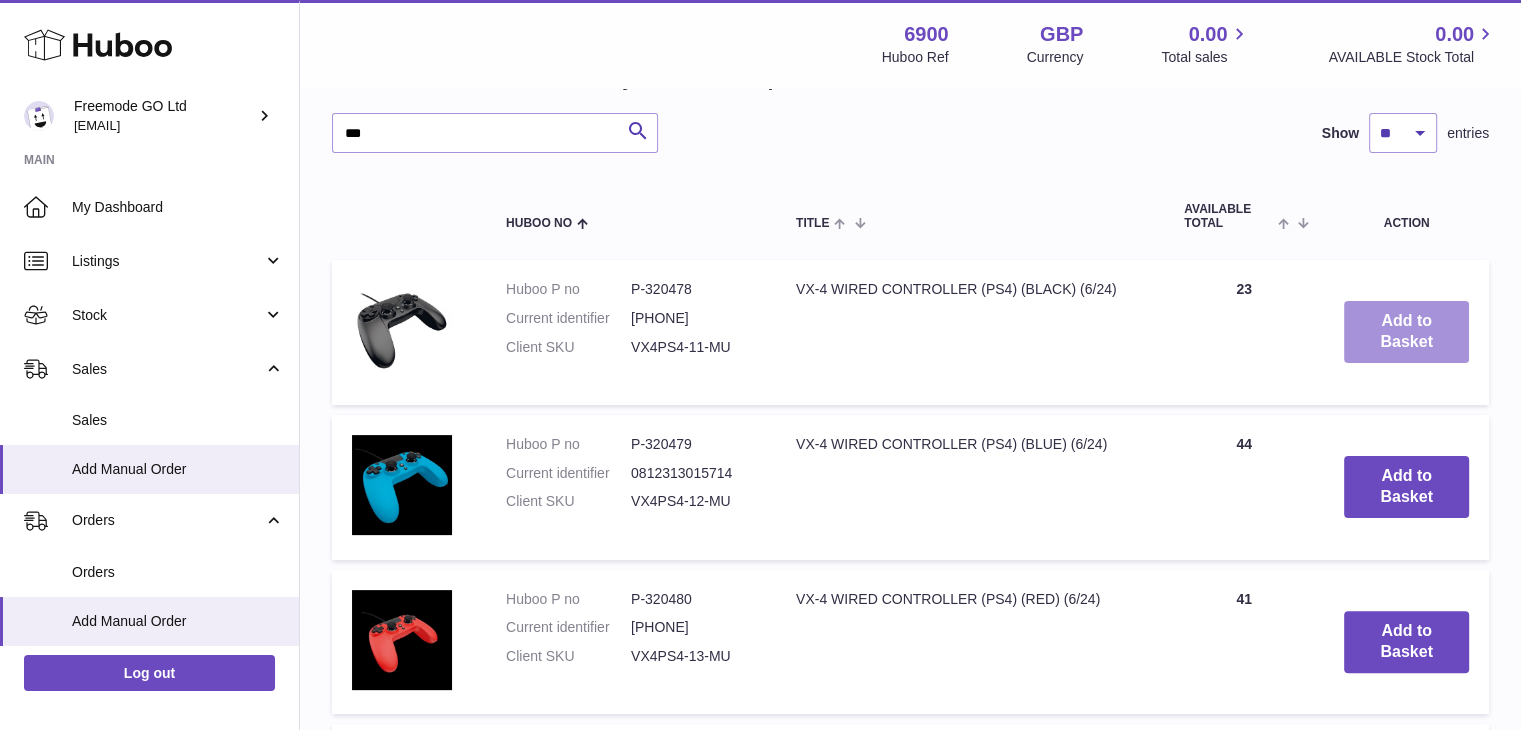 click on "Add to Basket" at bounding box center (1406, 332) 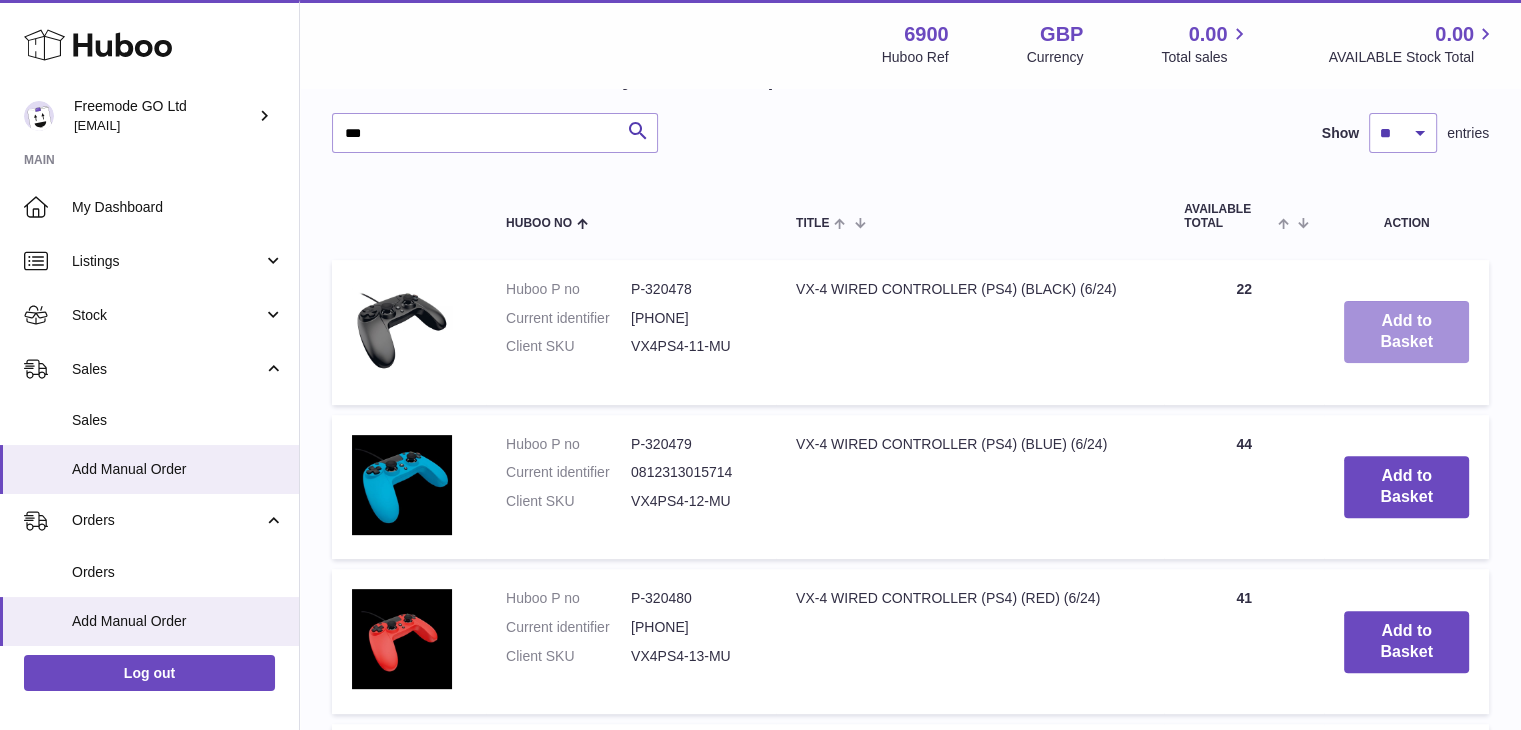 scroll, scrollTop: 1922, scrollLeft: 0, axis: vertical 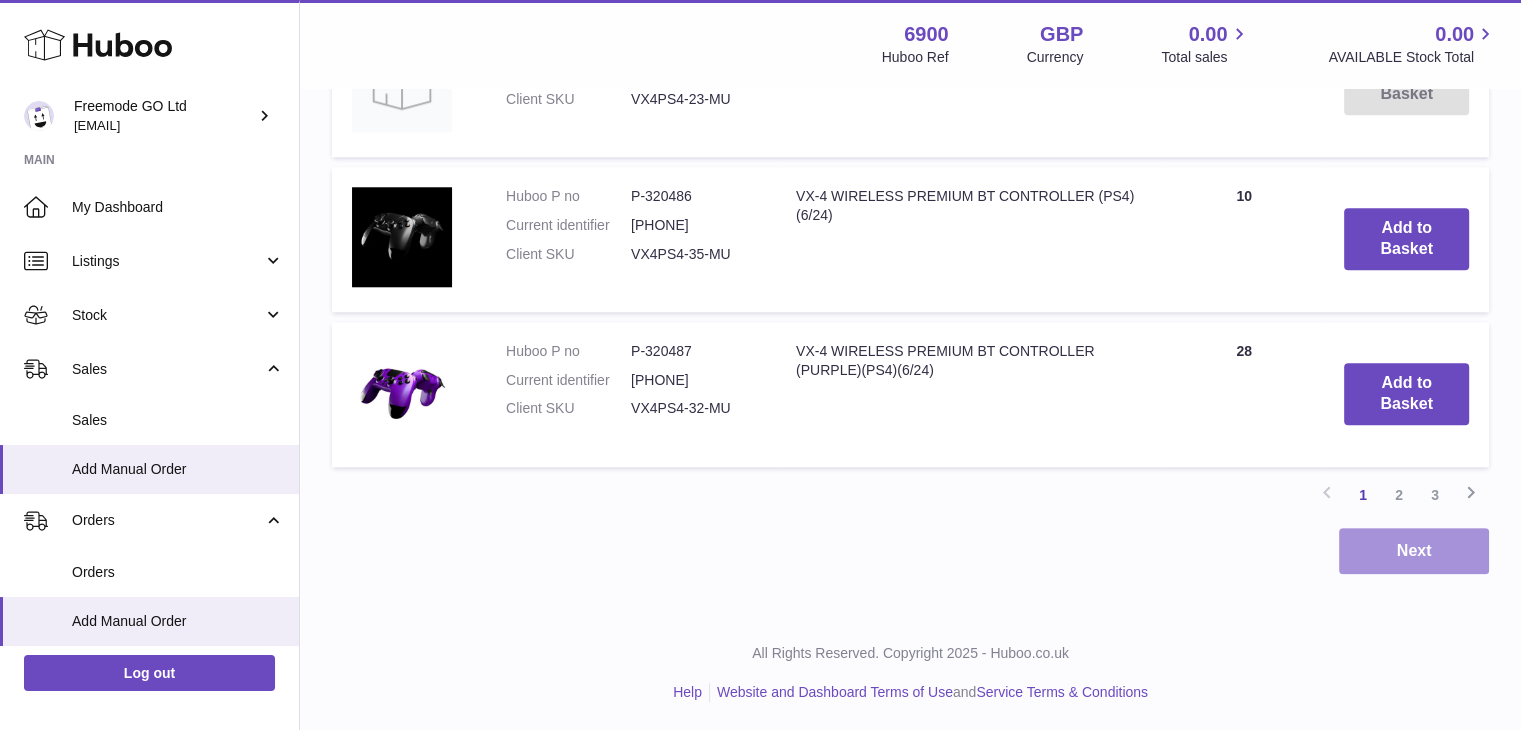click on "Next" at bounding box center [1414, 551] 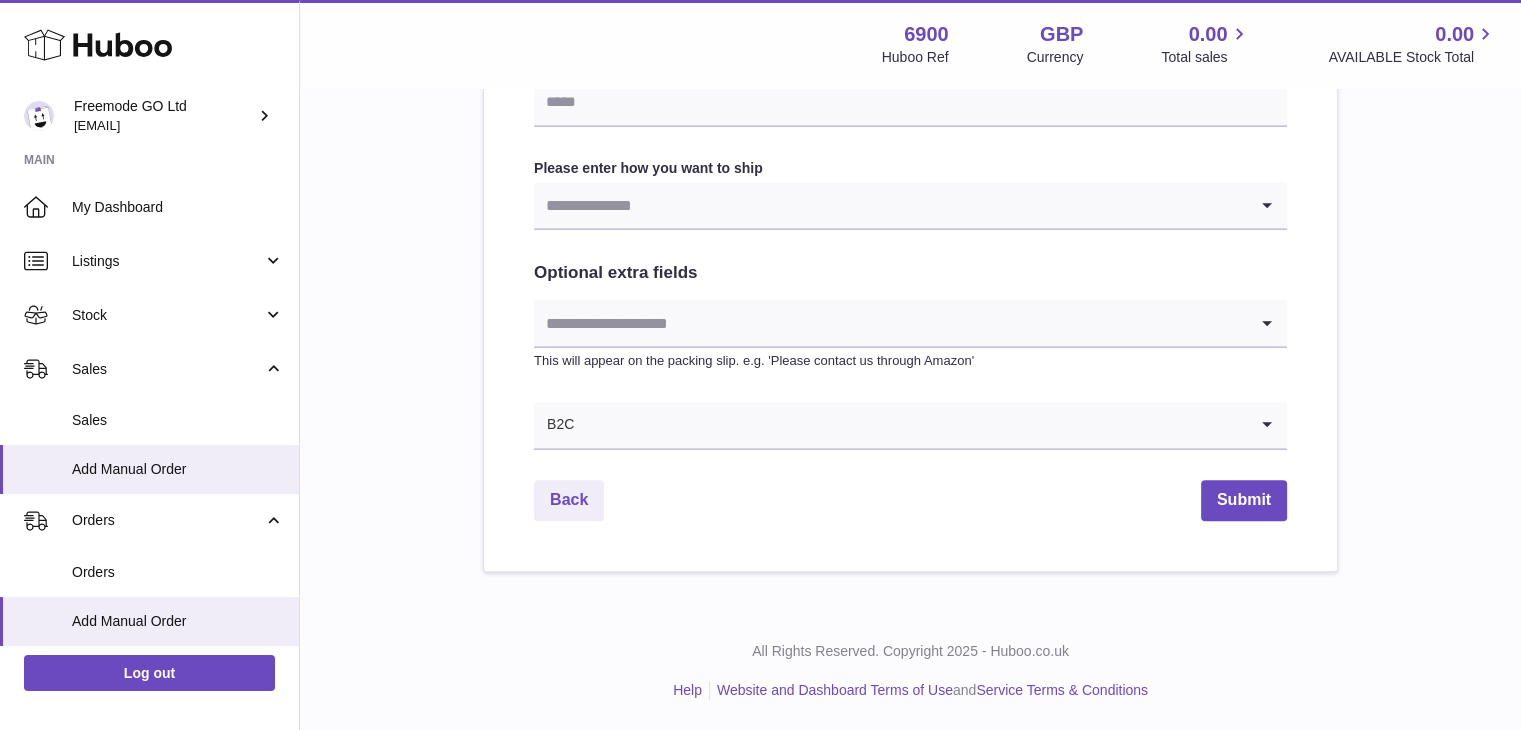 scroll, scrollTop: 0, scrollLeft: 0, axis: both 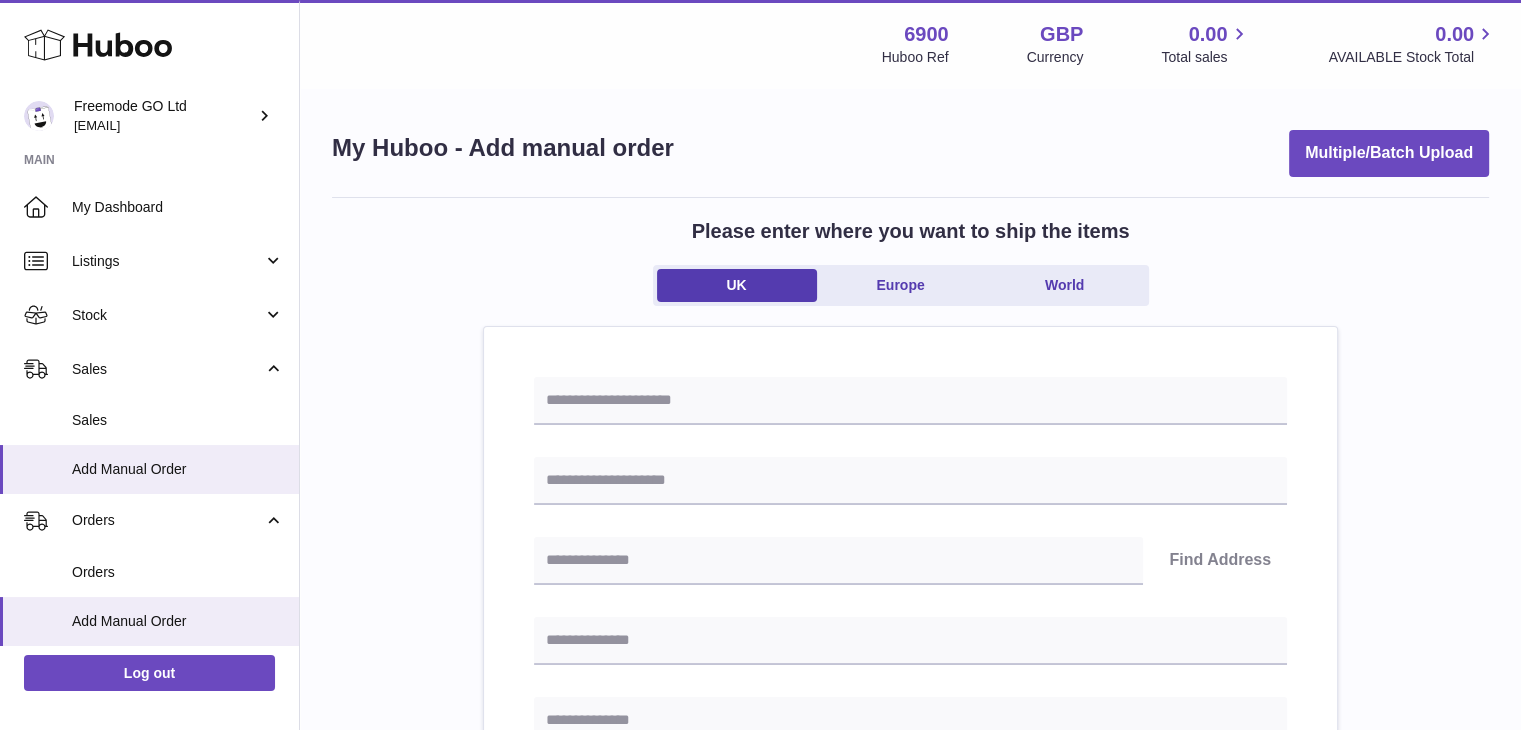 click on "Find Address
Please enter how you want to ship             Loading...
You require an order to be fulfilled which is going directly to another business or retailer rather than directly to a consumer. Please ensure you have contacted our customer service department for further information relating to any associated costs and (order completion) timescales, before proceeding.
Optional extra fields             Loading...       This will appear on the packing slip. e.g. 'Please contact us through Amazon'
B2C
Loading...
Back" at bounding box center (910, 958) 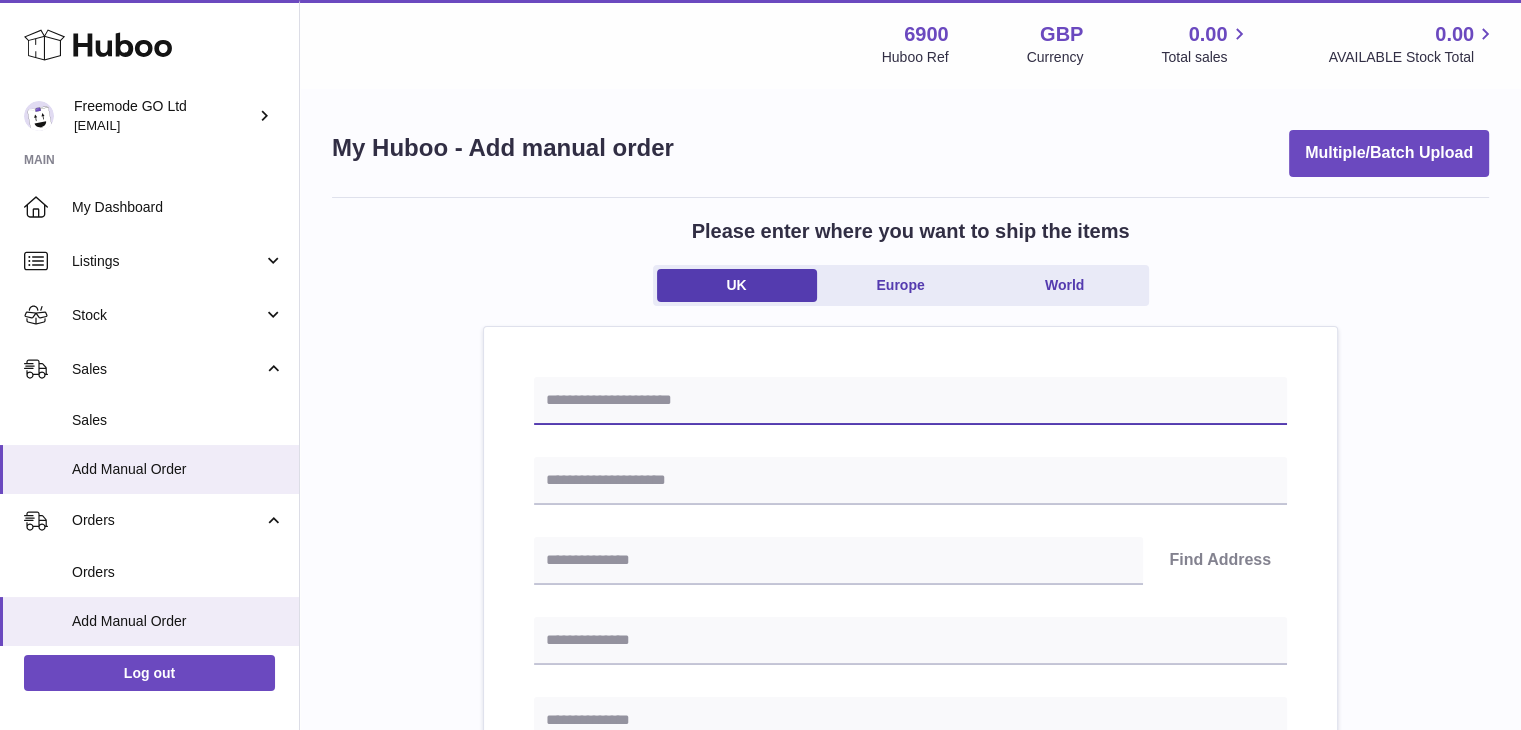 click at bounding box center [910, 401] 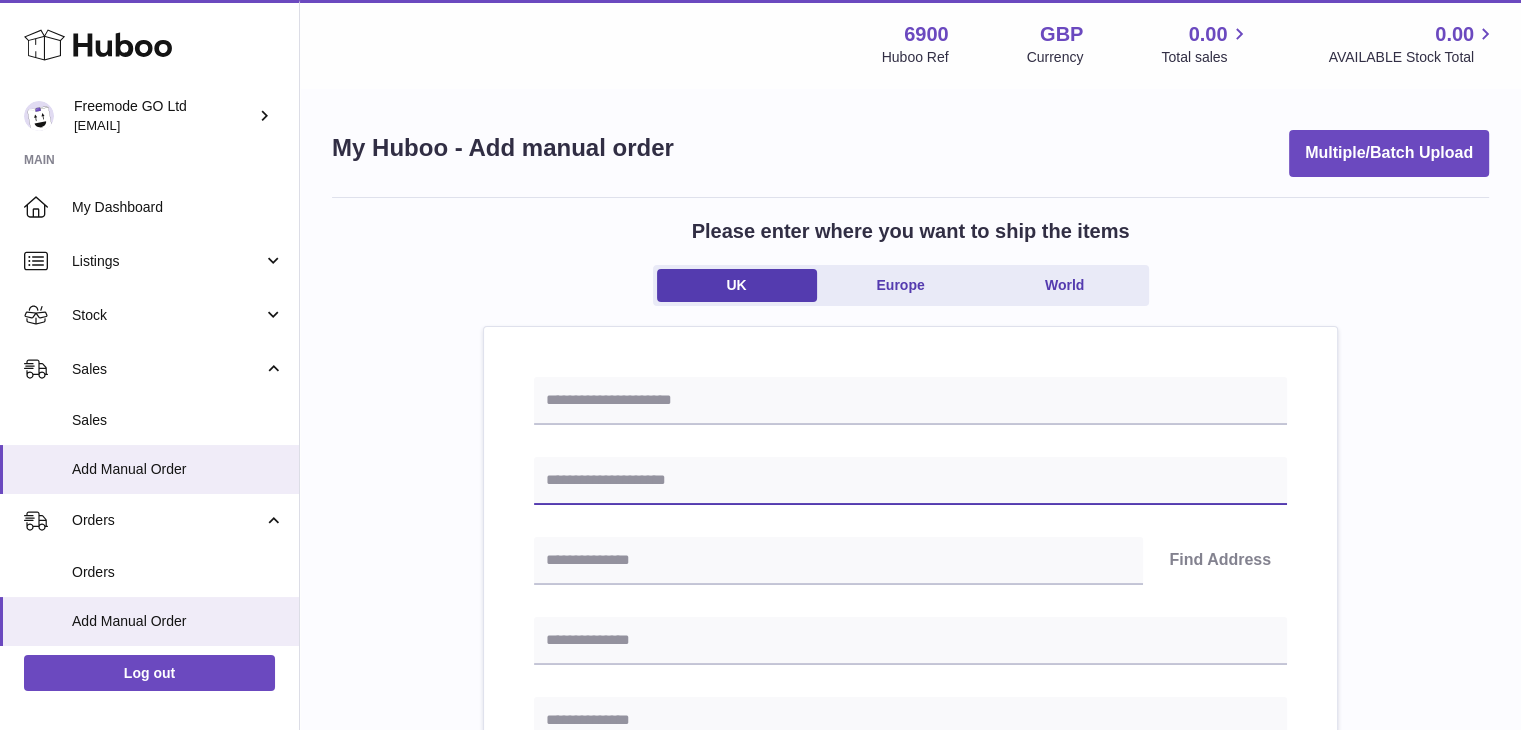 click at bounding box center (910, 481) 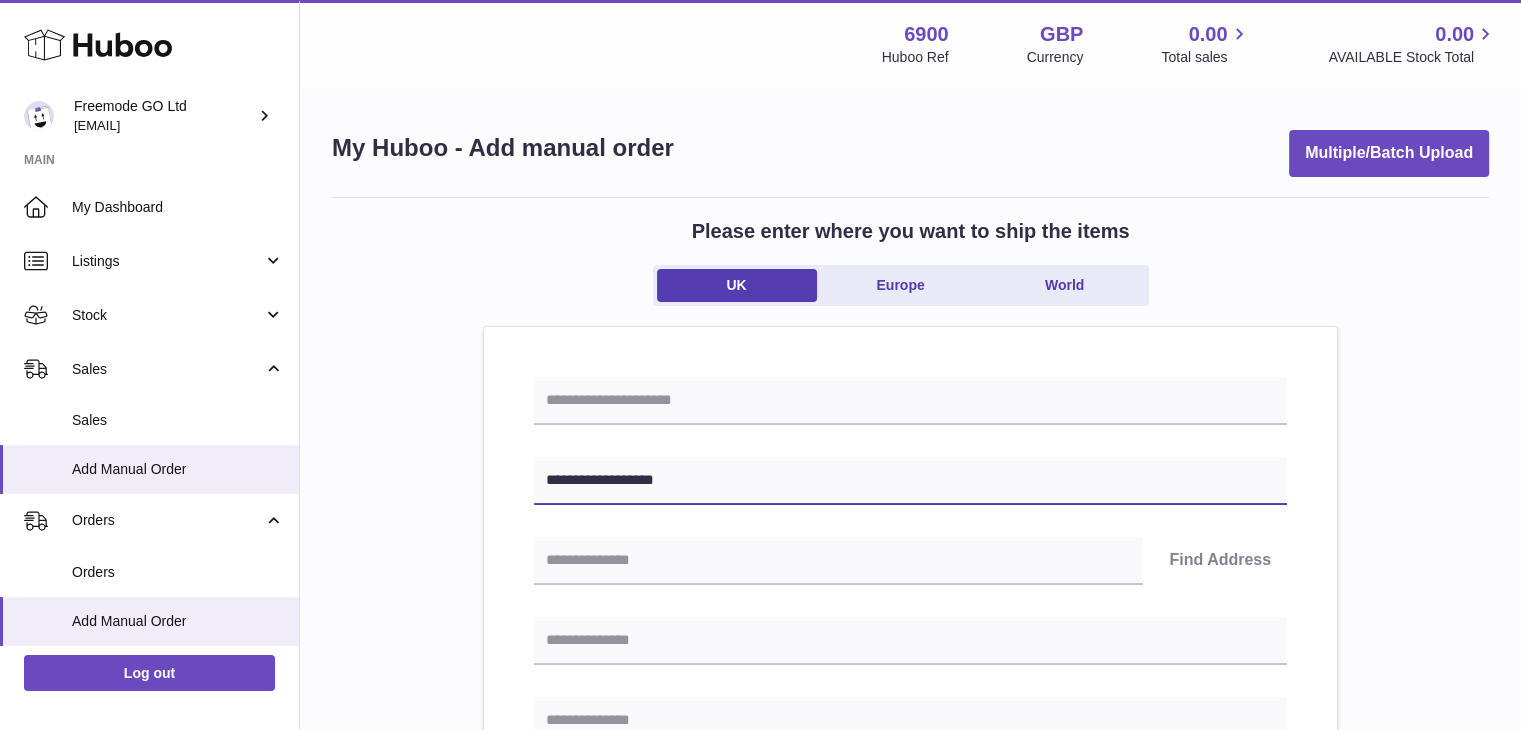 type on "**********" 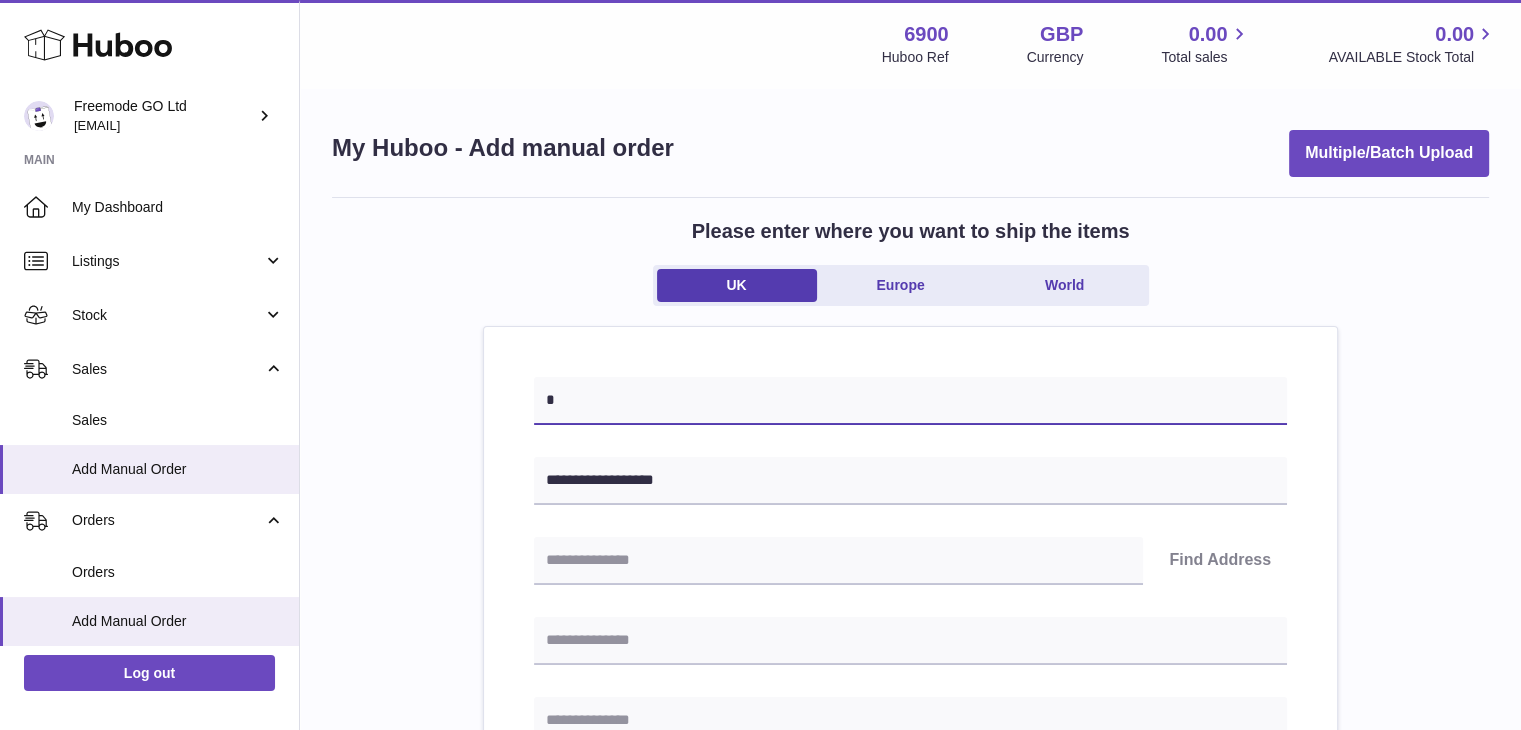 click on "*" at bounding box center [910, 401] 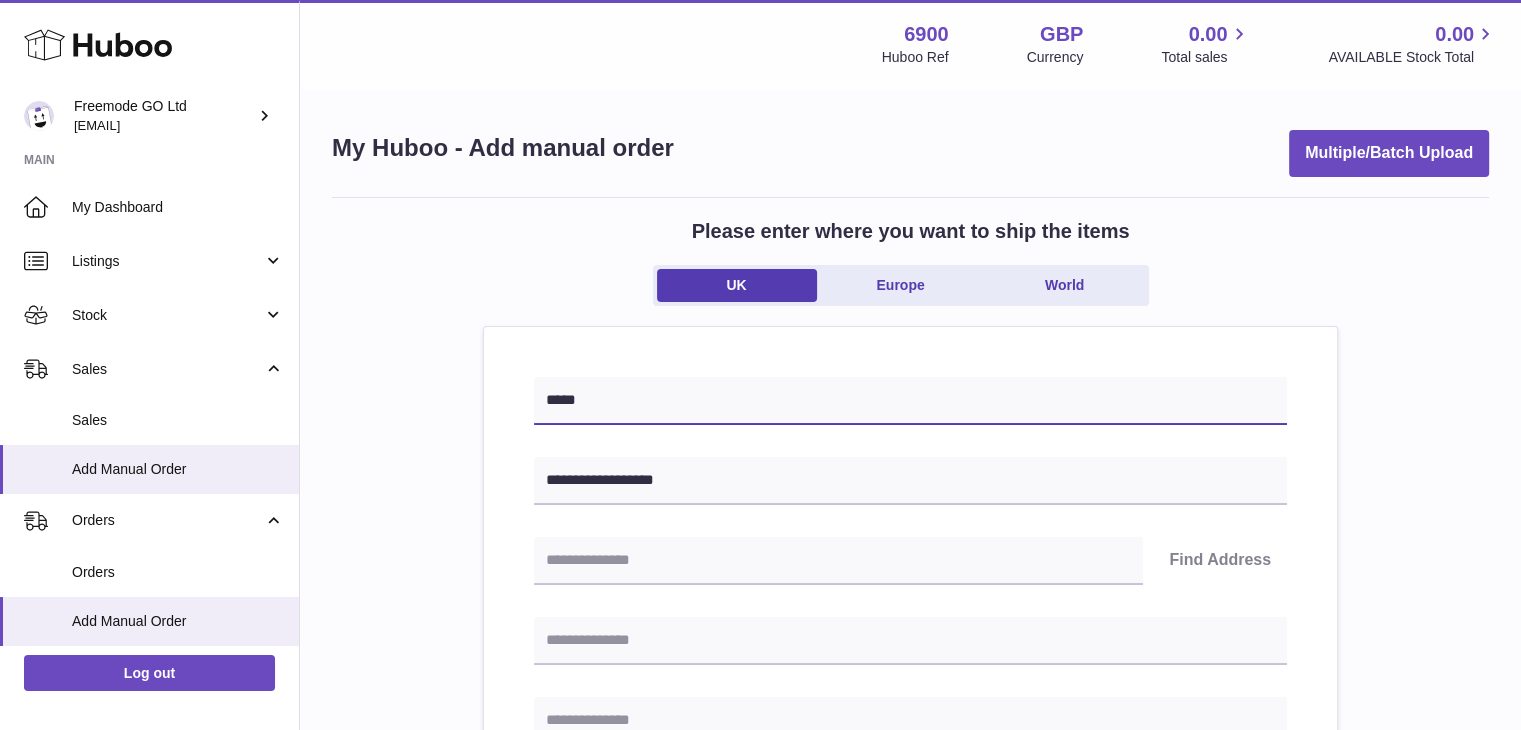 type on "*****" 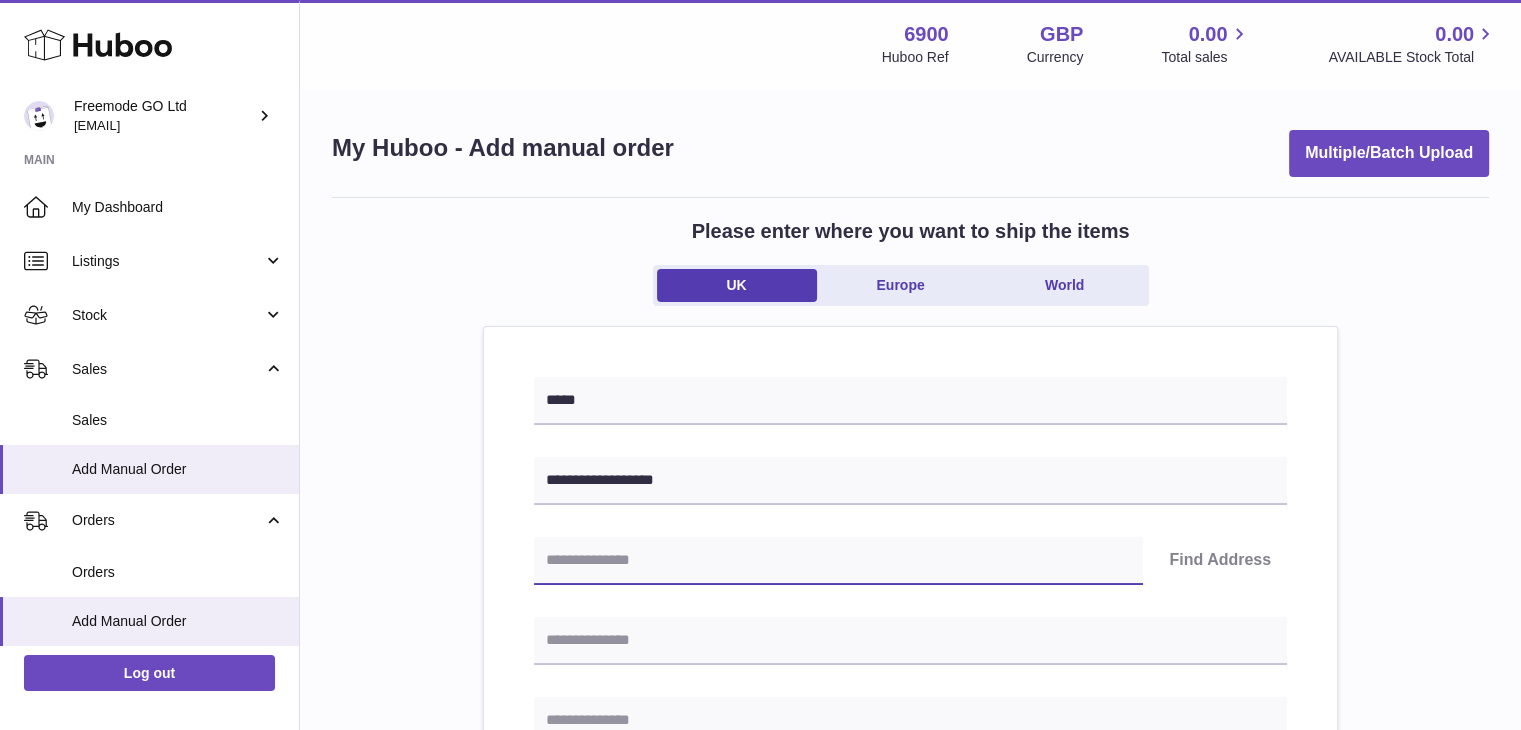 click at bounding box center [838, 561] 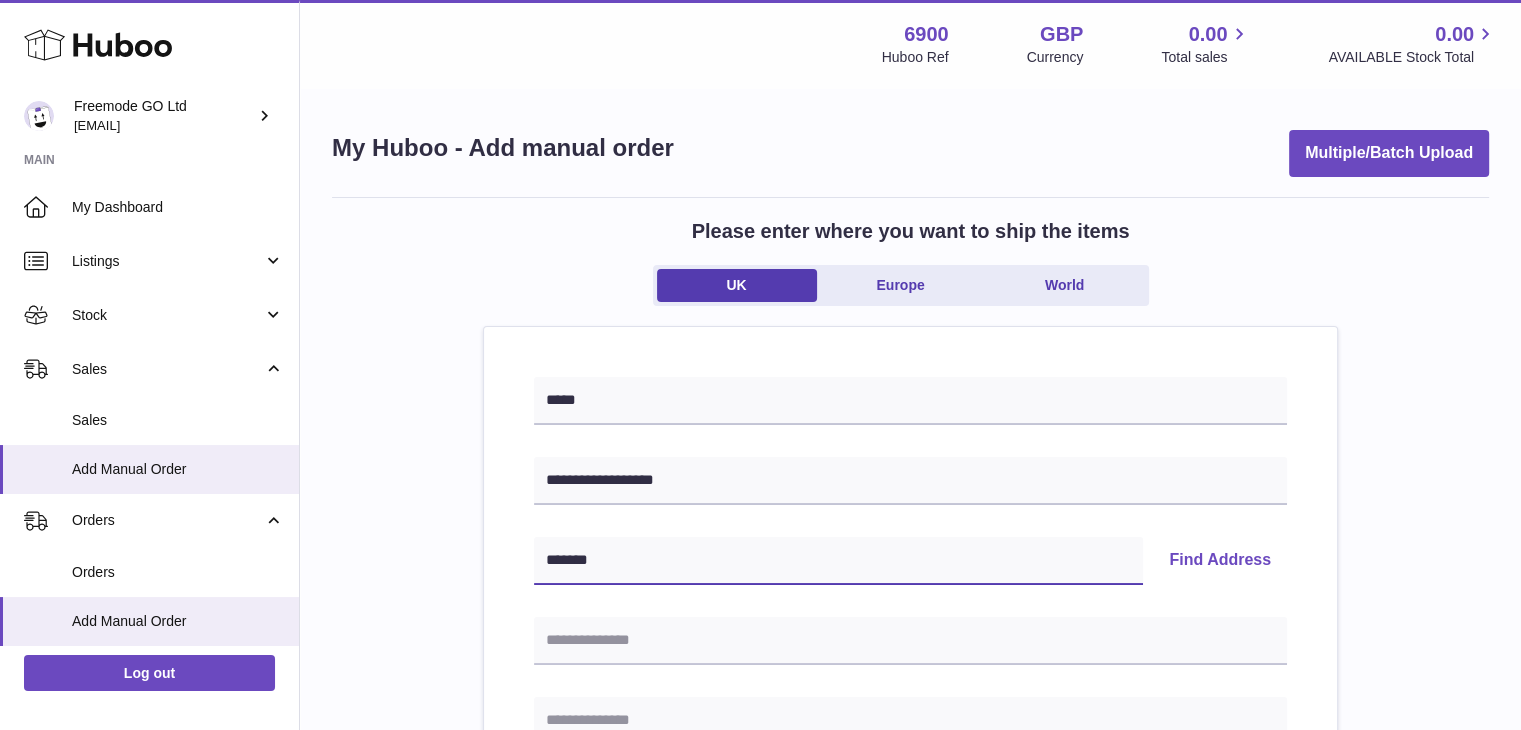 type on "******" 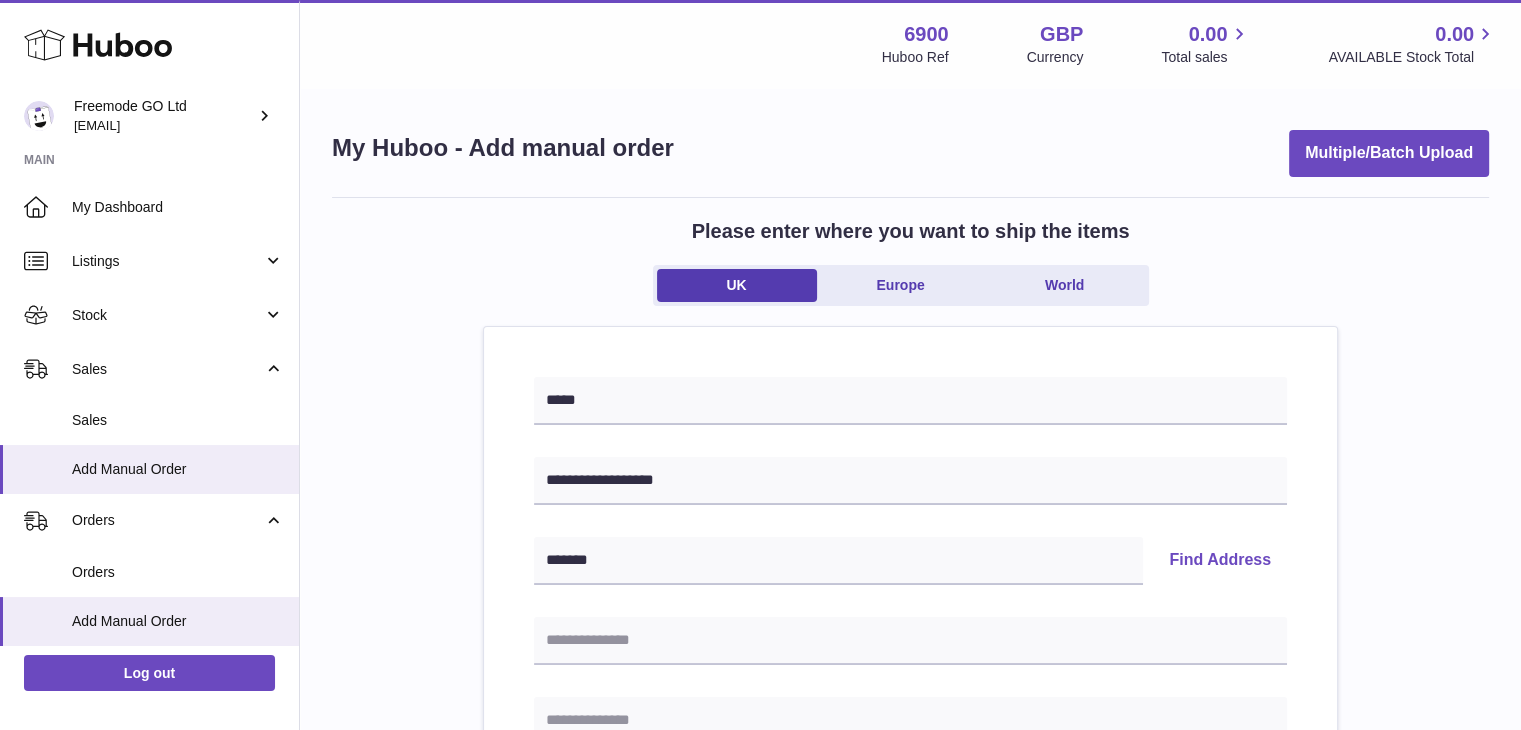 click on "Find Address" at bounding box center (1220, 561) 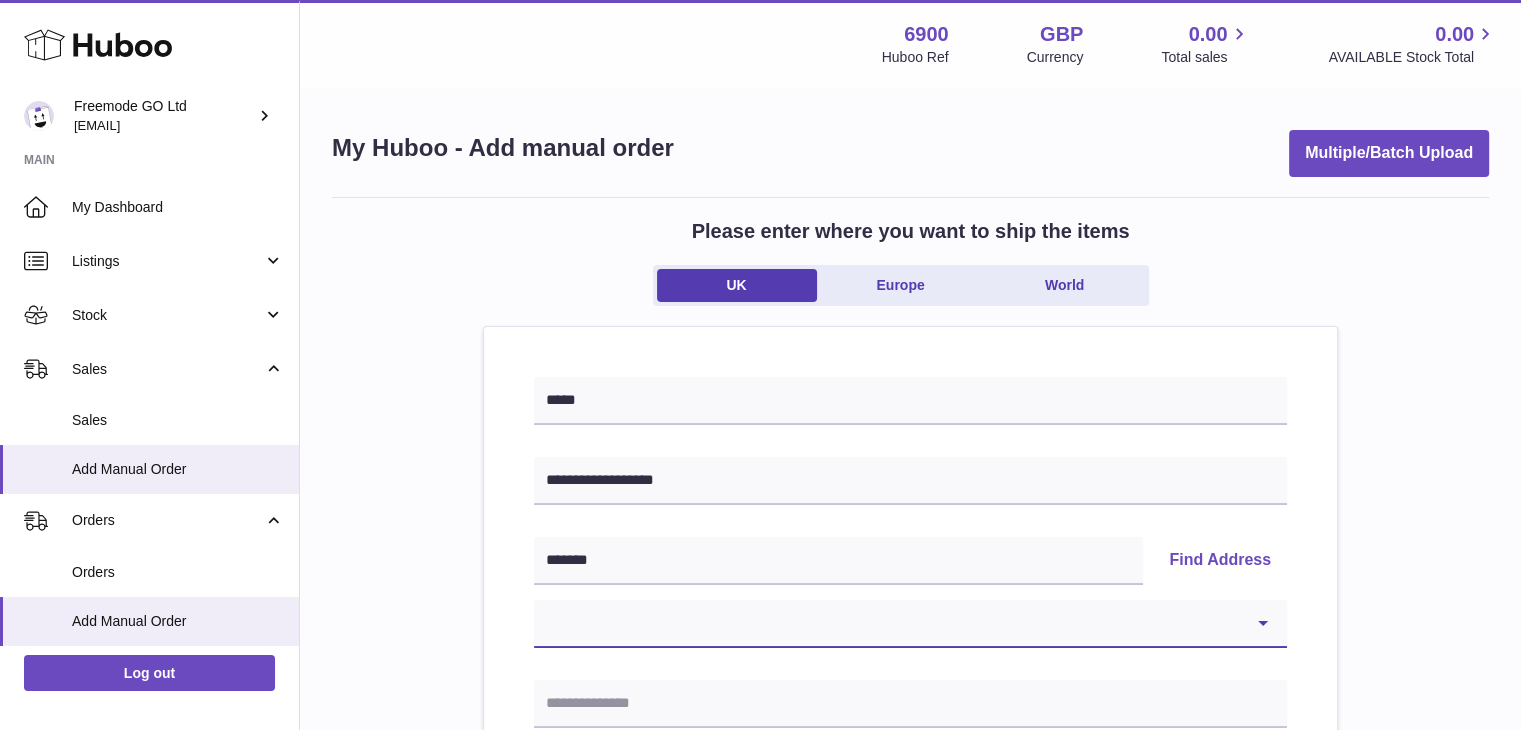 click on "**********" at bounding box center (910, 624) 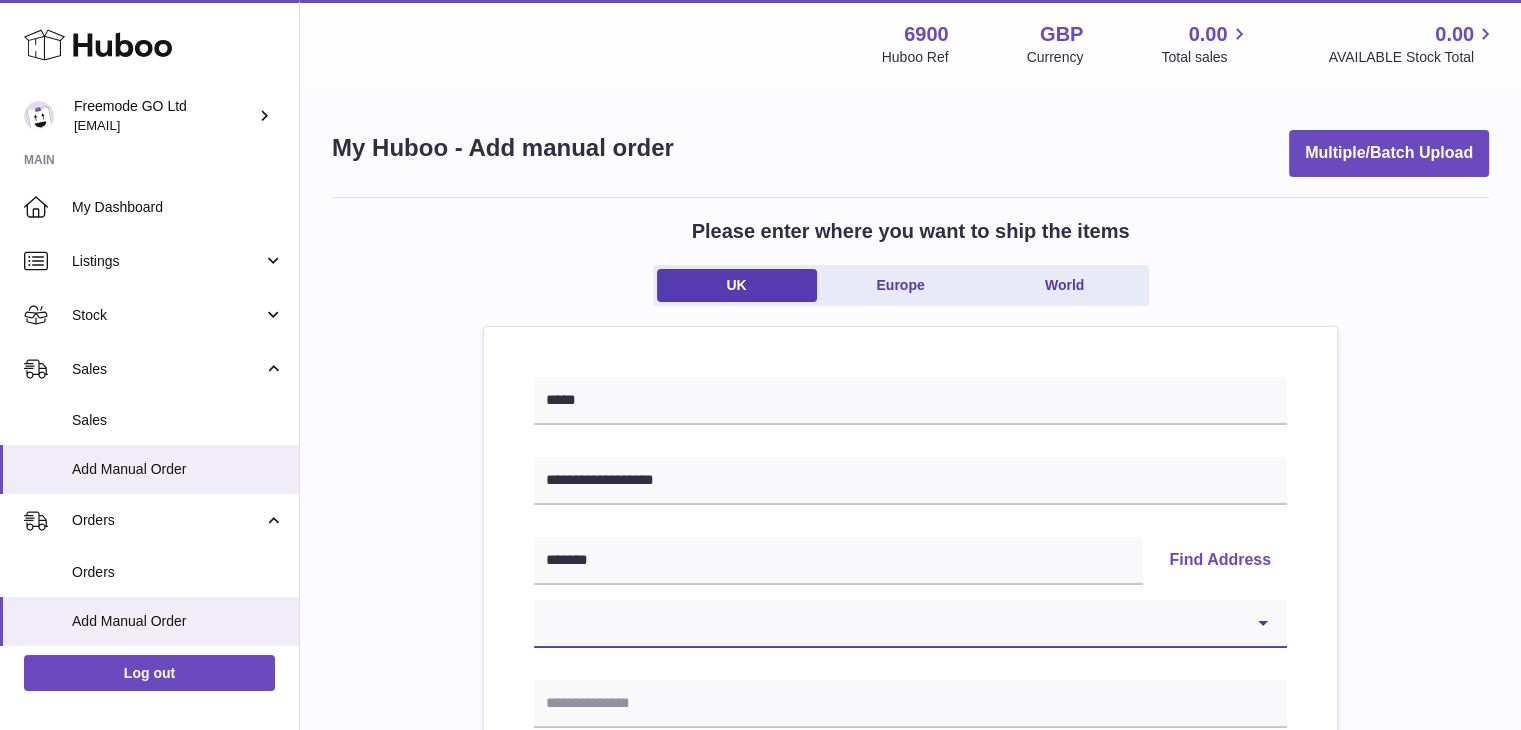 select on "*" 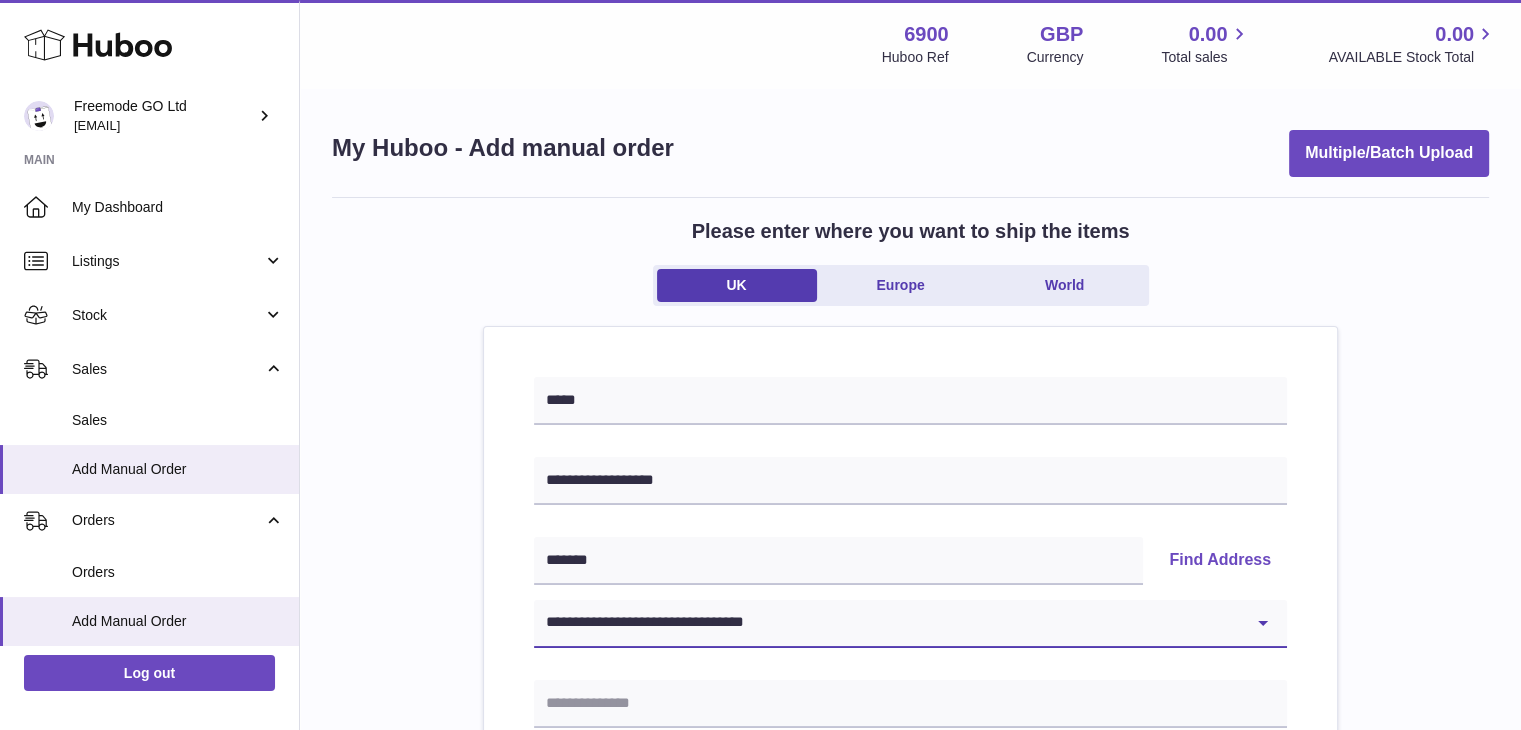 click on "**********" at bounding box center [910, 624] 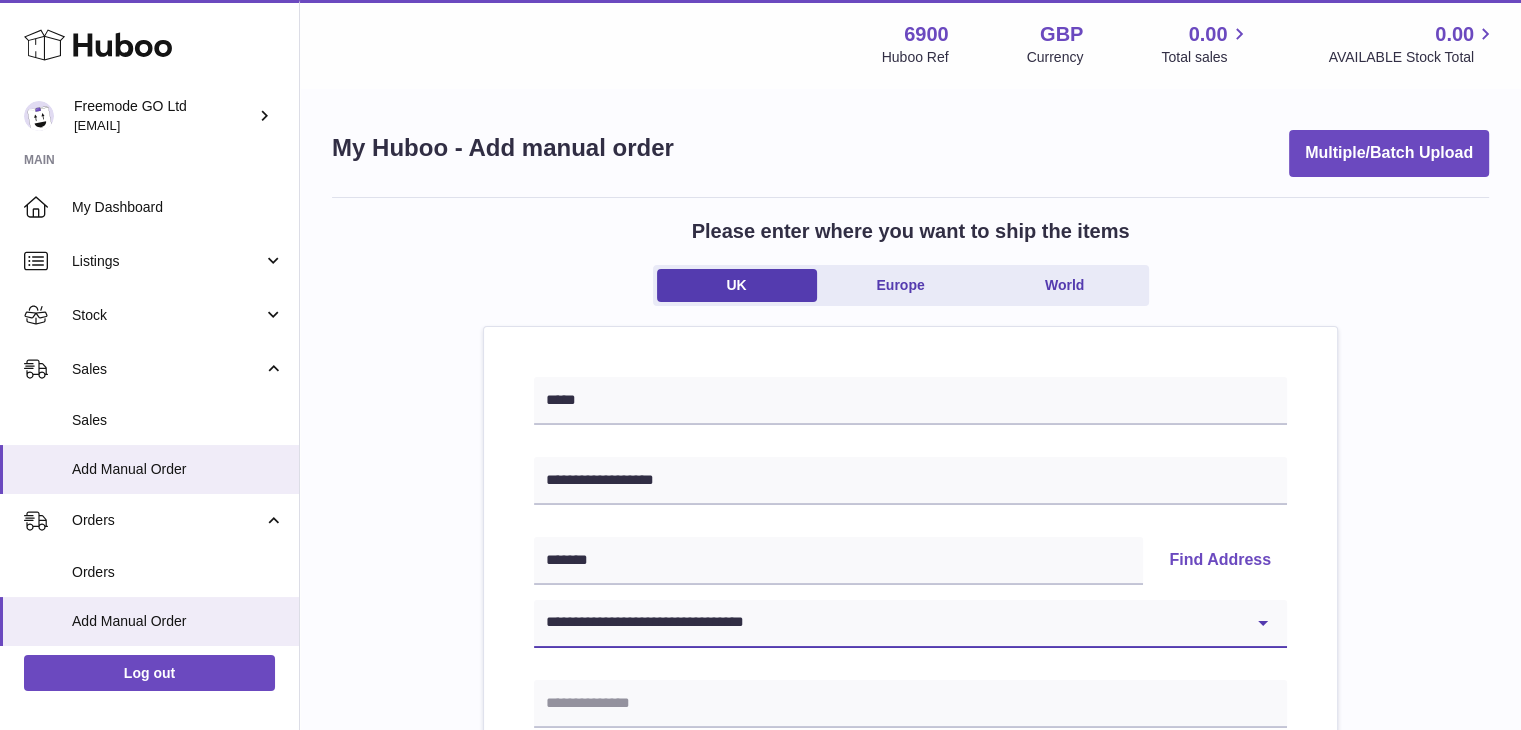 type on "******" 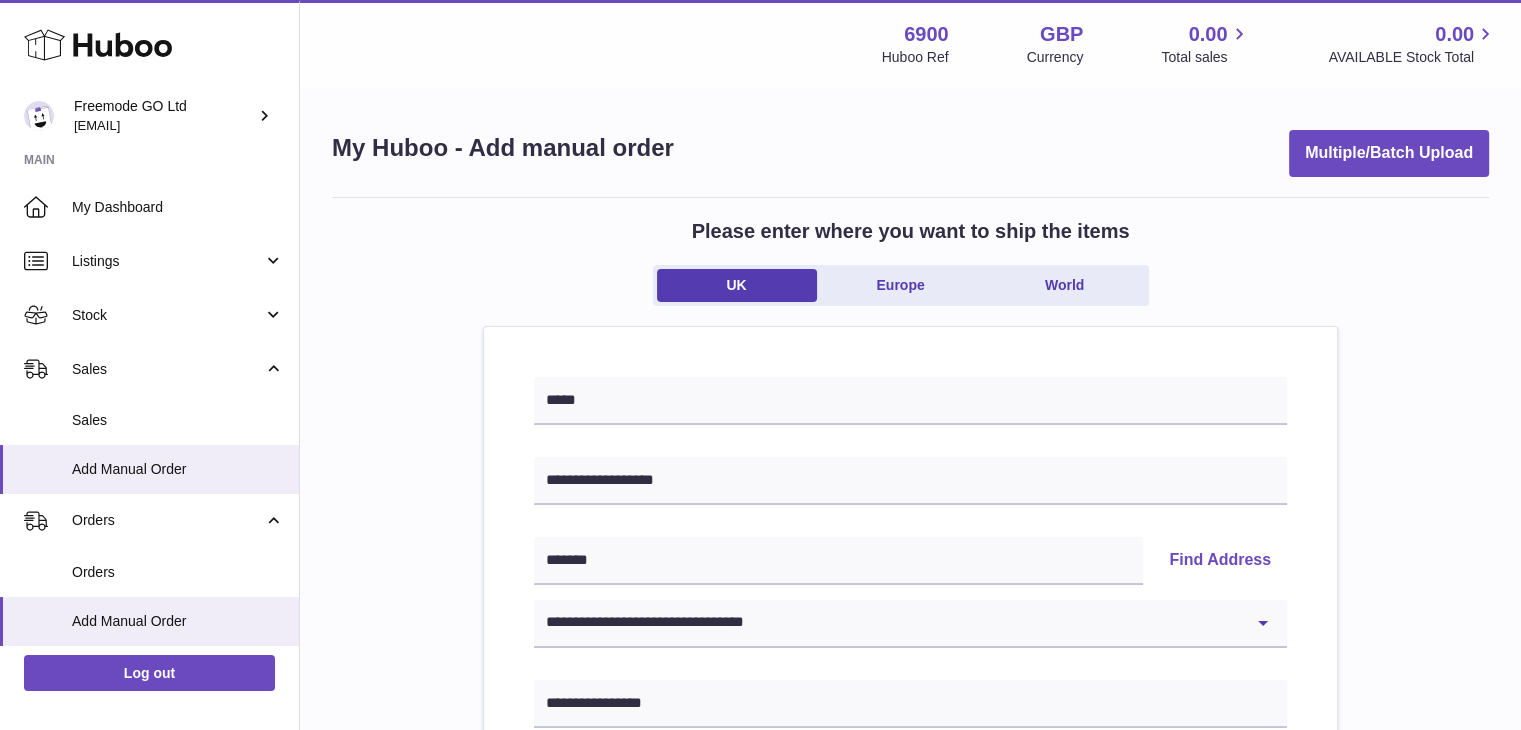 click on "**********" at bounding box center (910, 925) 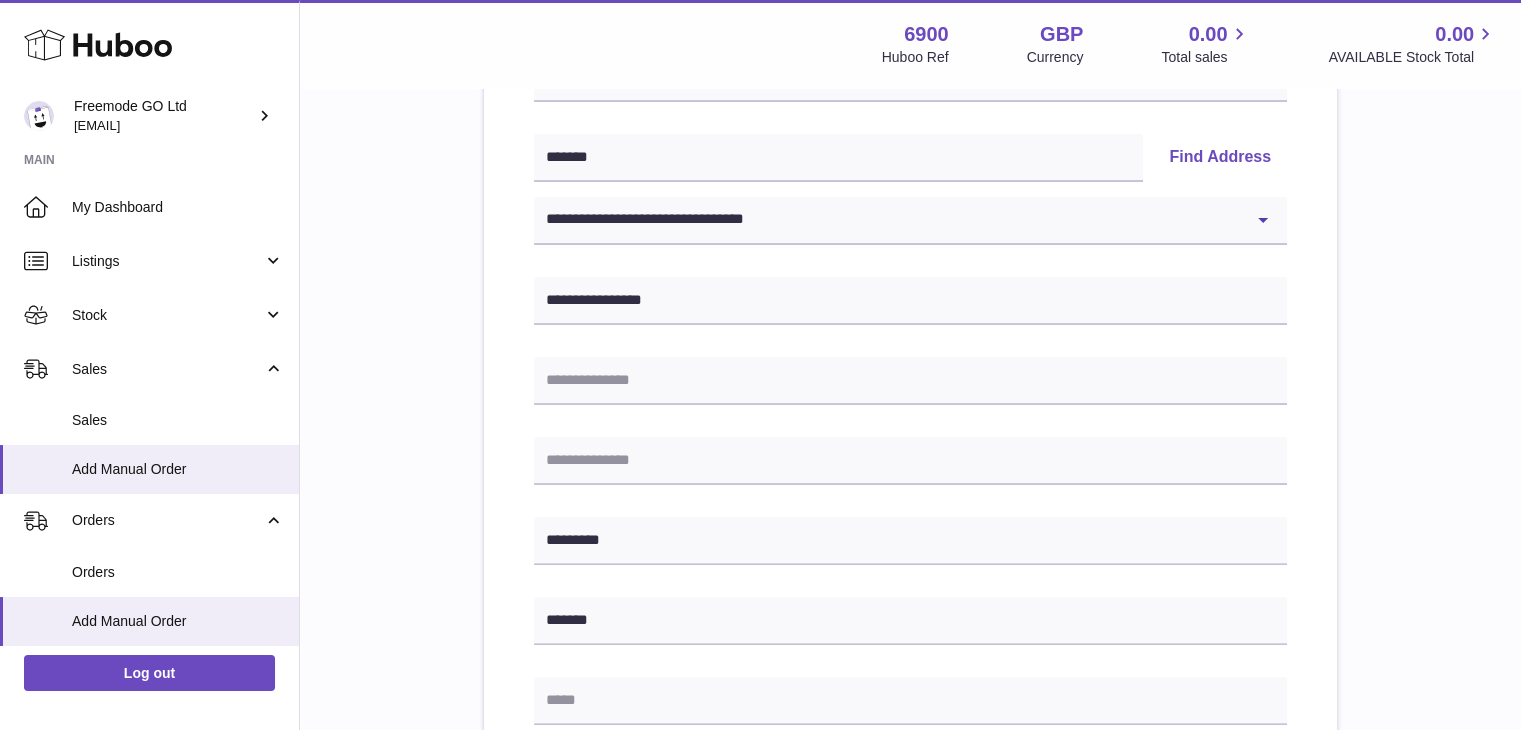 scroll, scrollTop: 572, scrollLeft: 0, axis: vertical 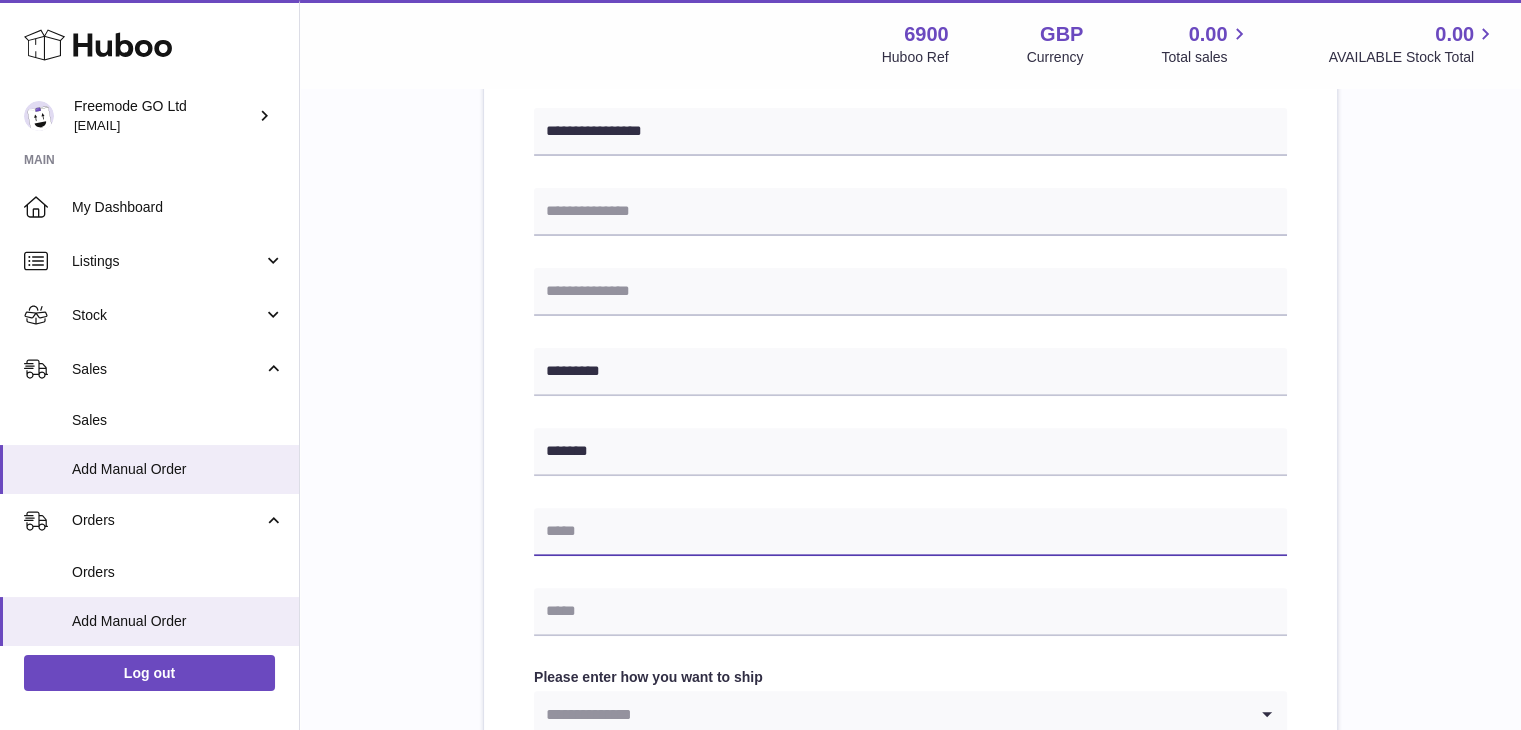 click at bounding box center [910, 532] 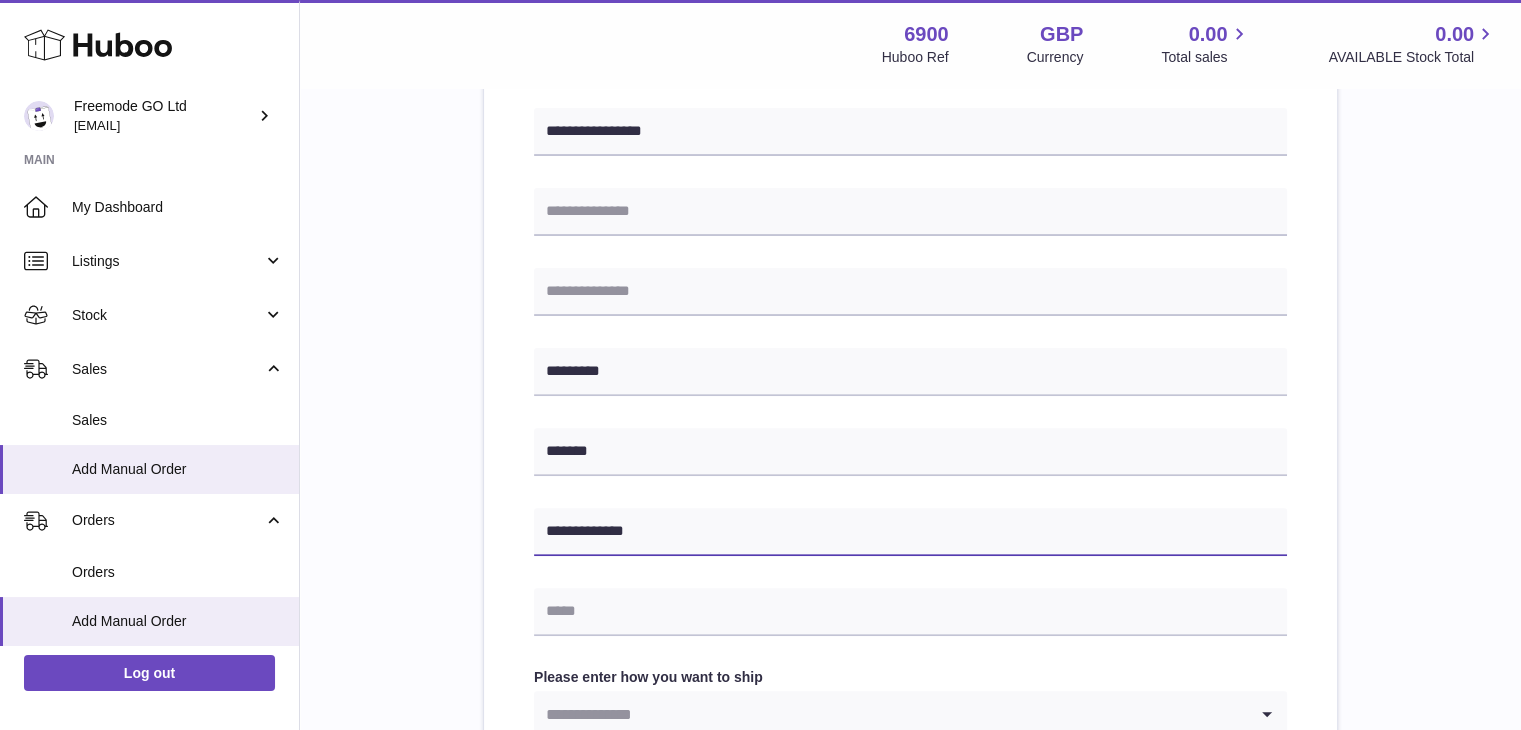 click on "**********" at bounding box center (910, 532) 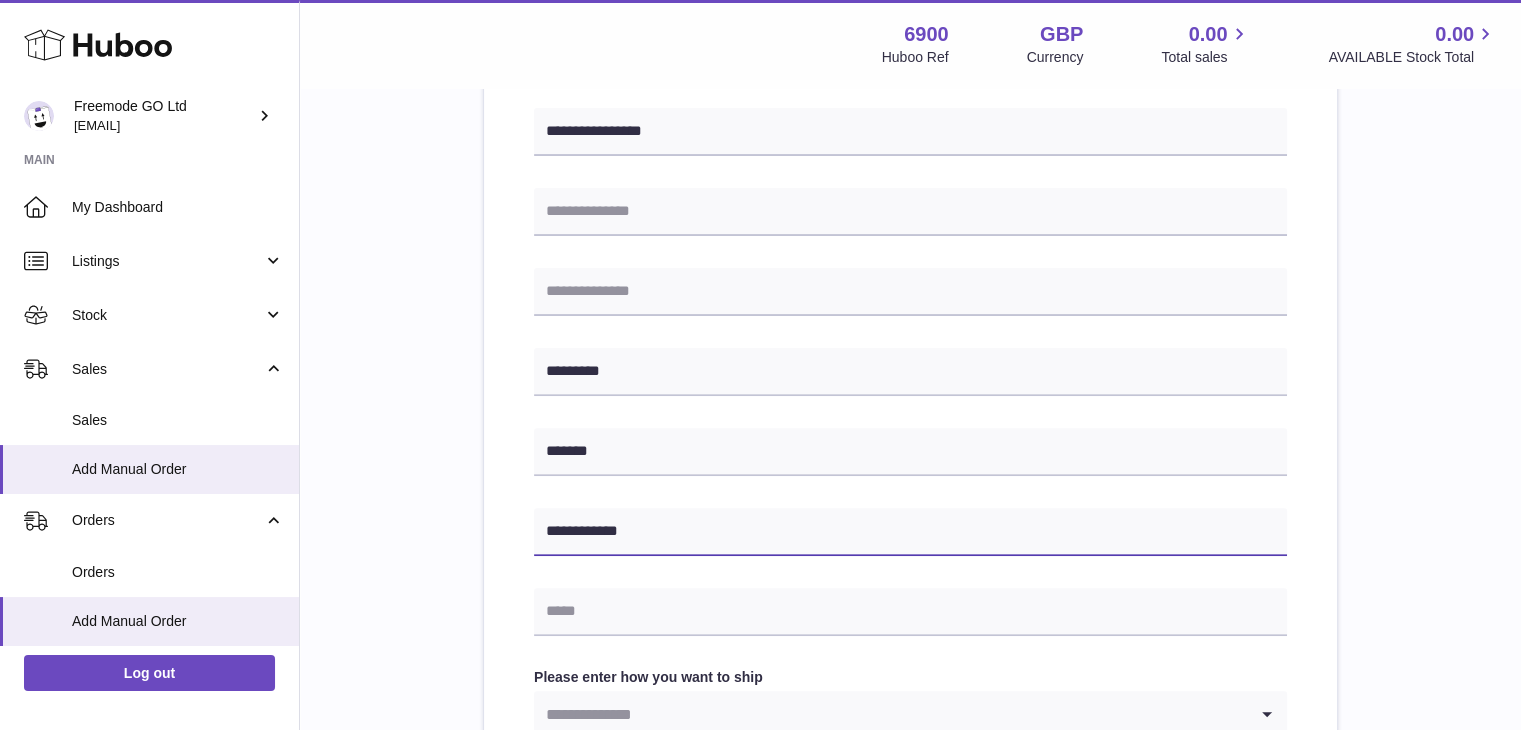 type on "**********" 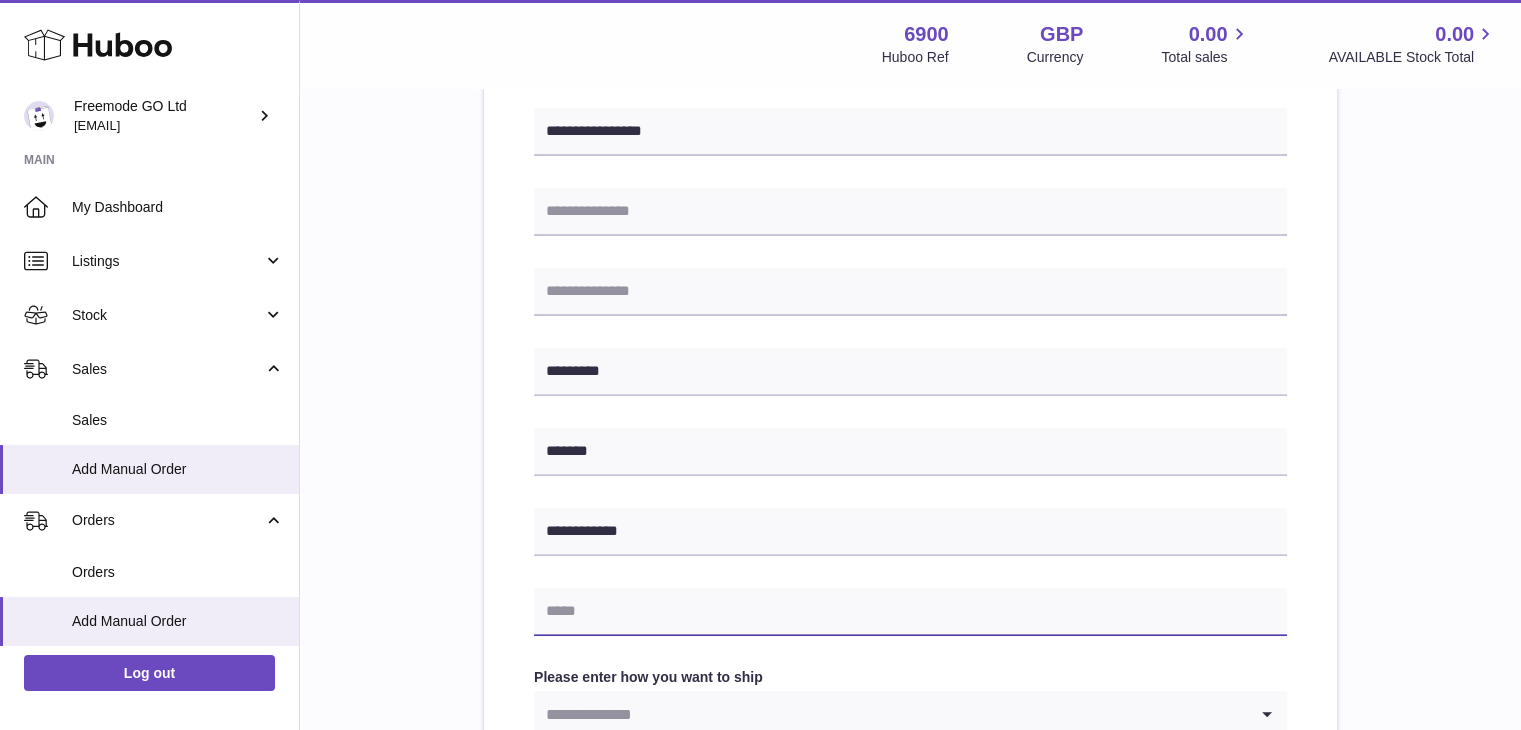 click at bounding box center [910, 612] 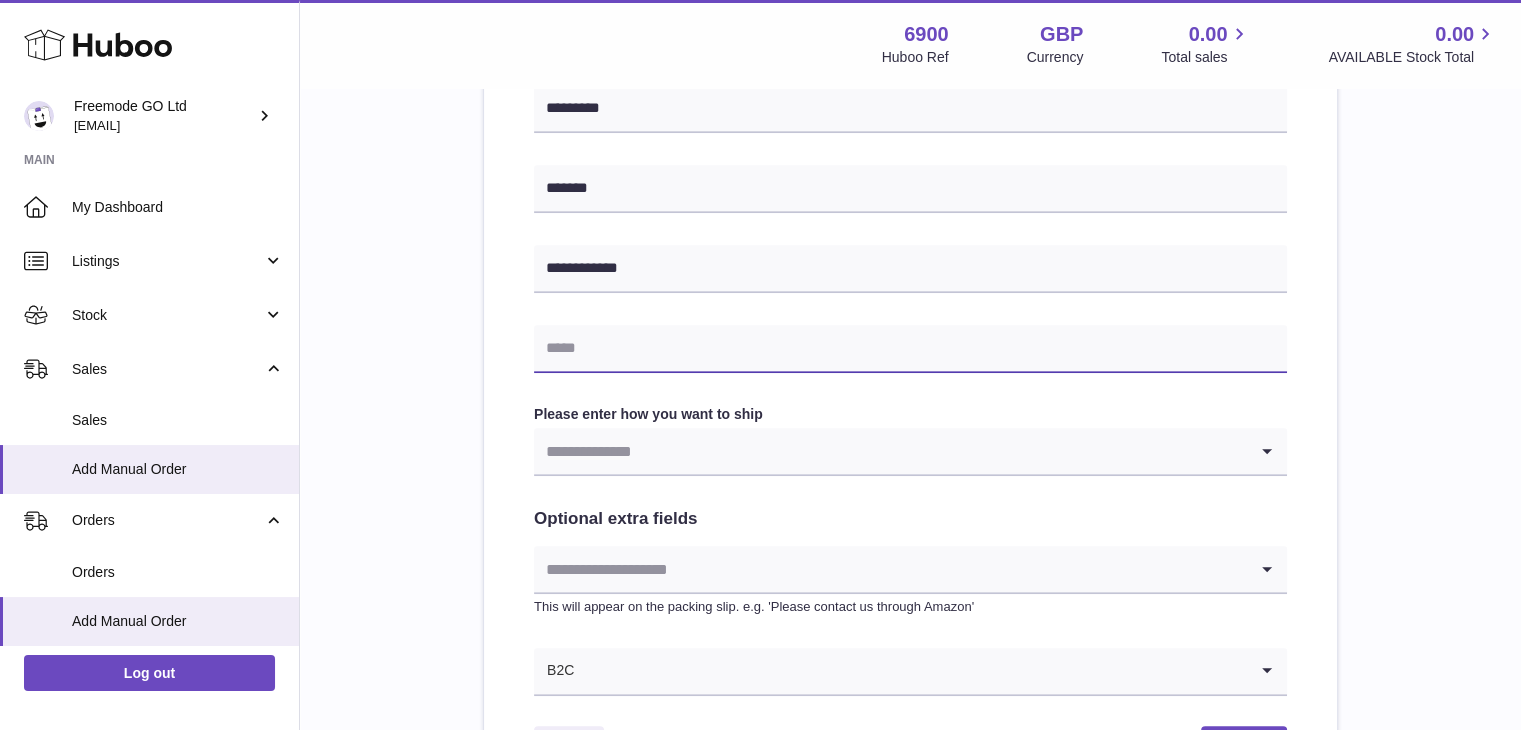 scroll, scrollTop: 849, scrollLeft: 0, axis: vertical 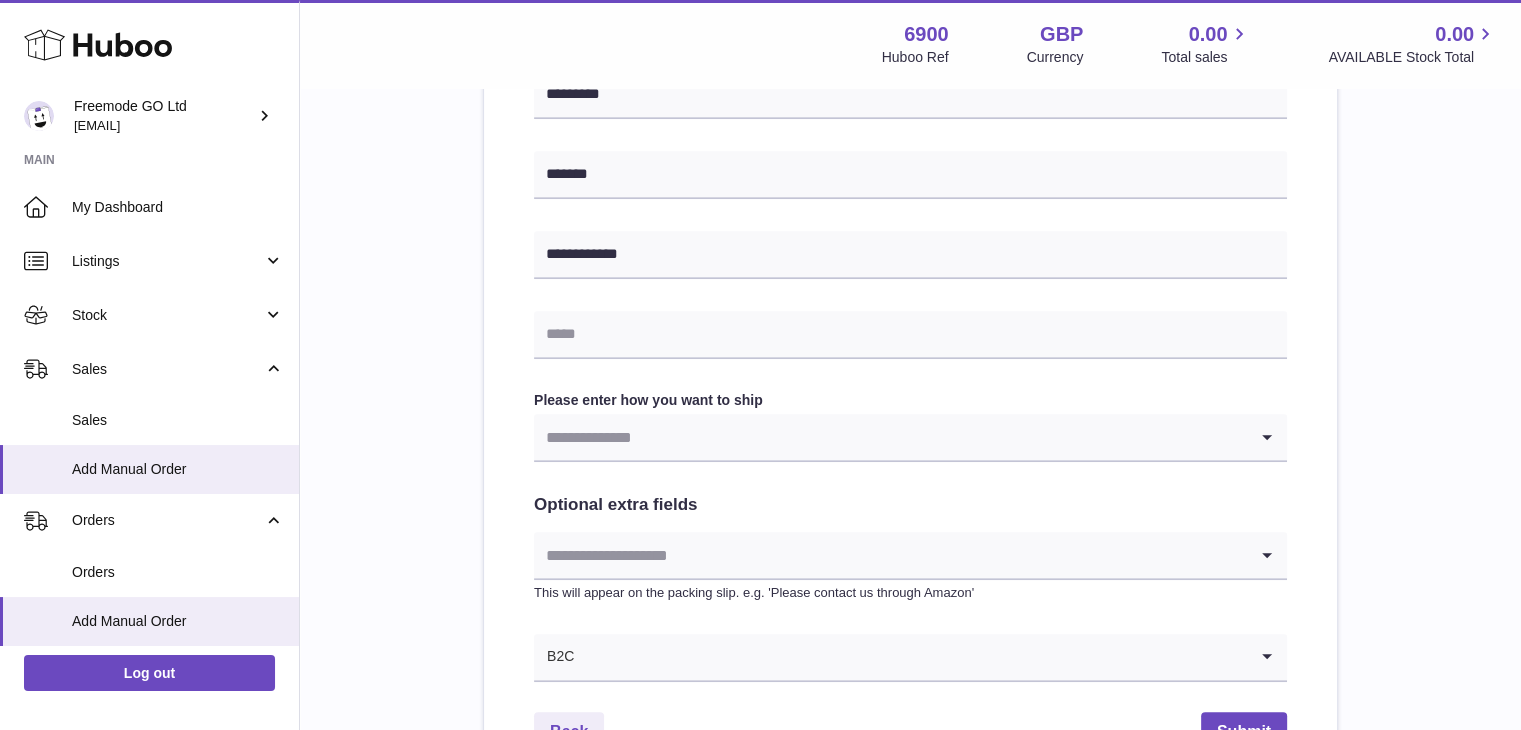 click on "**********" at bounding box center [910, 76] 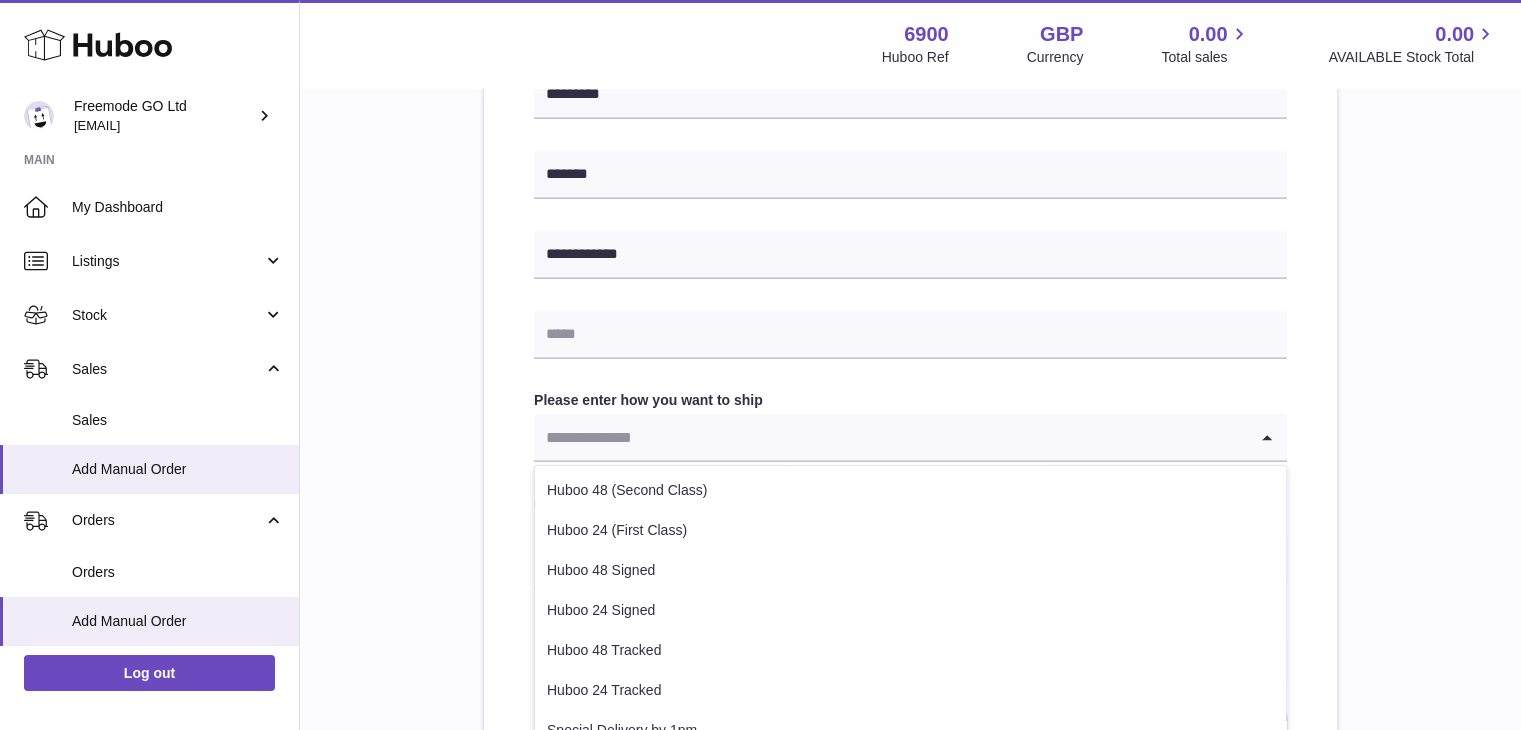 click at bounding box center (890, 437) 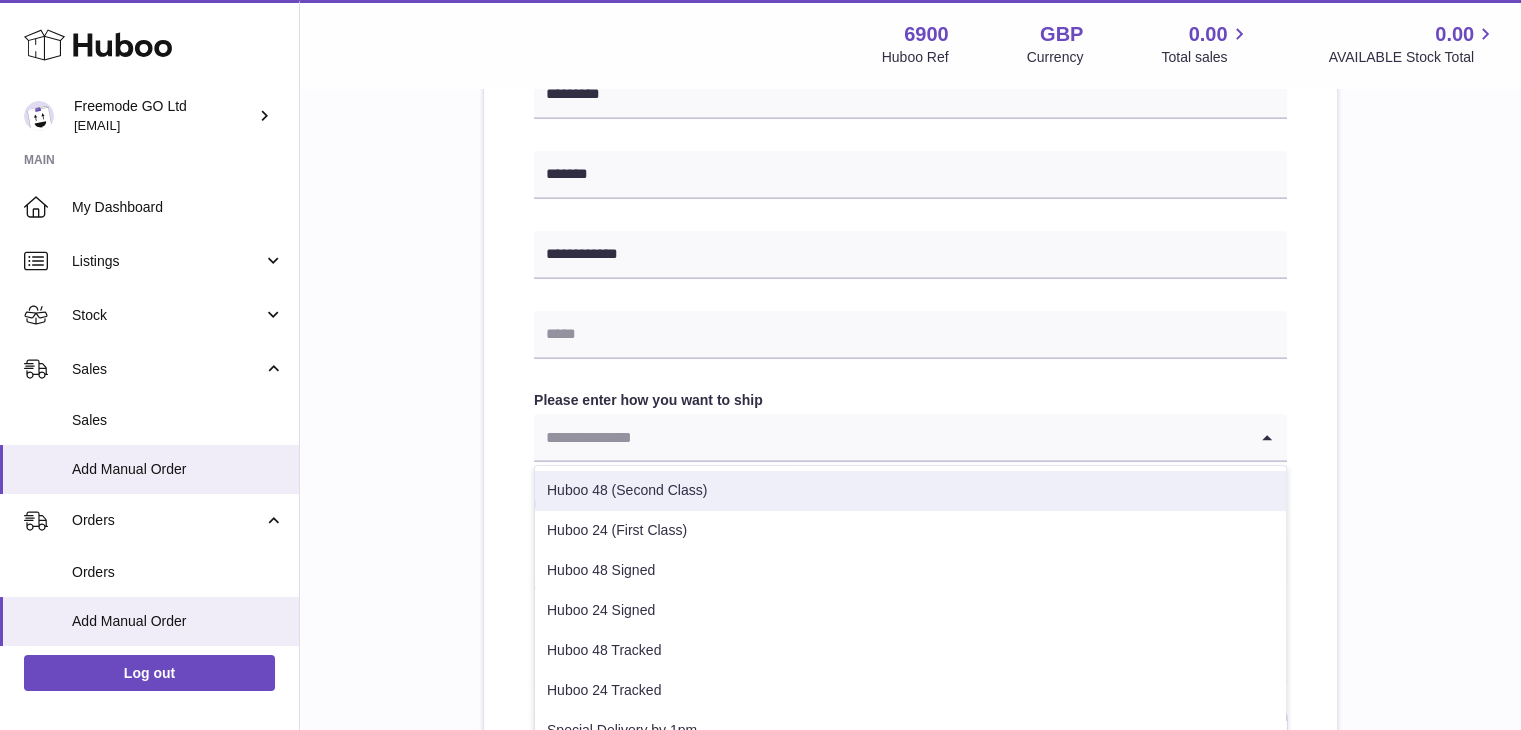 click on "Huboo 48 (Second Class)" at bounding box center (910, 491) 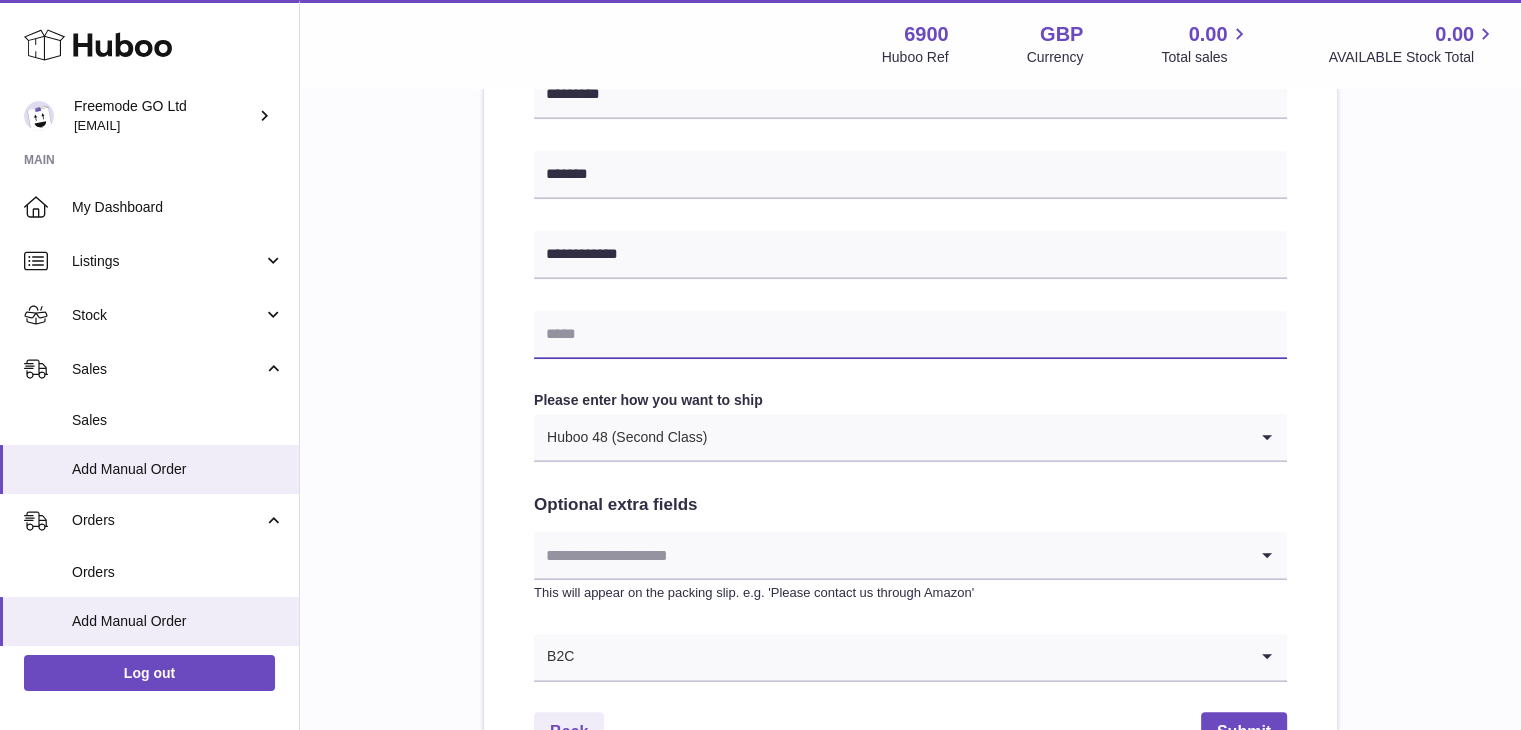 click at bounding box center [910, 335] 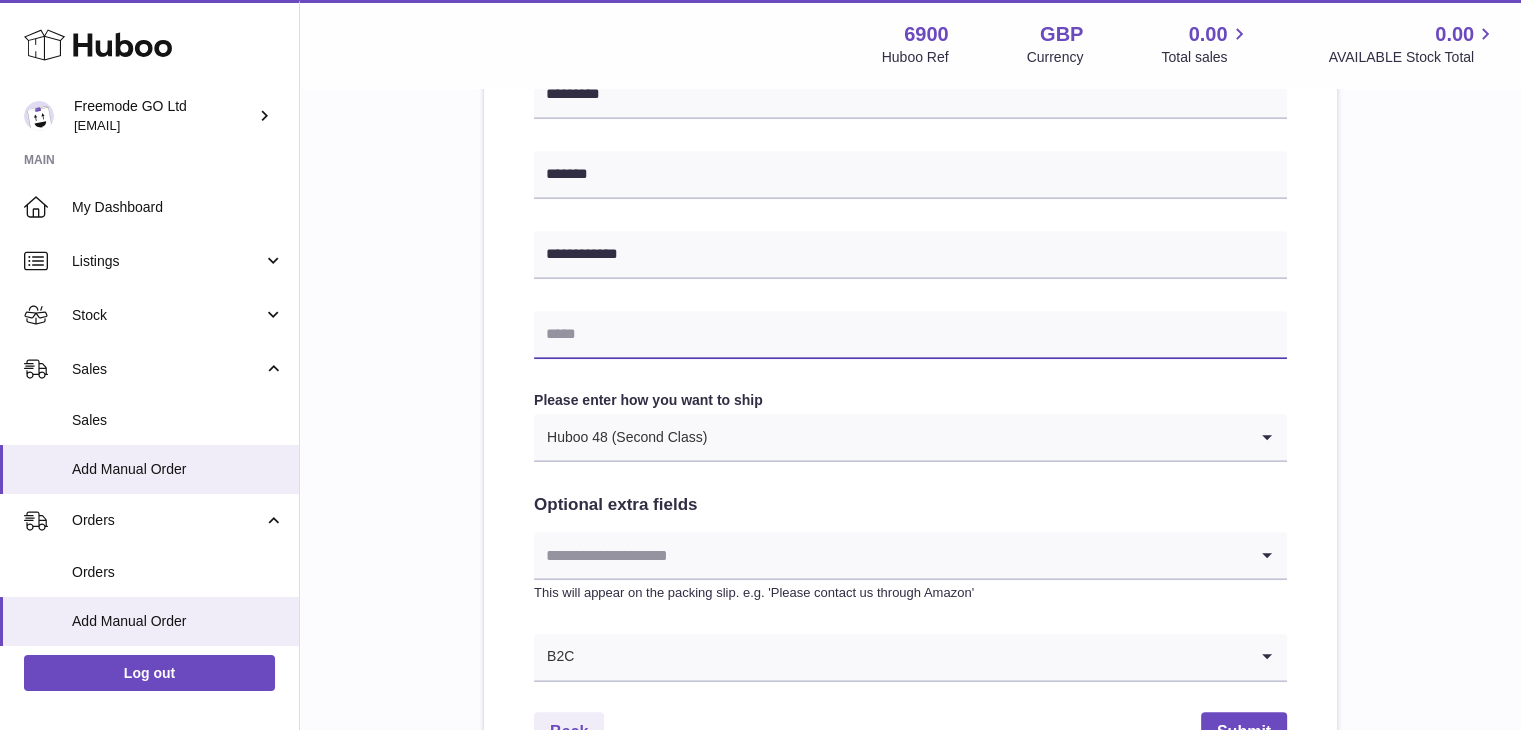paste on "**********" 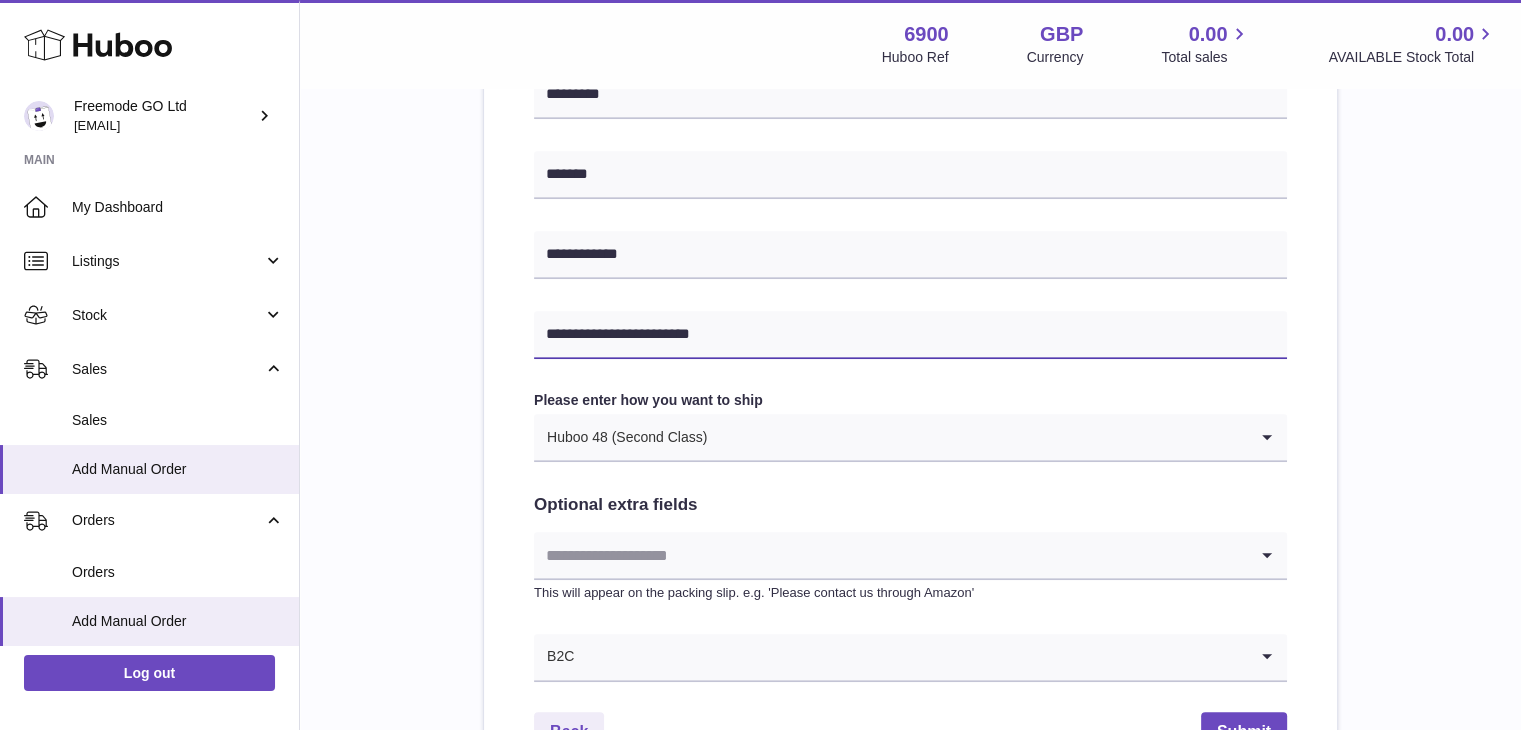 scroll, scrollTop: 1080, scrollLeft: 0, axis: vertical 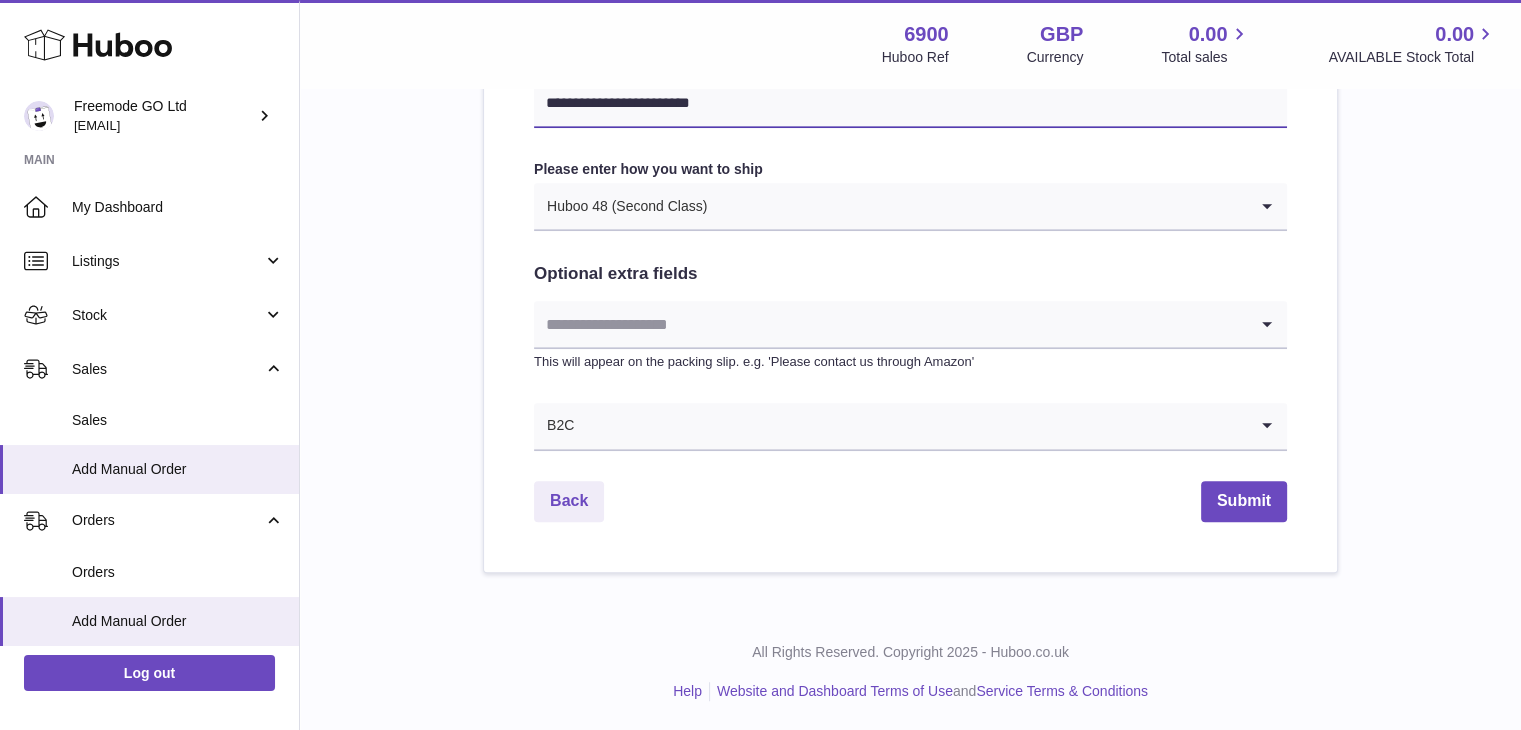 type on "**********" 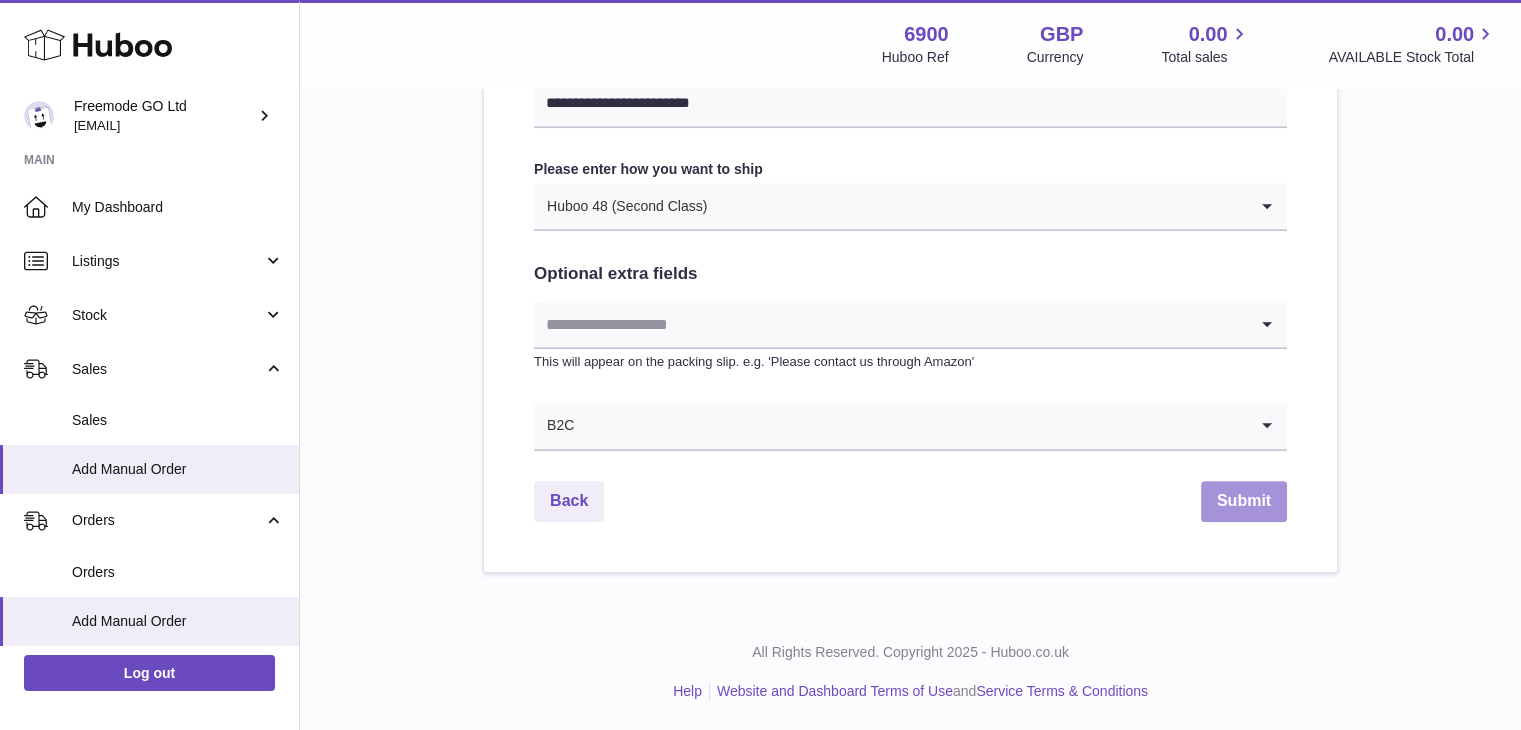 click on "Submit" at bounding box center (1244, 501) 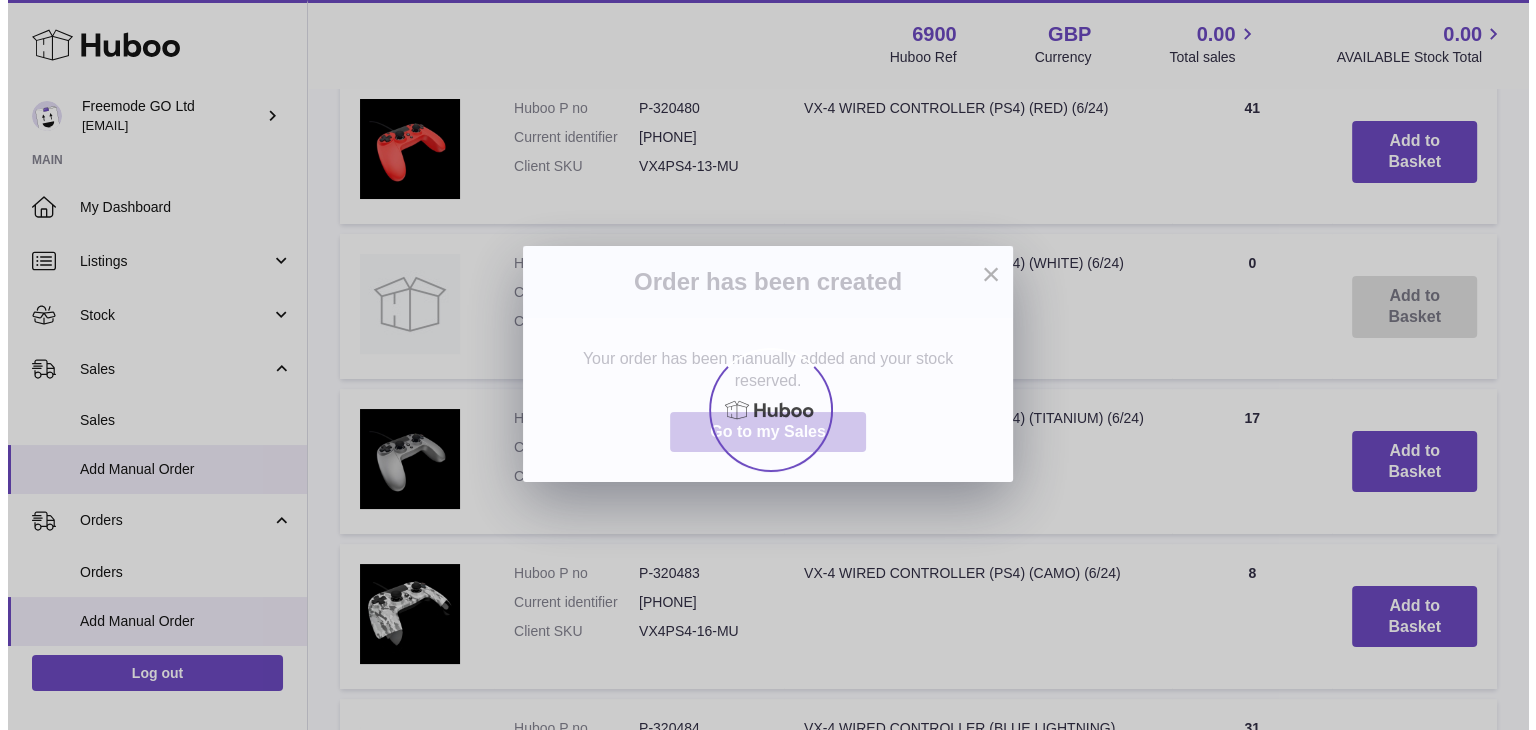 scroll, scrollTop: 0, scrollLeft: 0, axis: both 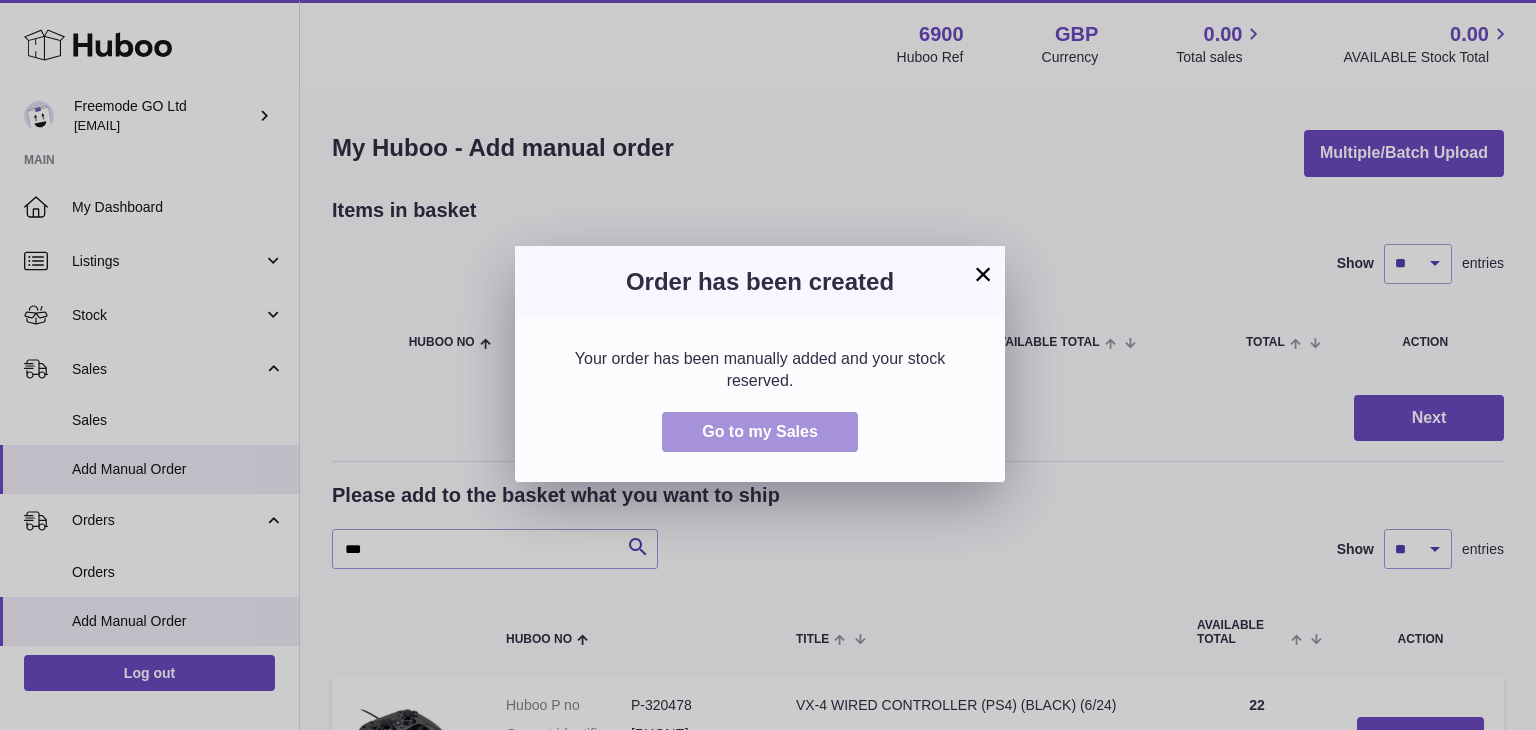 click on "Go to my Sales" at bounding box center (760, 431) 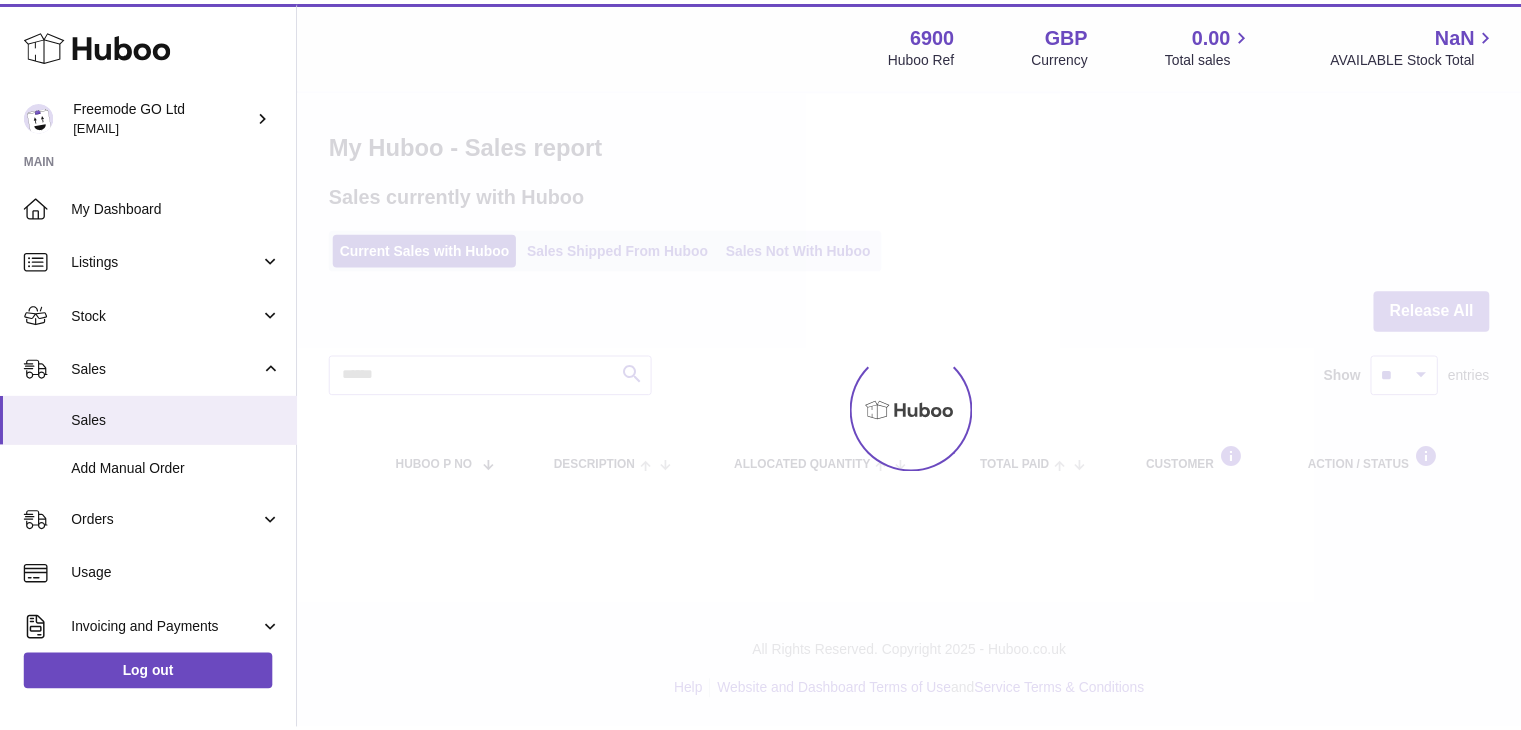scroll, scrollTop: 0, scrollLeft: 0, axis: both 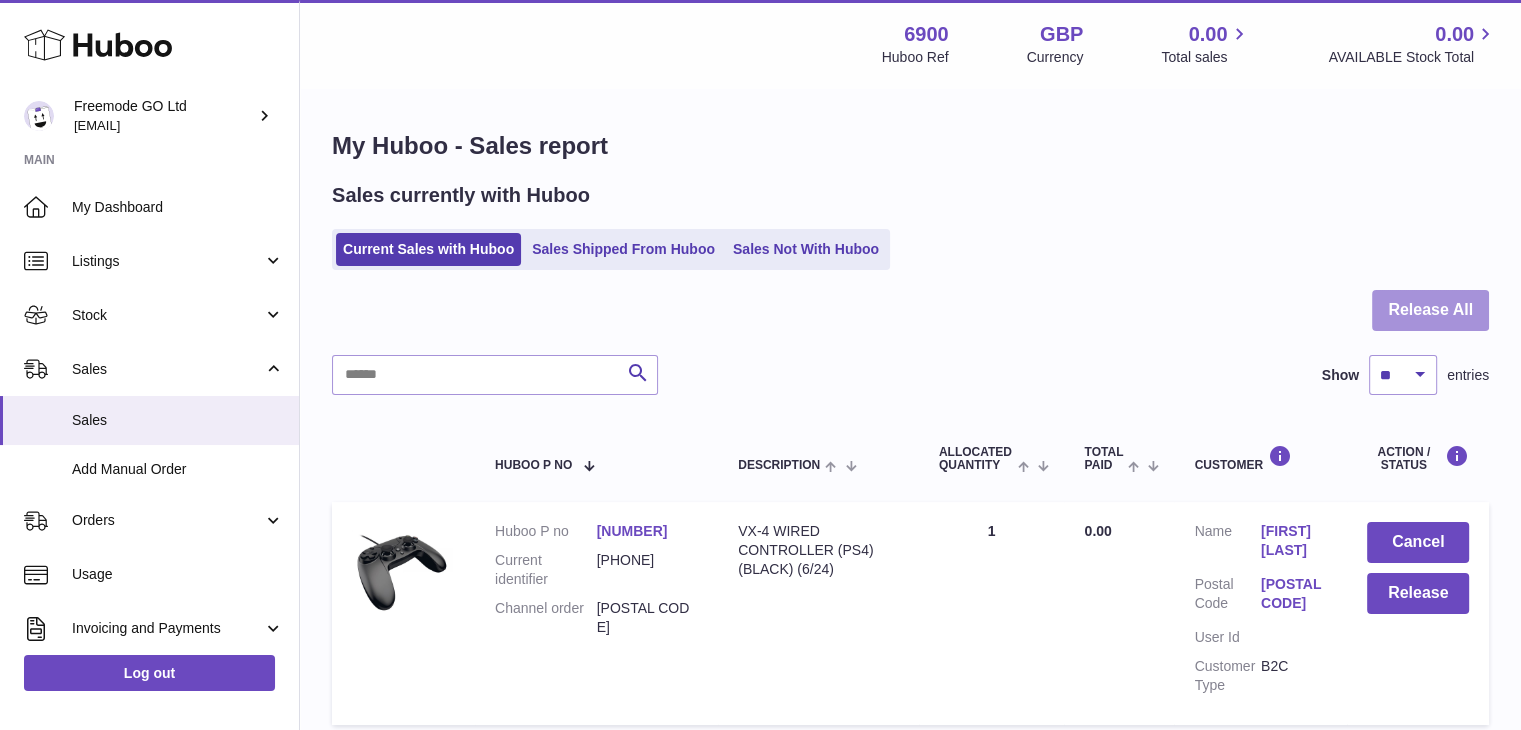 click on "Release All" at bounding box center (1430, 310) 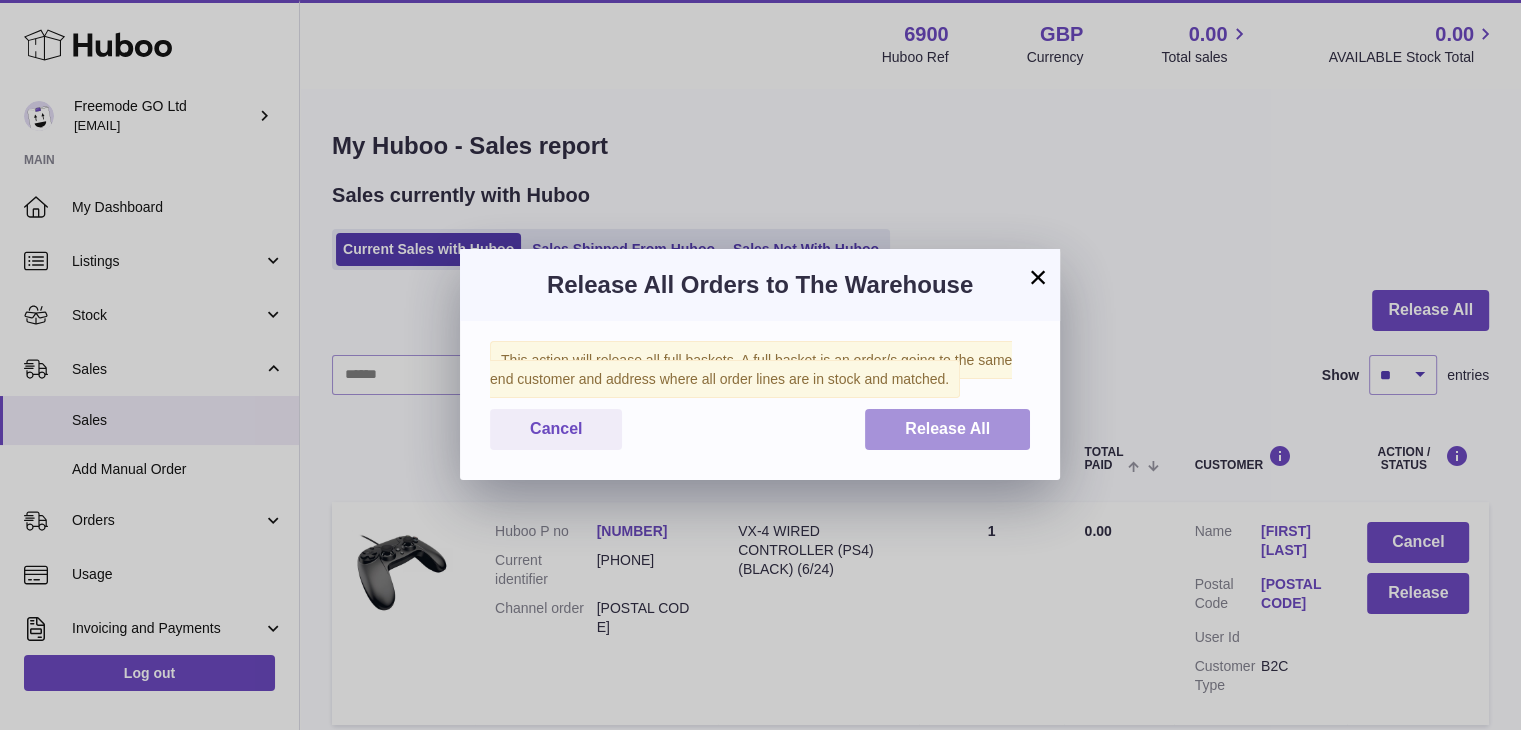 click on "Release All" at bounding box center [947, 428] 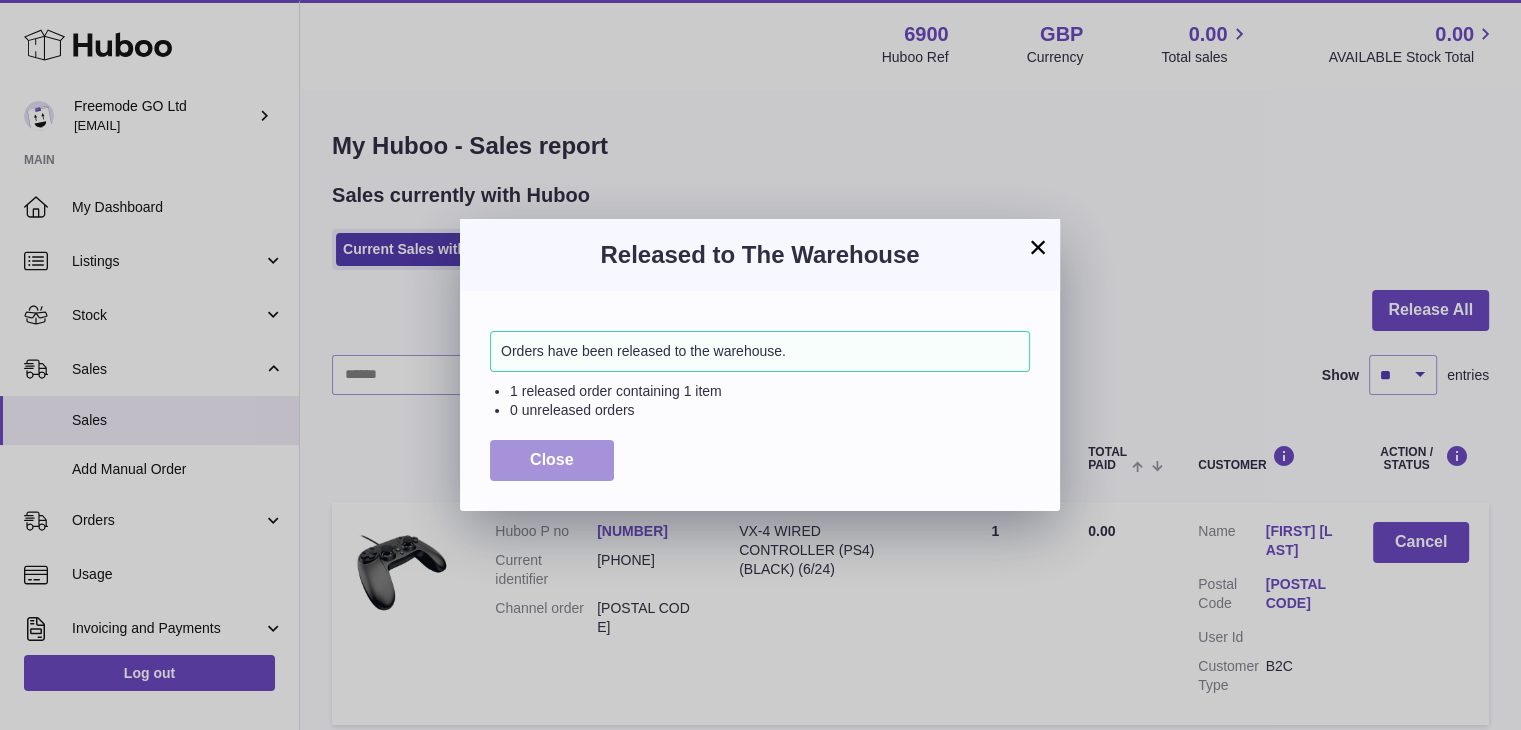 click on "Close" at bounding box center (552, 459) 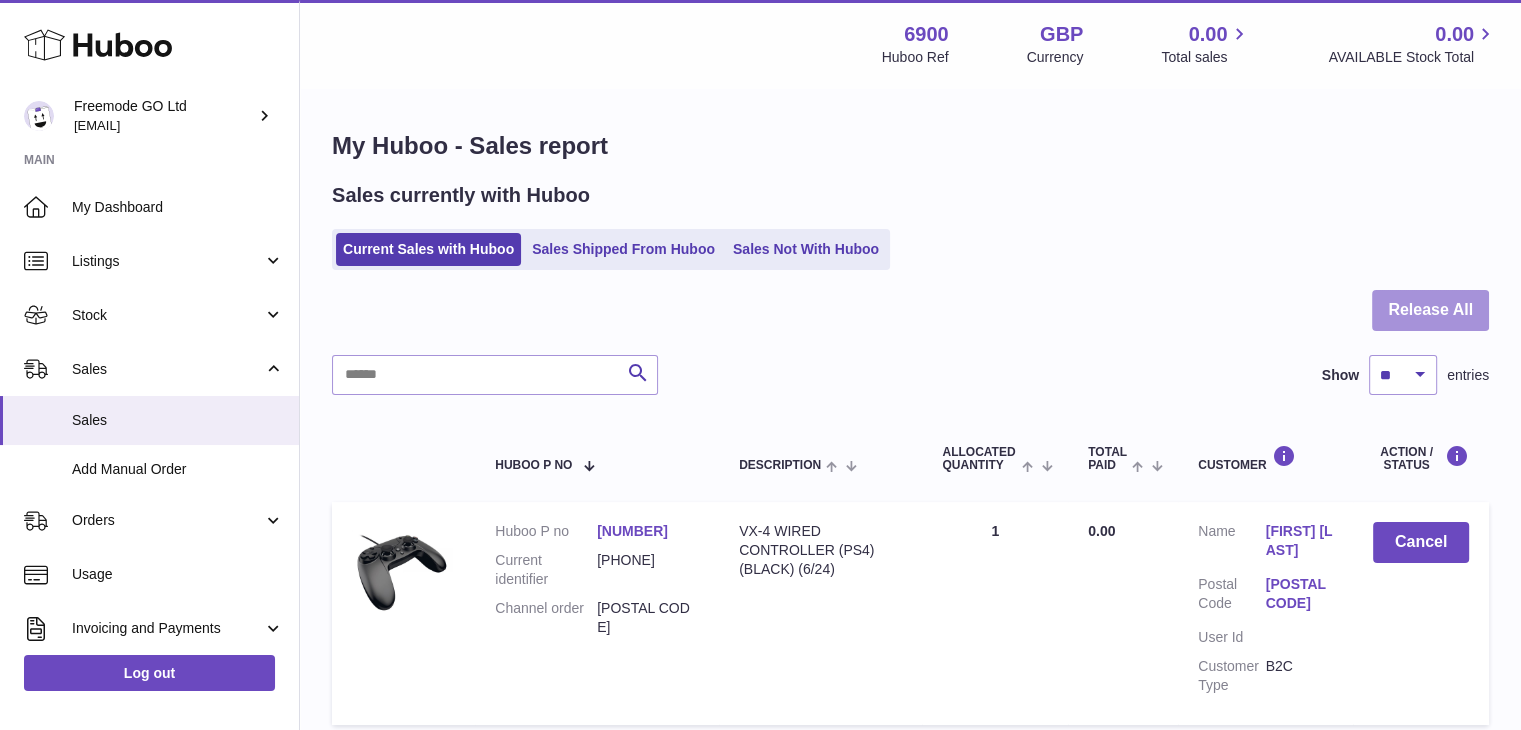 click on "Release All" at bounding box center (1430, 310) 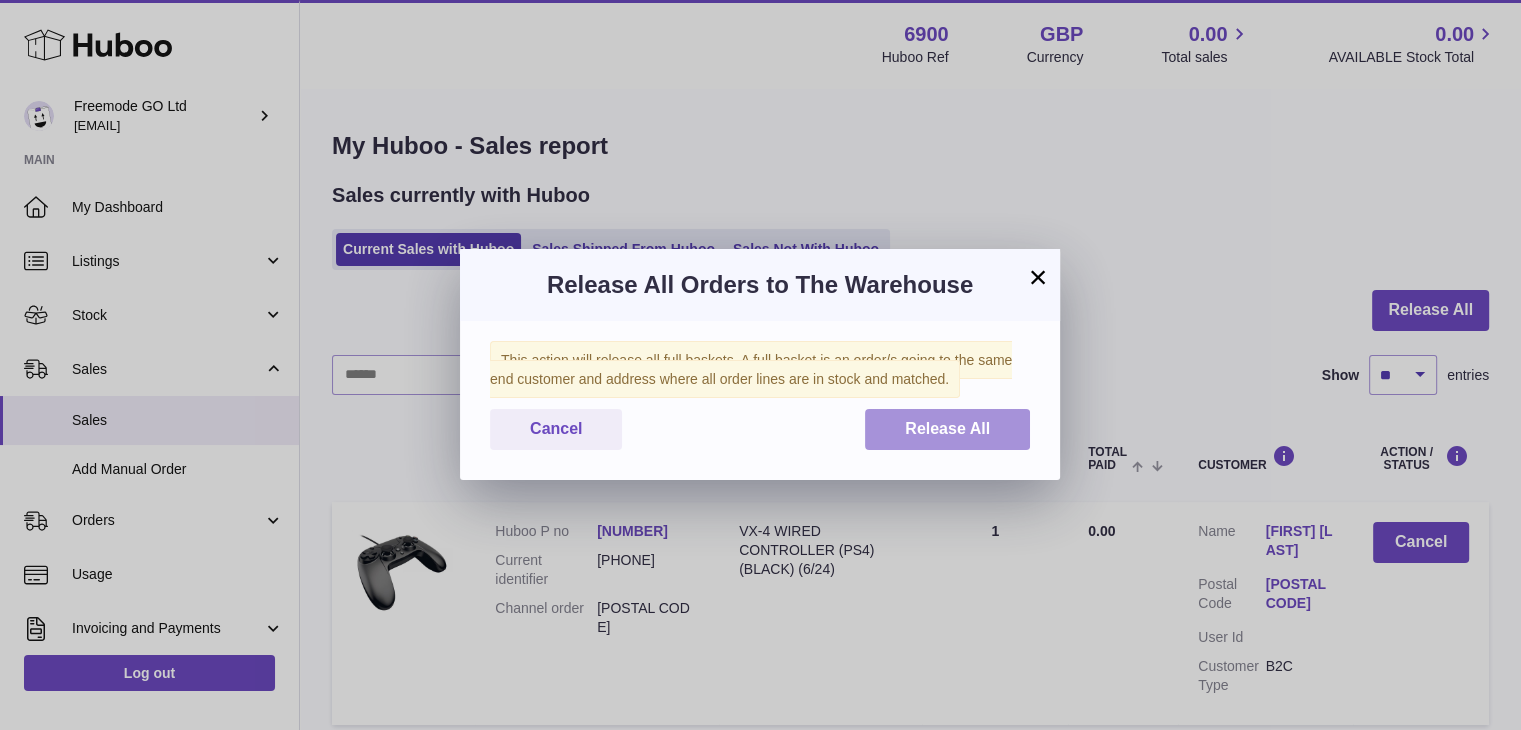 click on "Release All" at bounding box center (947, 429) 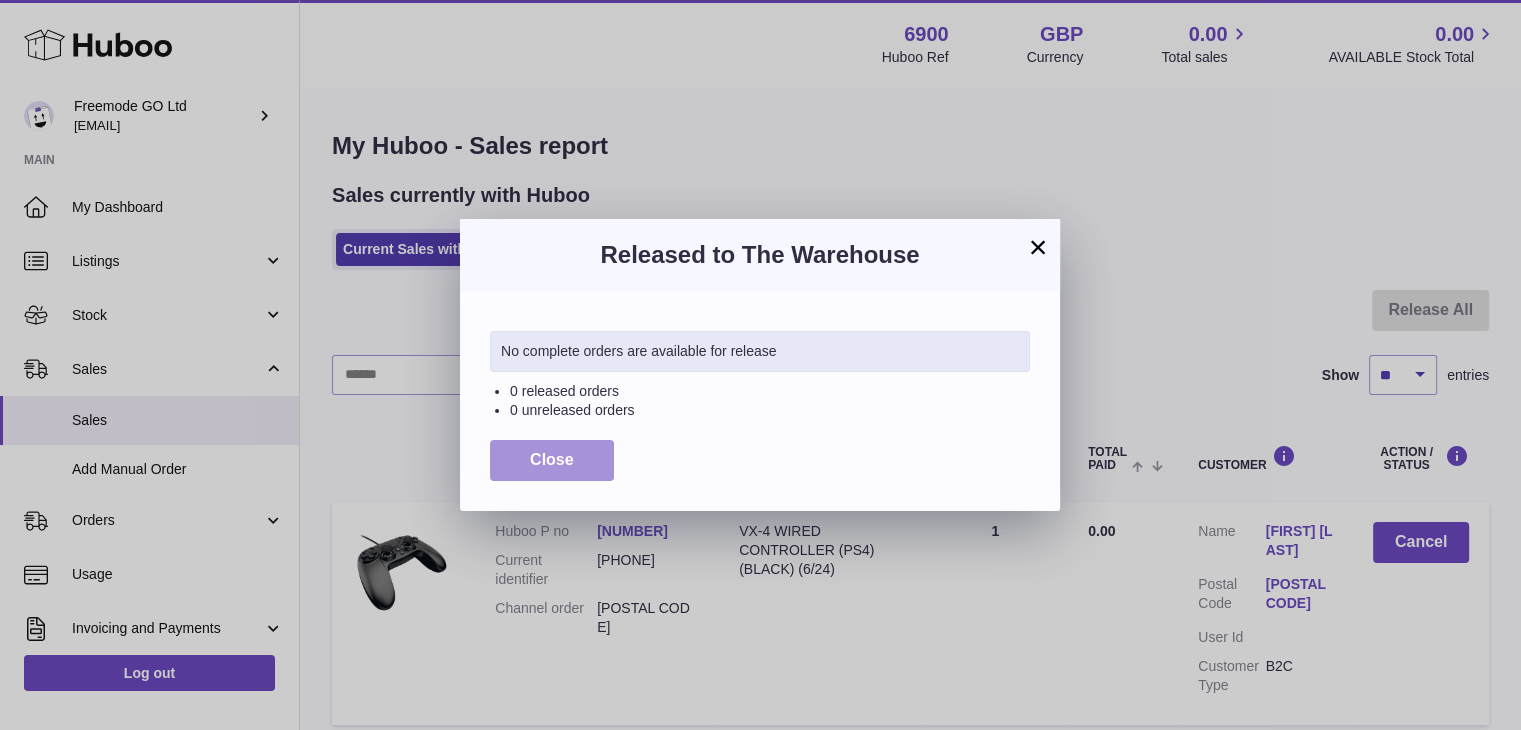 click on "Close" at bounding box center [552, 460] 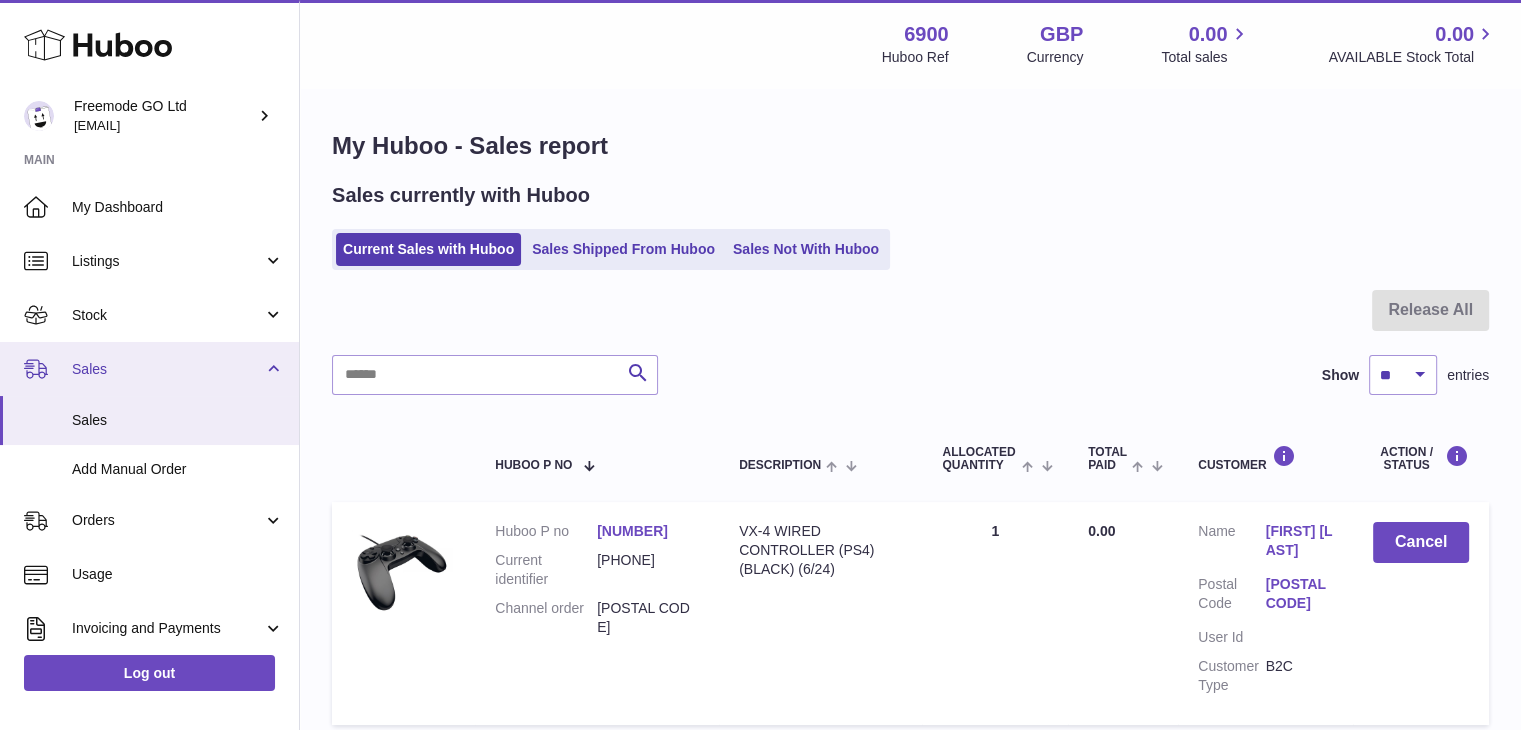 click on "Sales" at bounding box center (167, 369) 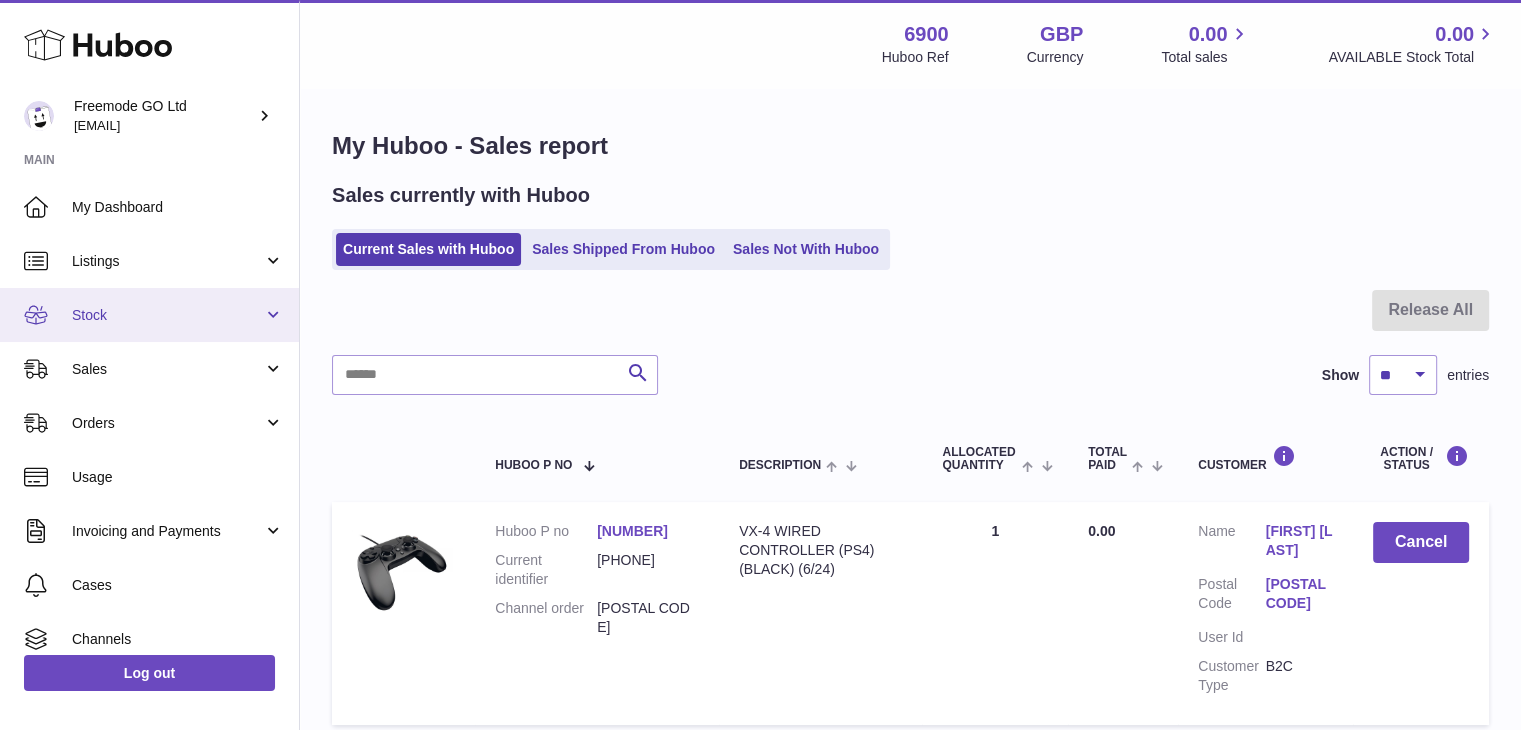 click on "Stock" at bounding box center [167, 315] 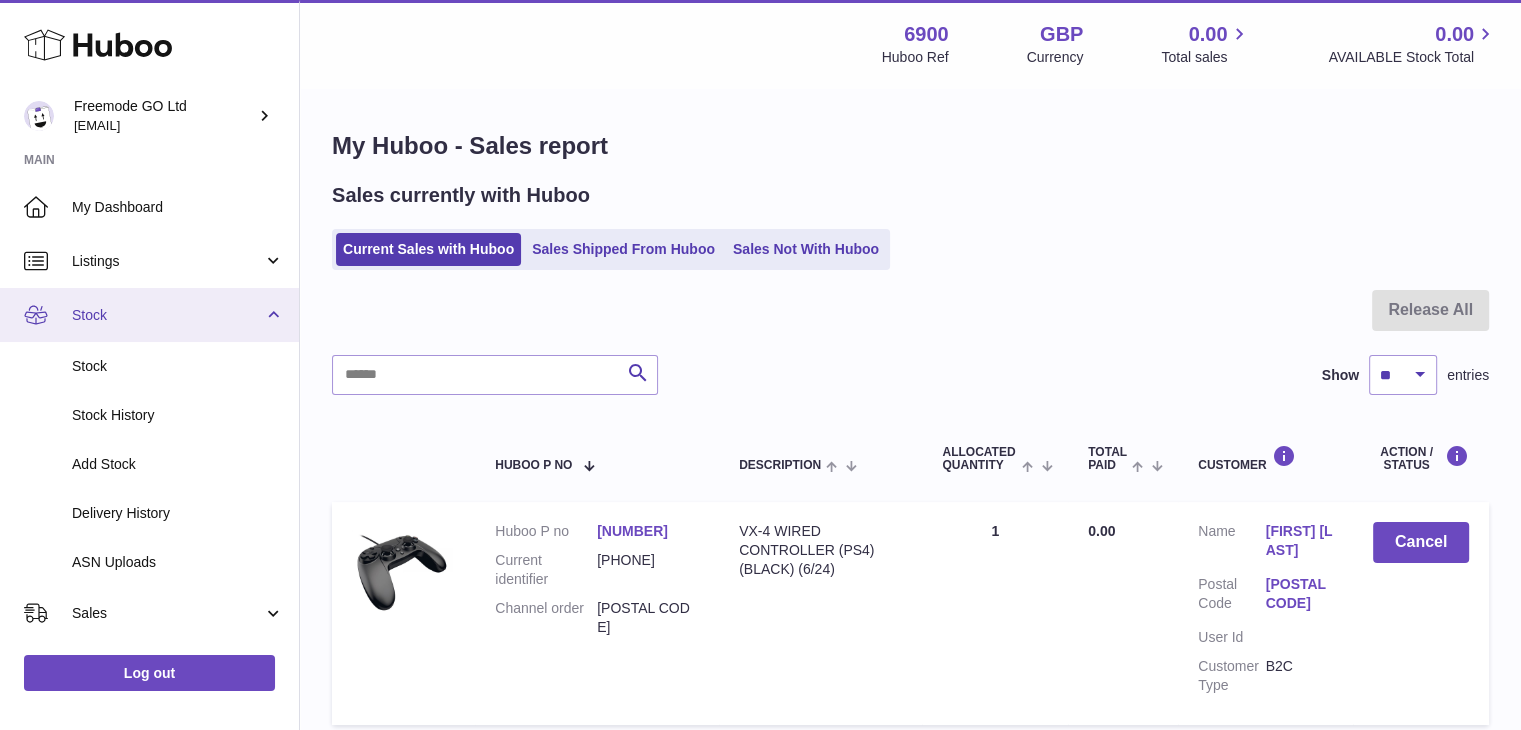 click on "Stock" at bounding box center (167, 315) 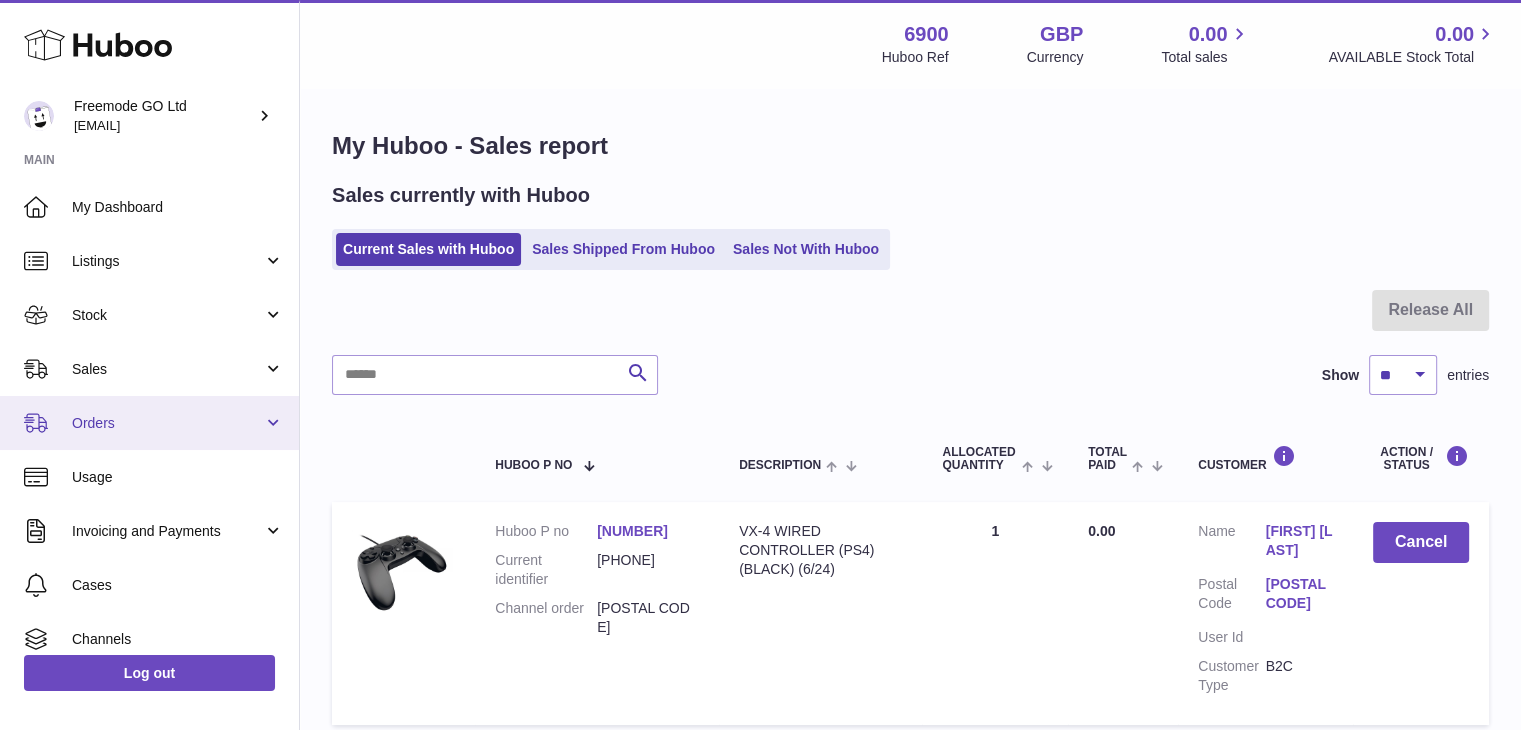 click on "Orders" at bounding box center [167, 423] 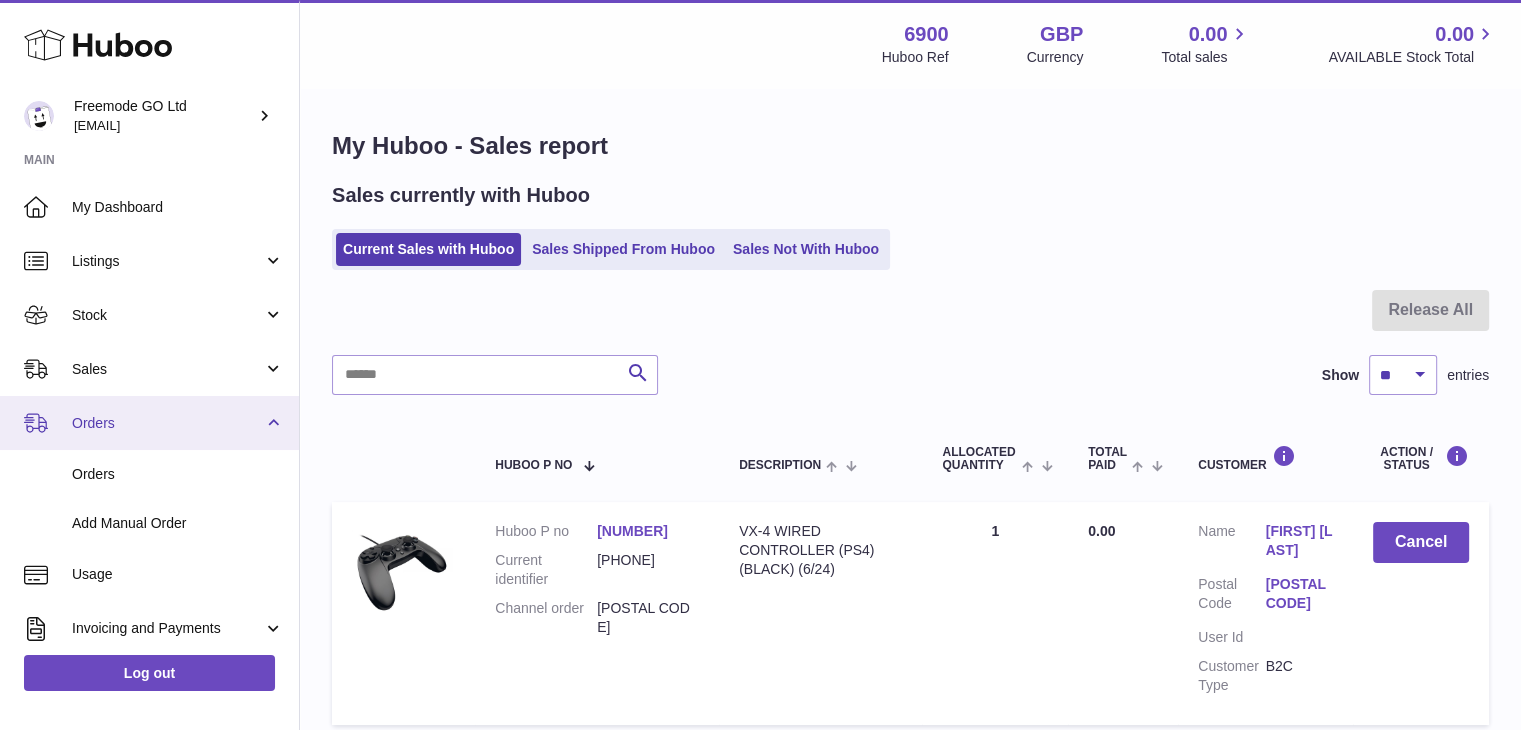 click on "Orders" at bounding box center (167, 423) 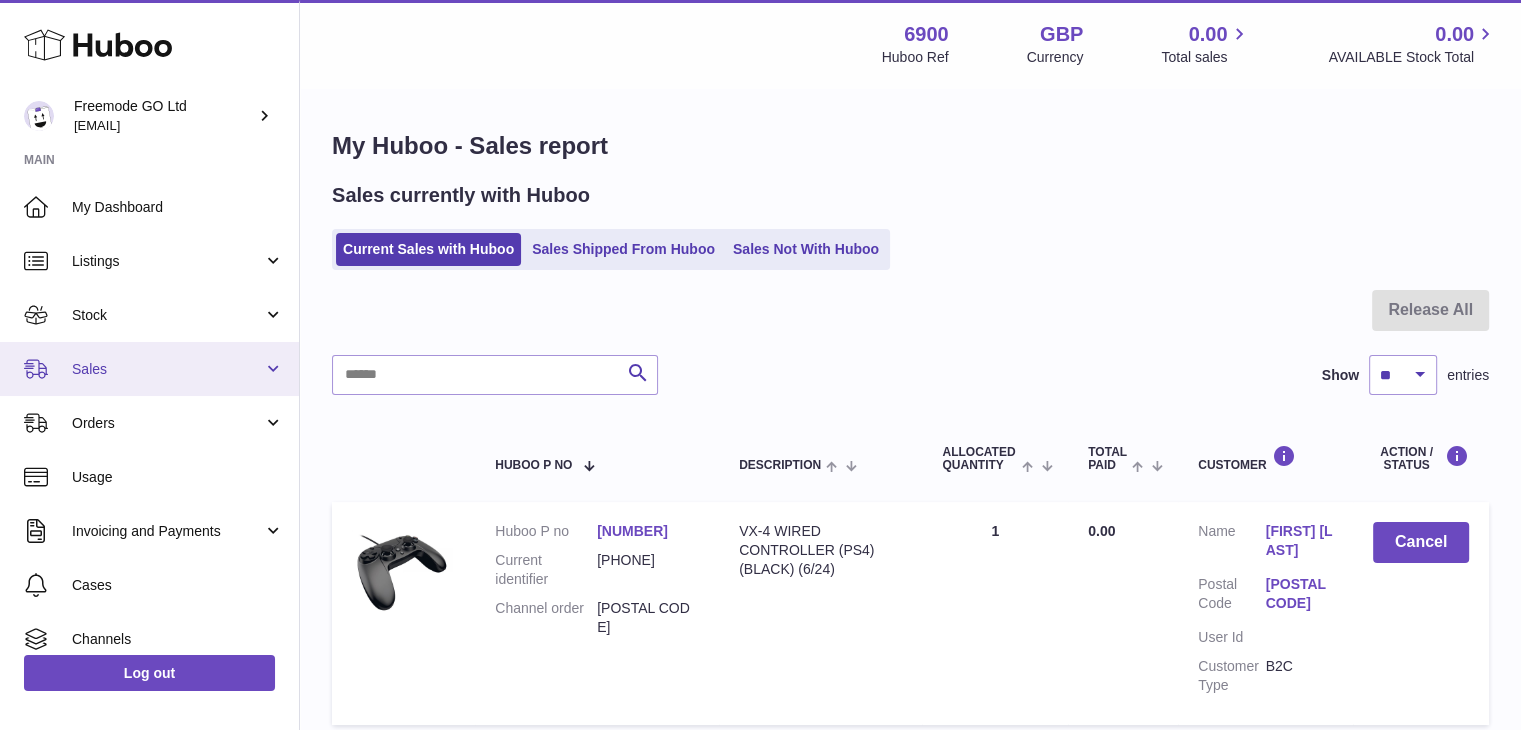 click on "Sales" at bounding box center [167, 369] 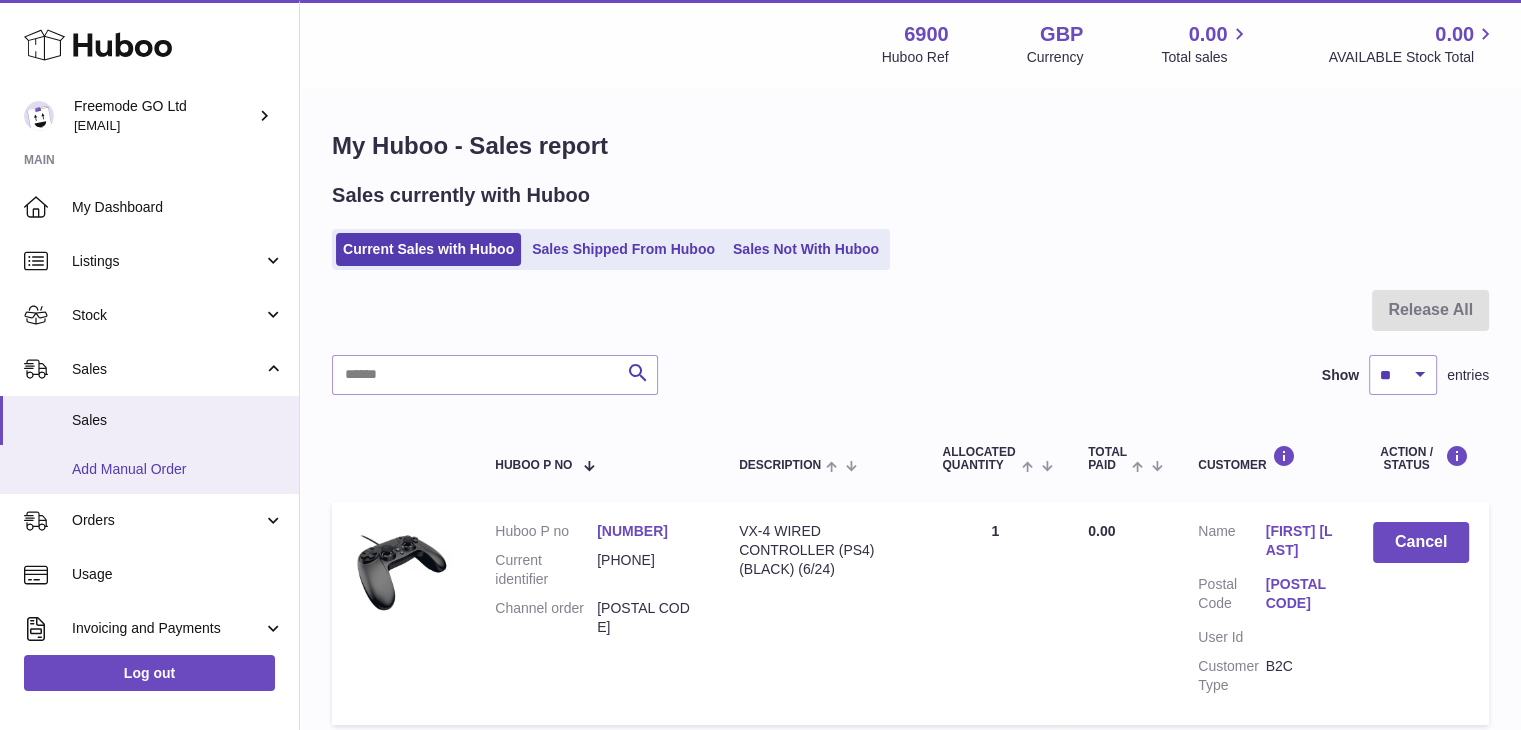 click on "Add Manual Order" at bounding box center (149, 469) 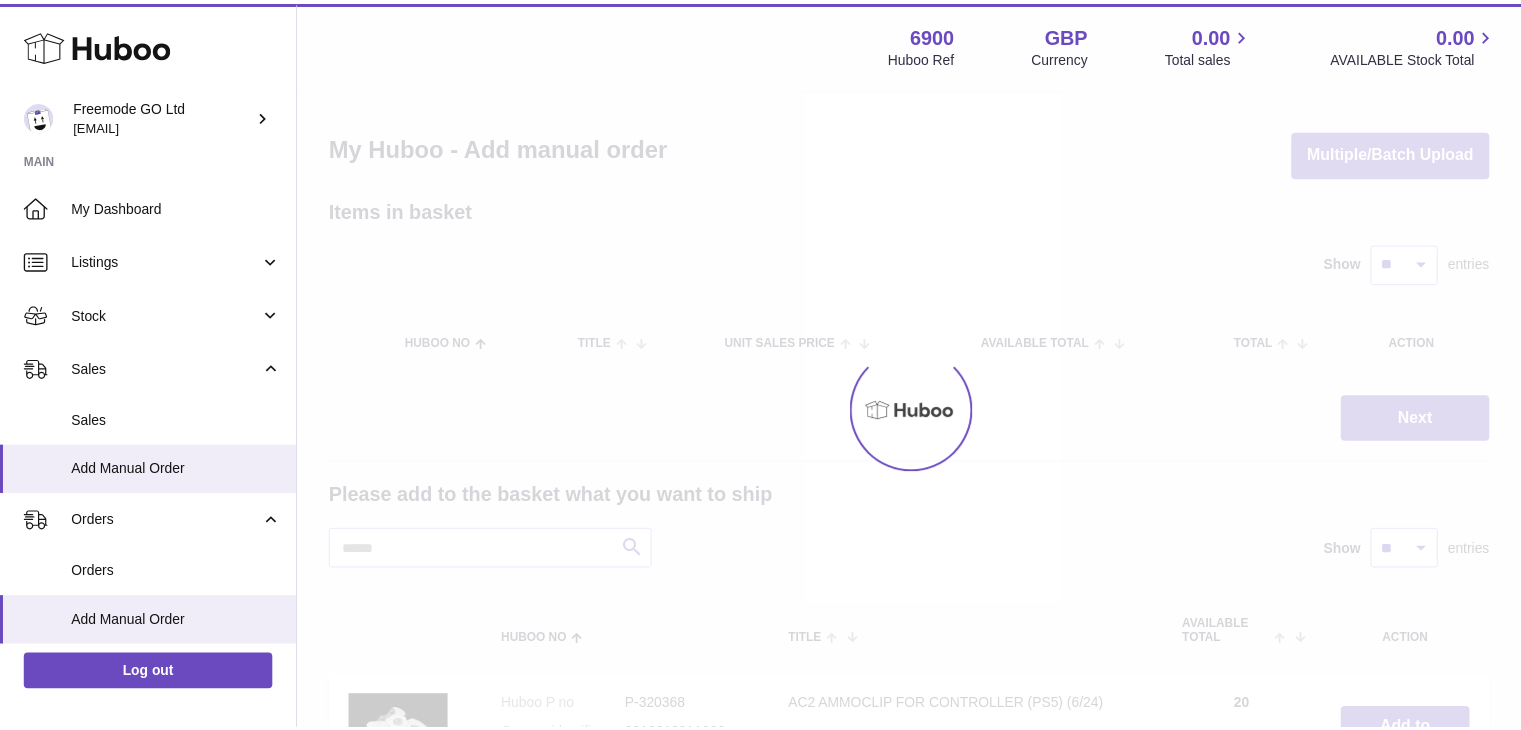 scroll, scrollTop: 0, scrollLeft: 0, axis: both 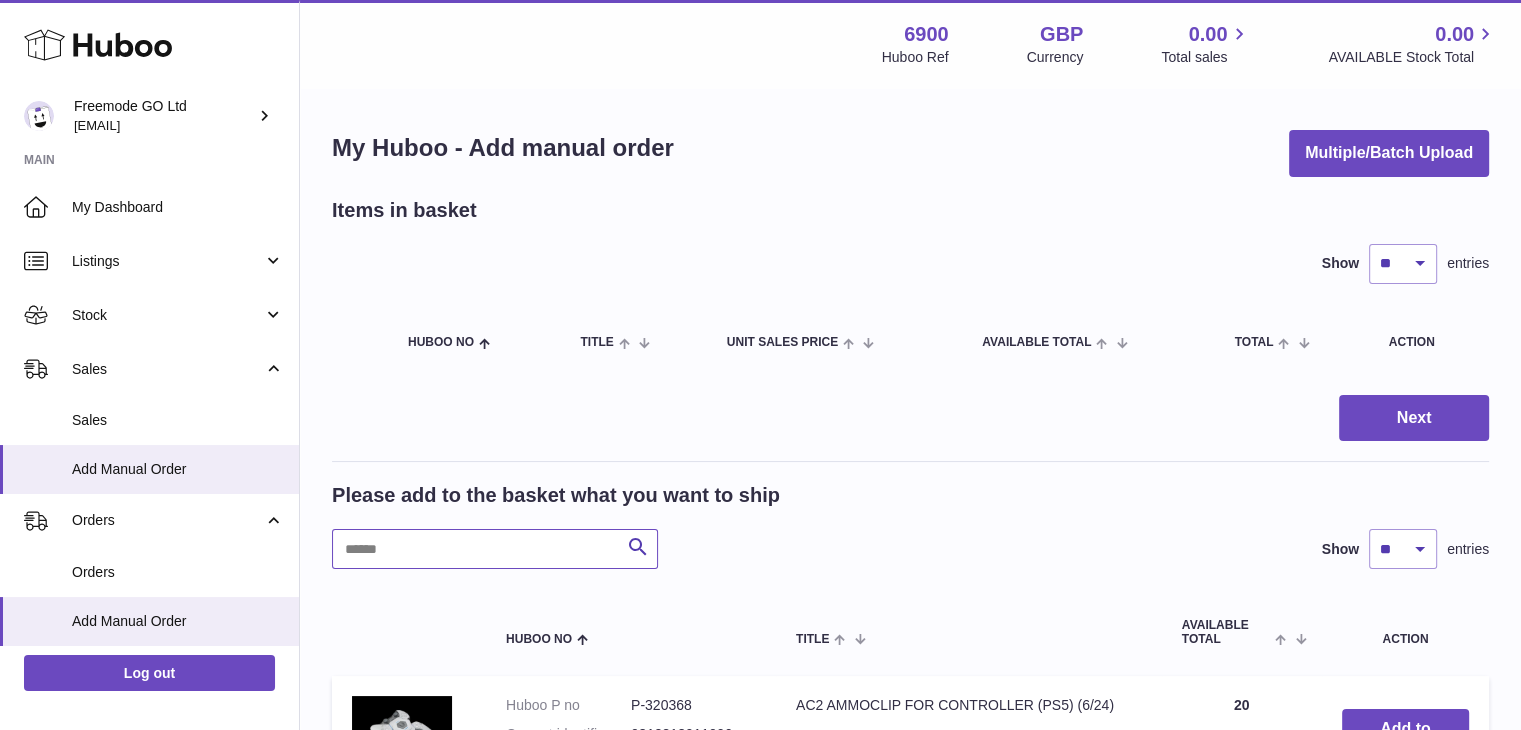 click at bounding box center (495, 549) 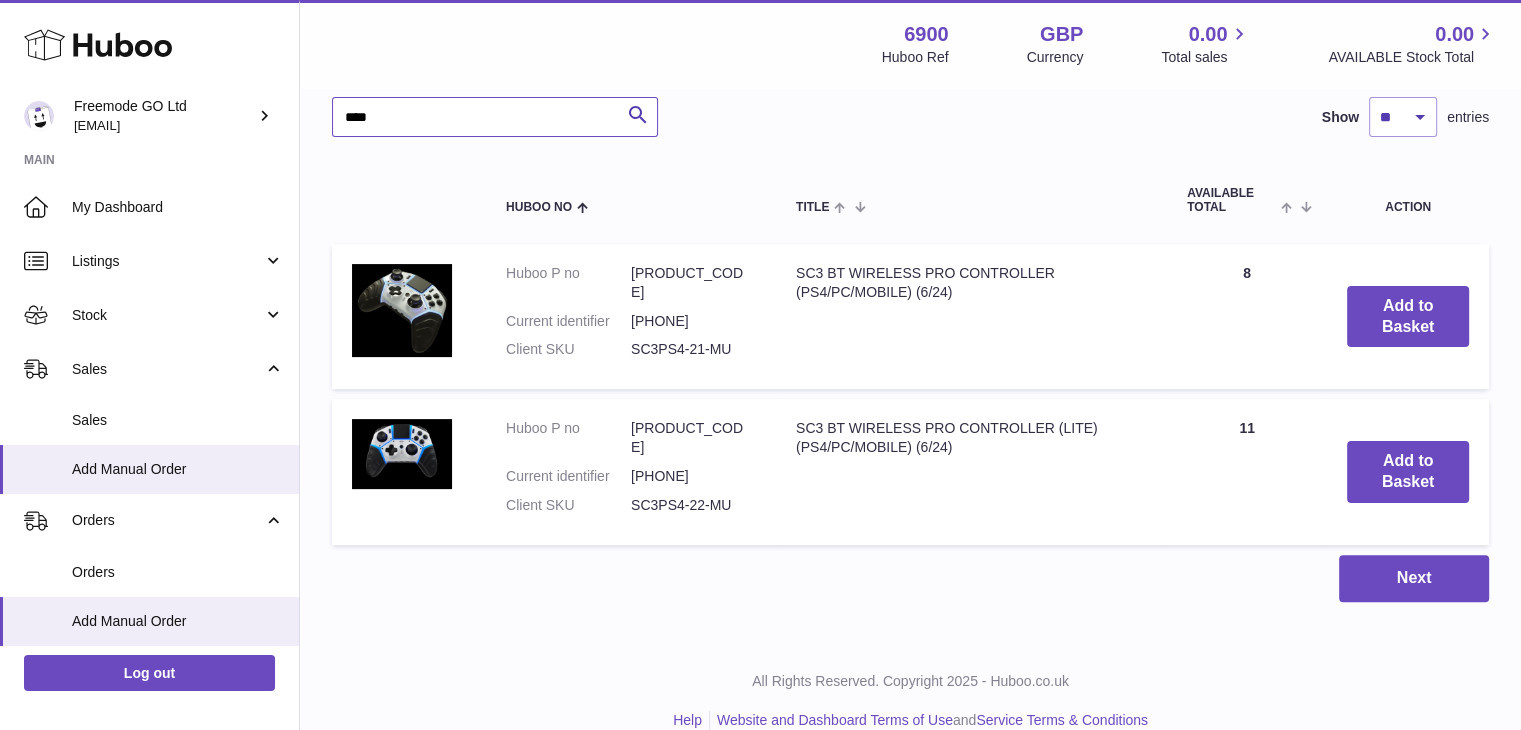 scroll, scrollTop: 433, scrollLeft: 0, axis: vertical 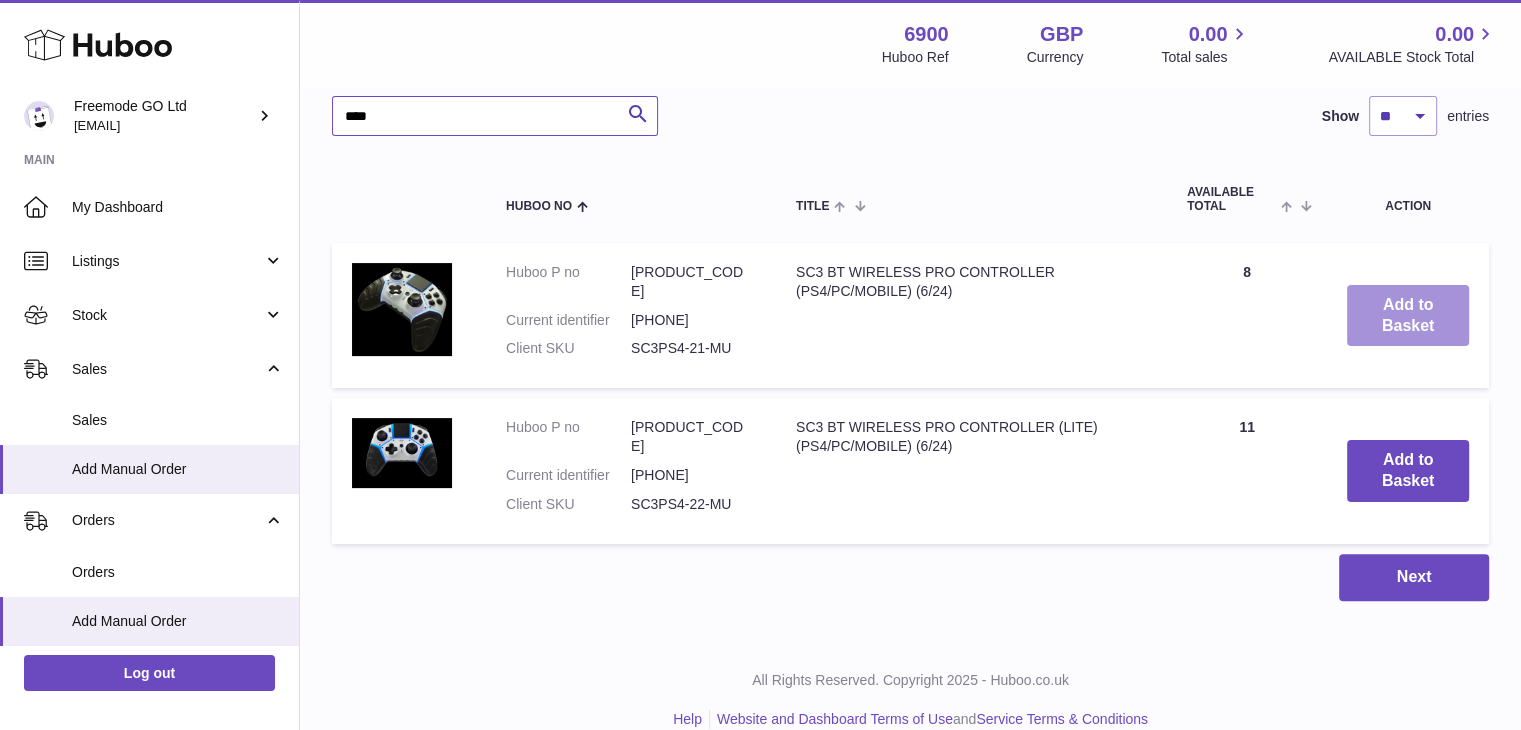 type on "****" 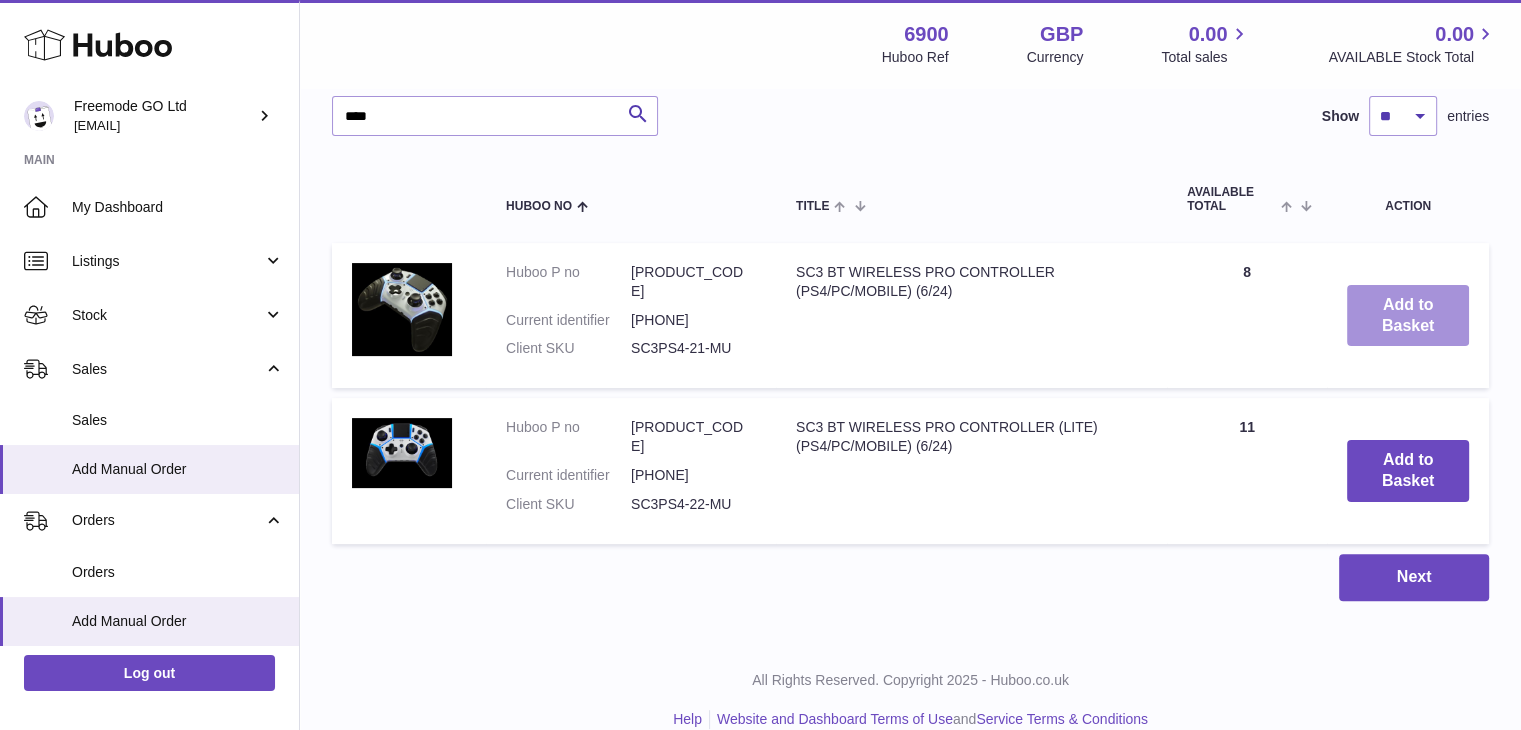 click on "Add to Basket" at bounding box center (1408, 316) 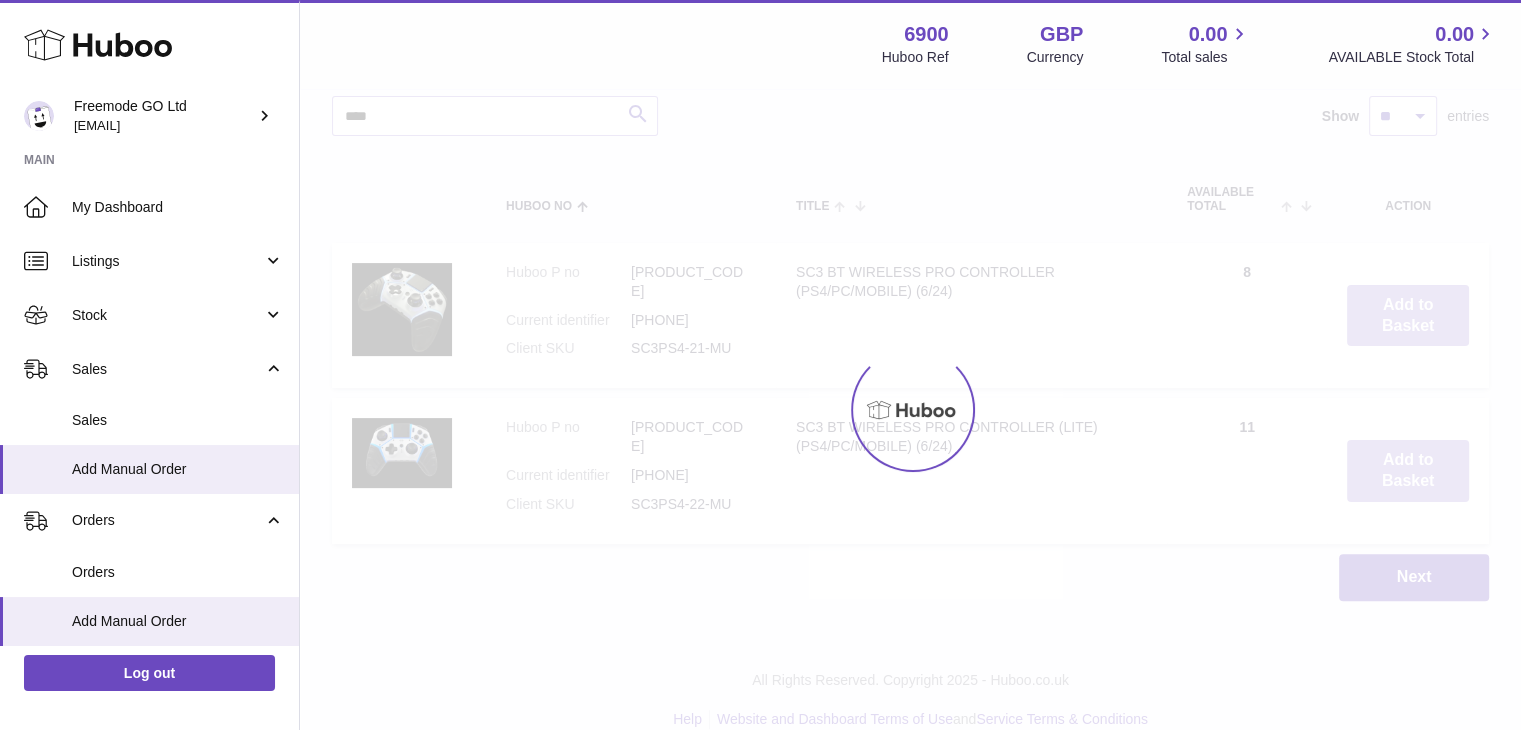 scroll, scrollTop: 607, scrollLeft: 0, axis: vertical 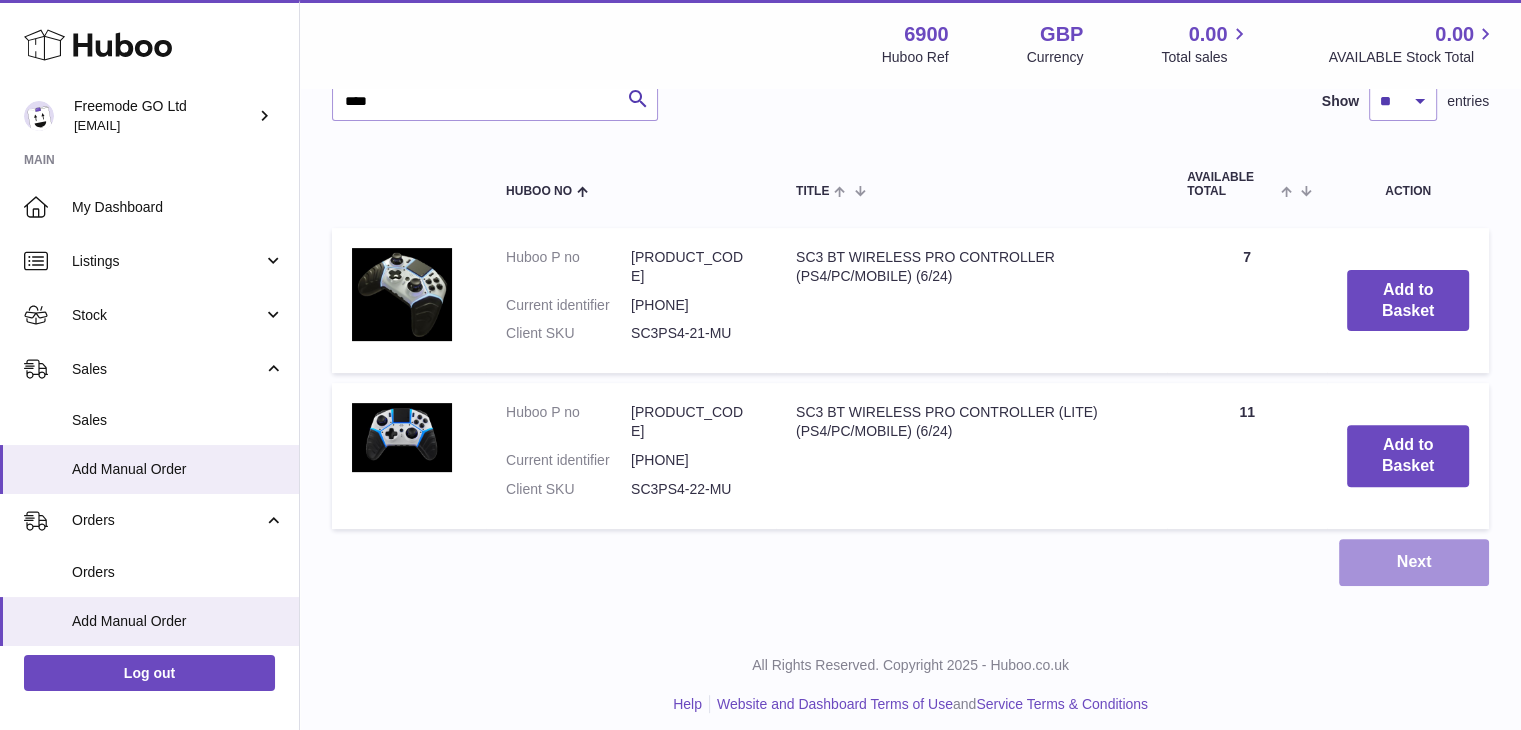 click on "Next" at bounding box center [1414, 562] 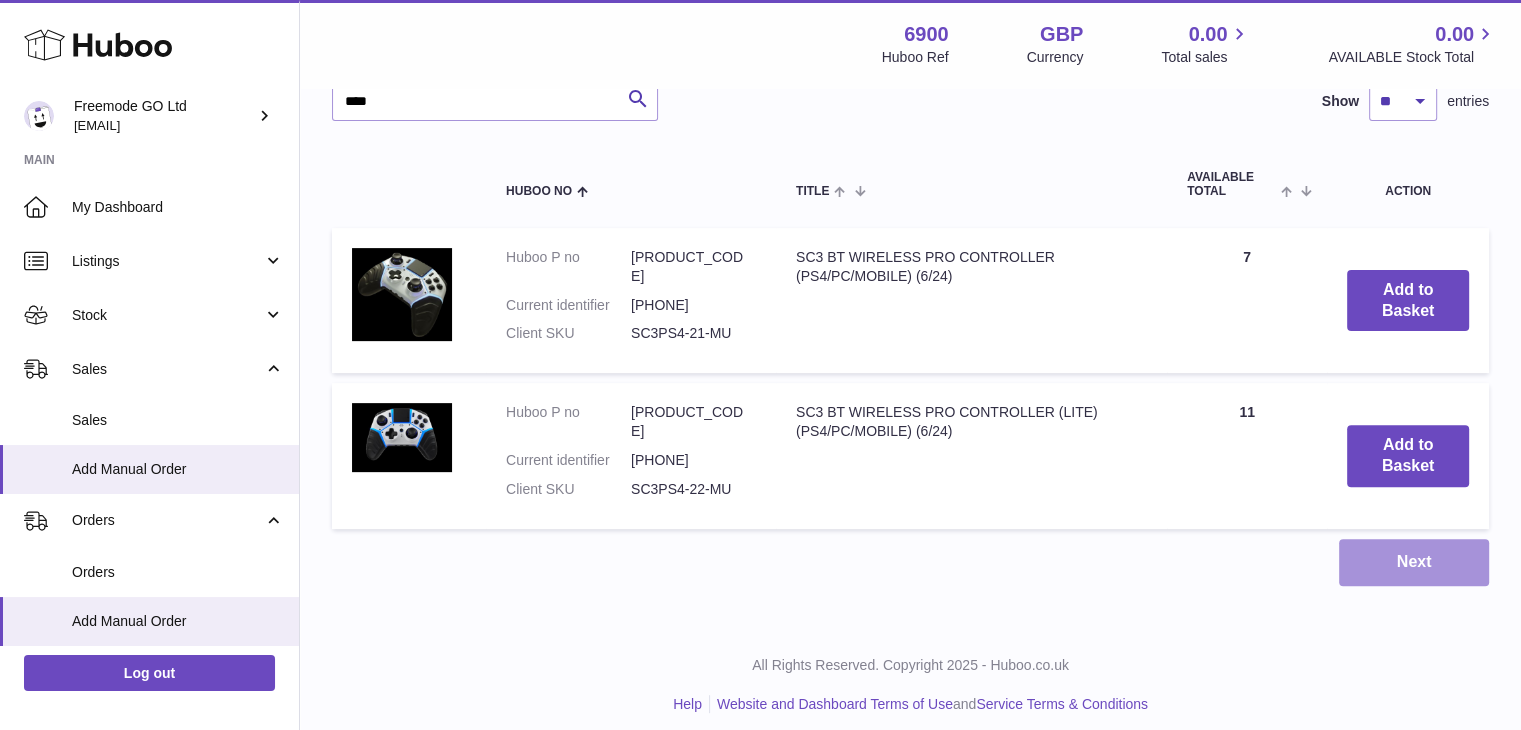 scroll, scrollTop: 0, scrollLeft: 0, axis: both 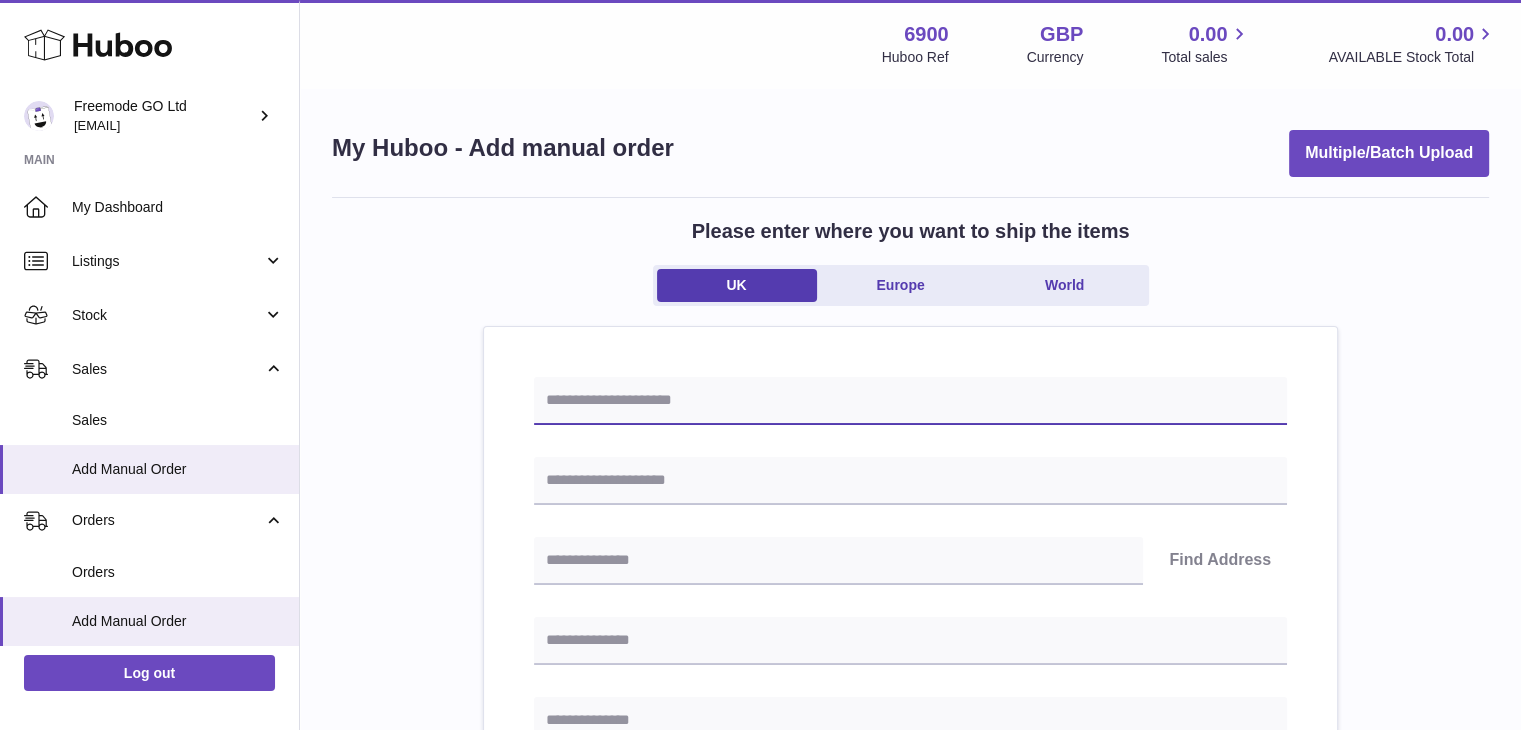 click at bounding box center [910, 401] 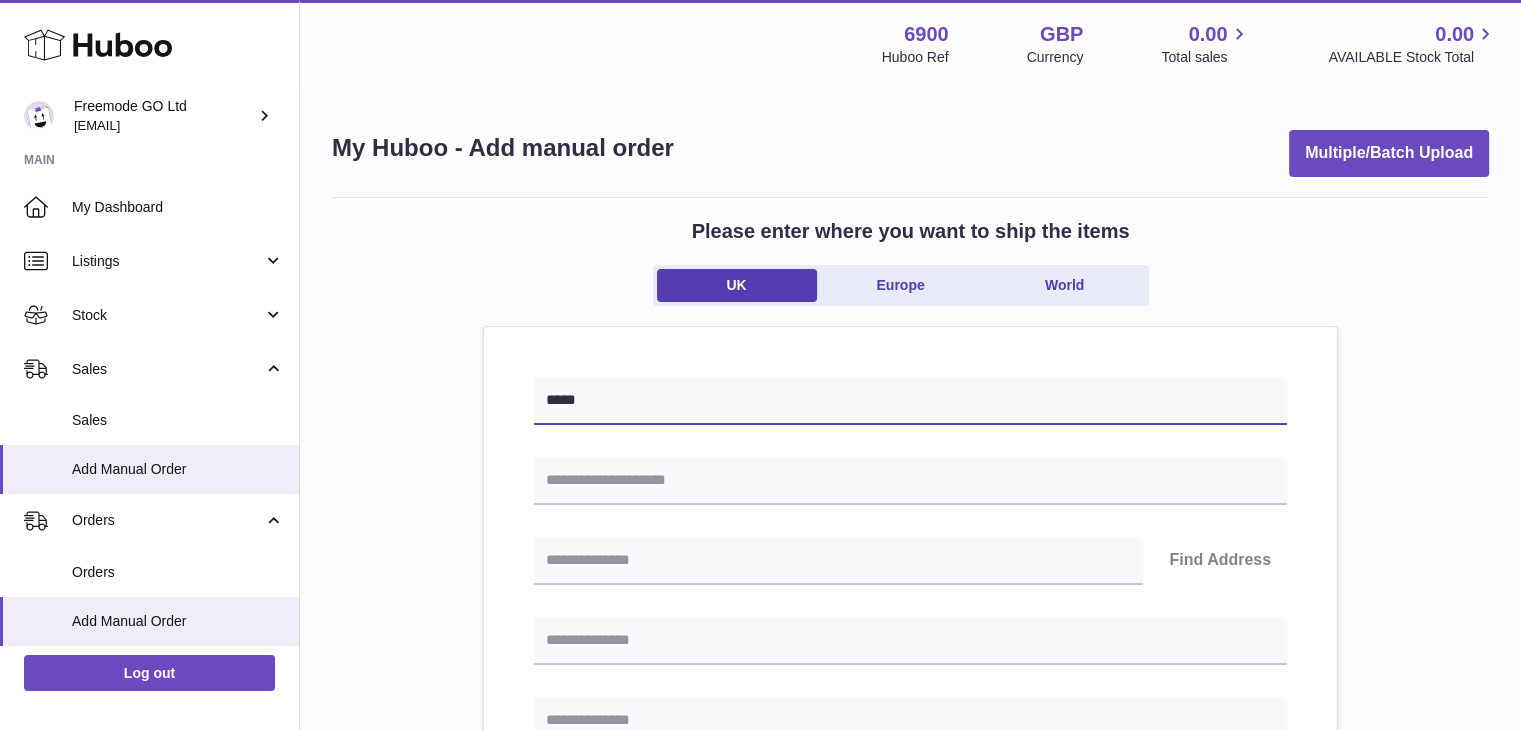 type on "*****" 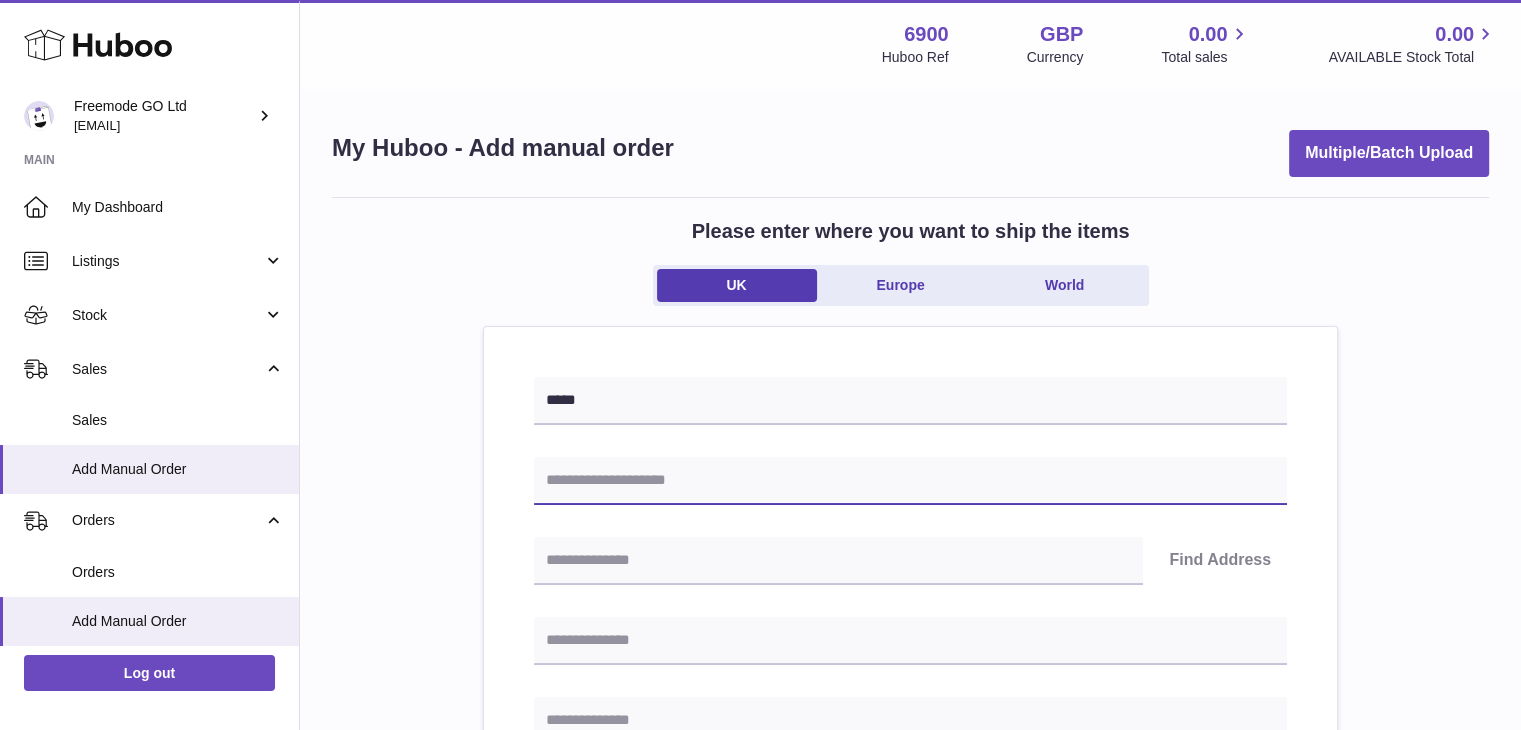paste on "**********" 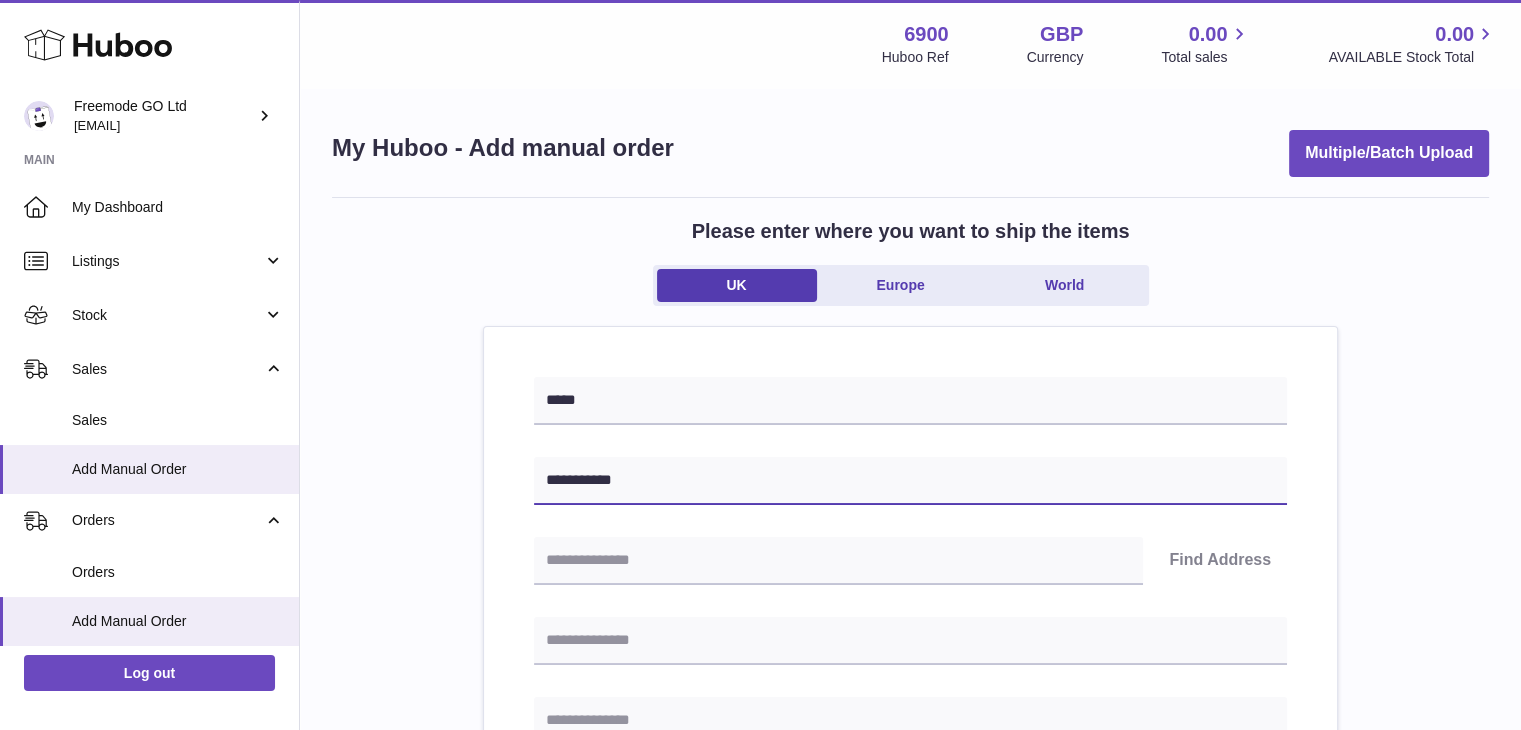 type on "**********" 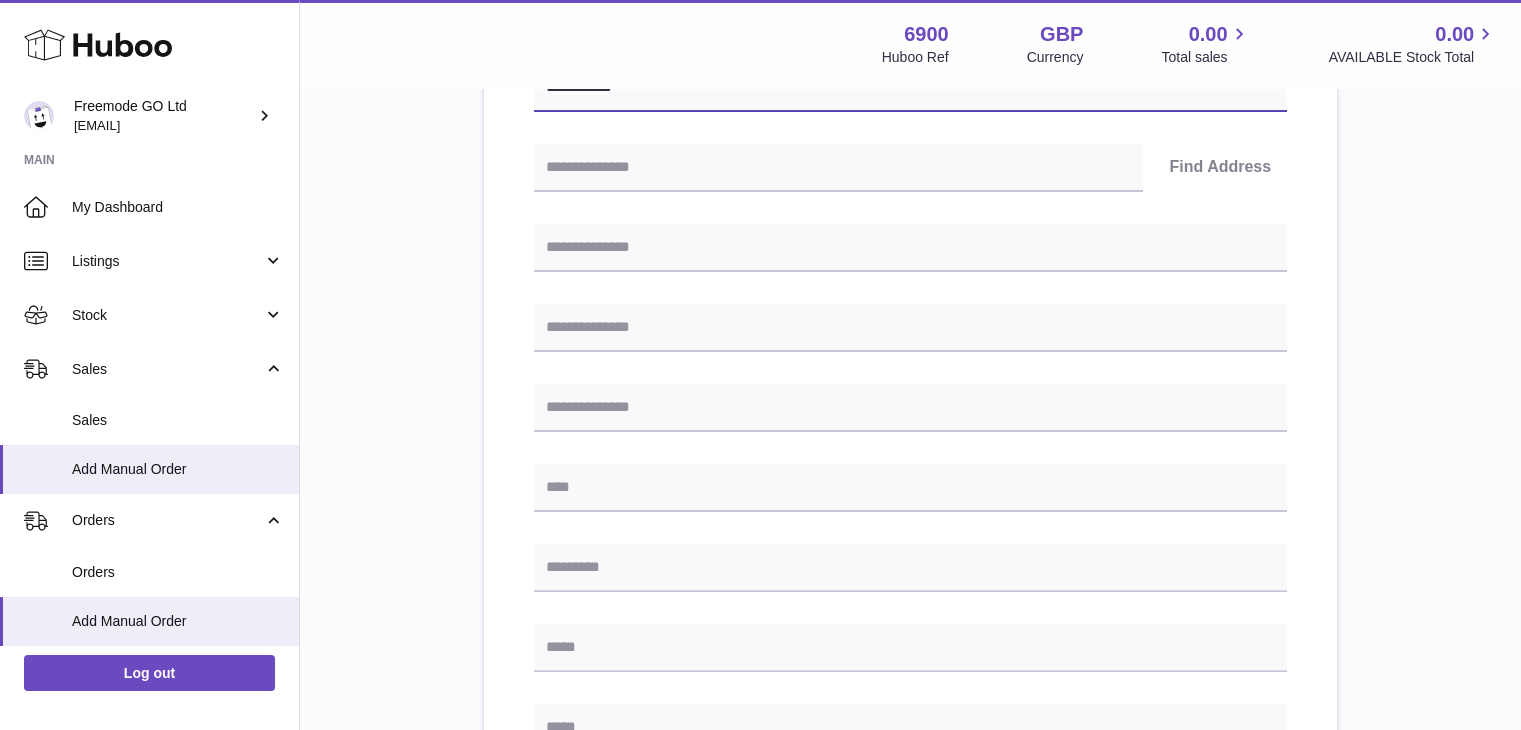scroll, scrollTop: 395, scrollLeft: 0, axis: vertical 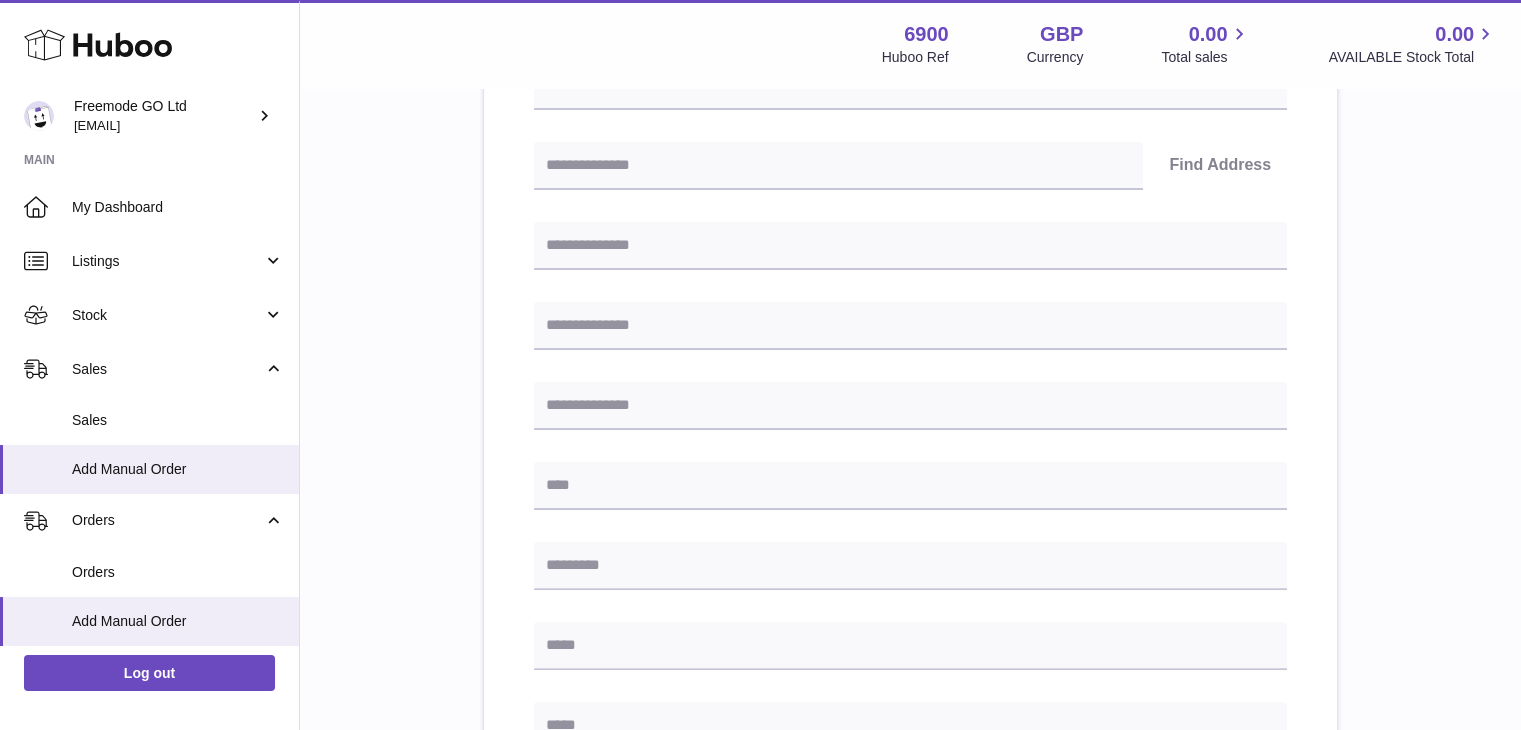 click at bounding box center [910, 726] 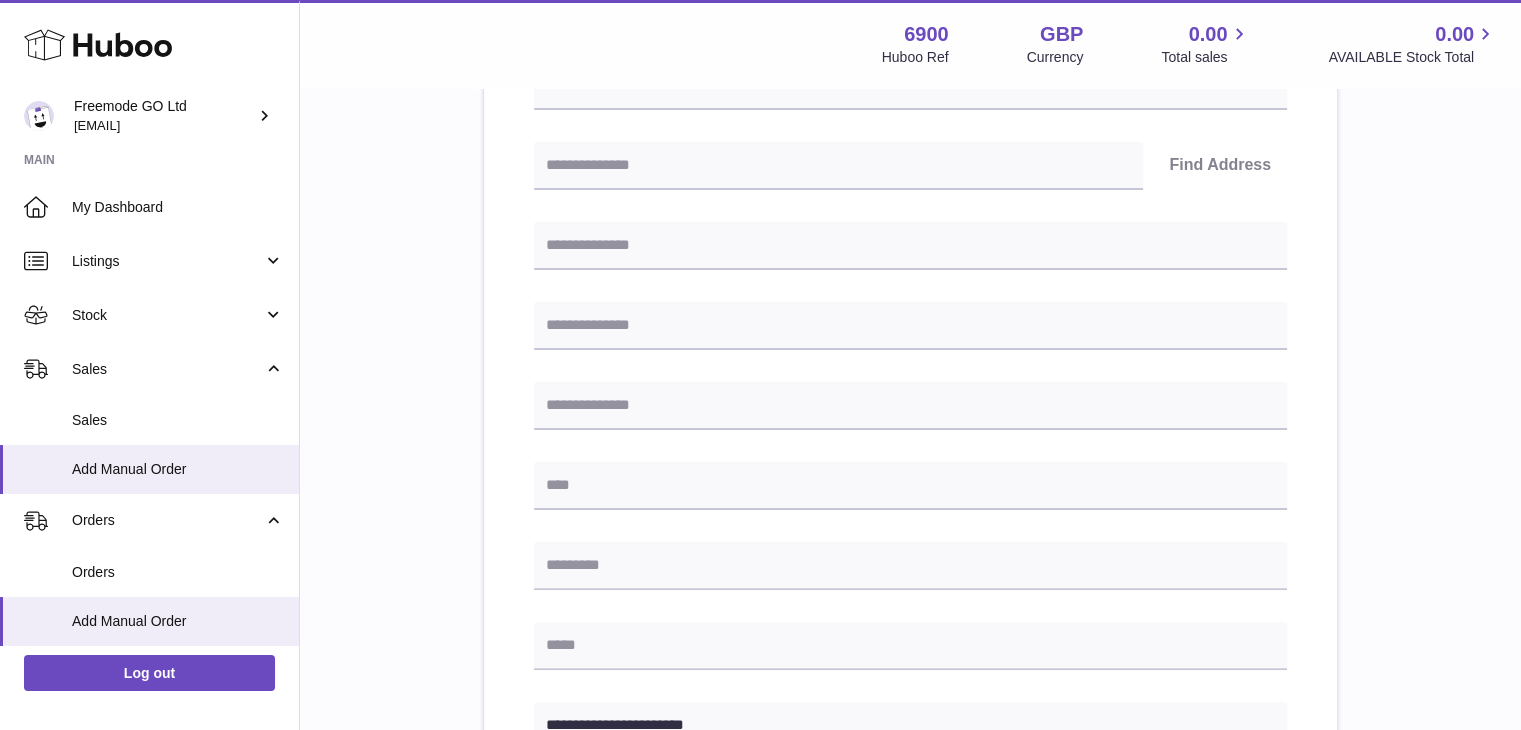 scroll, scrollTop: 398, scrollLeft: 0, axis: vertical 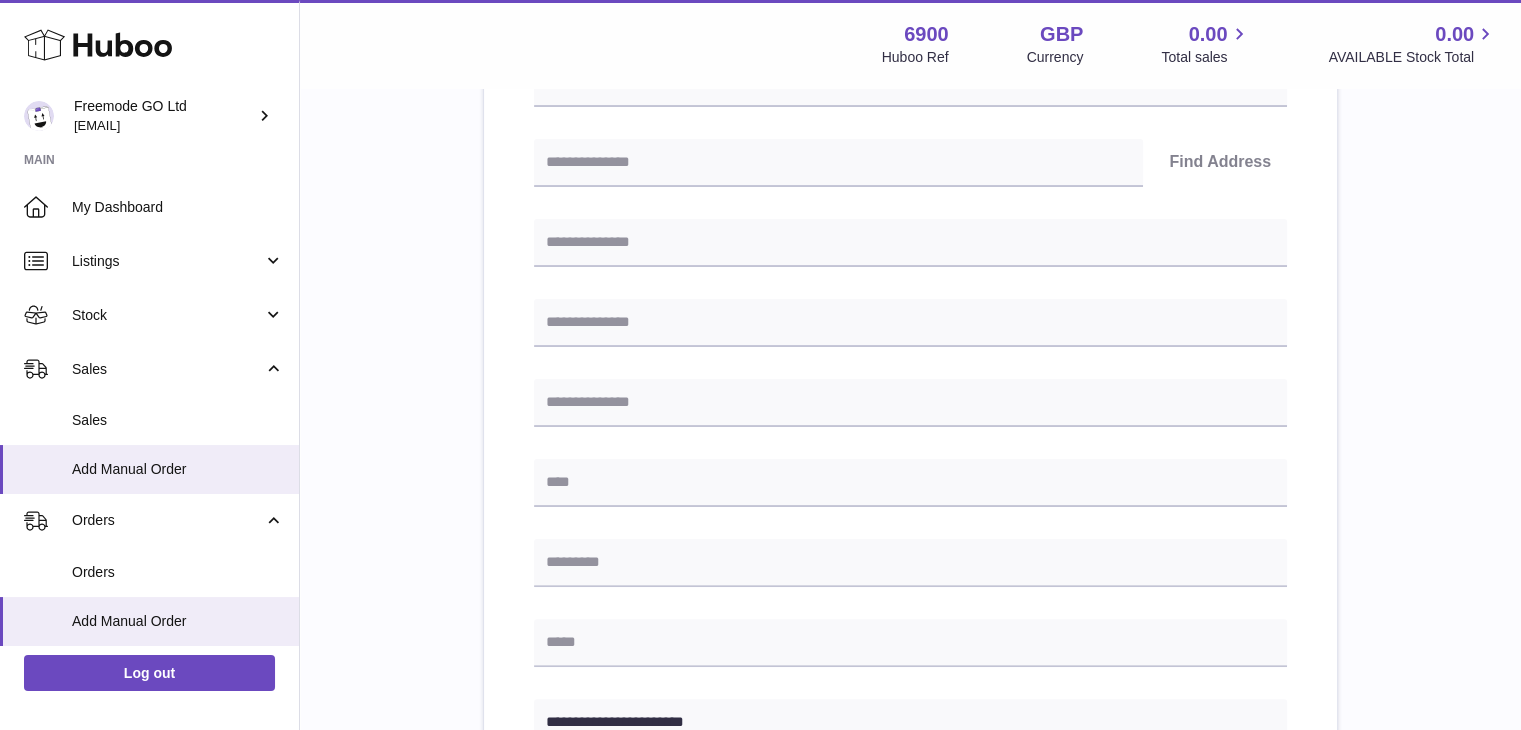 type on "**********" 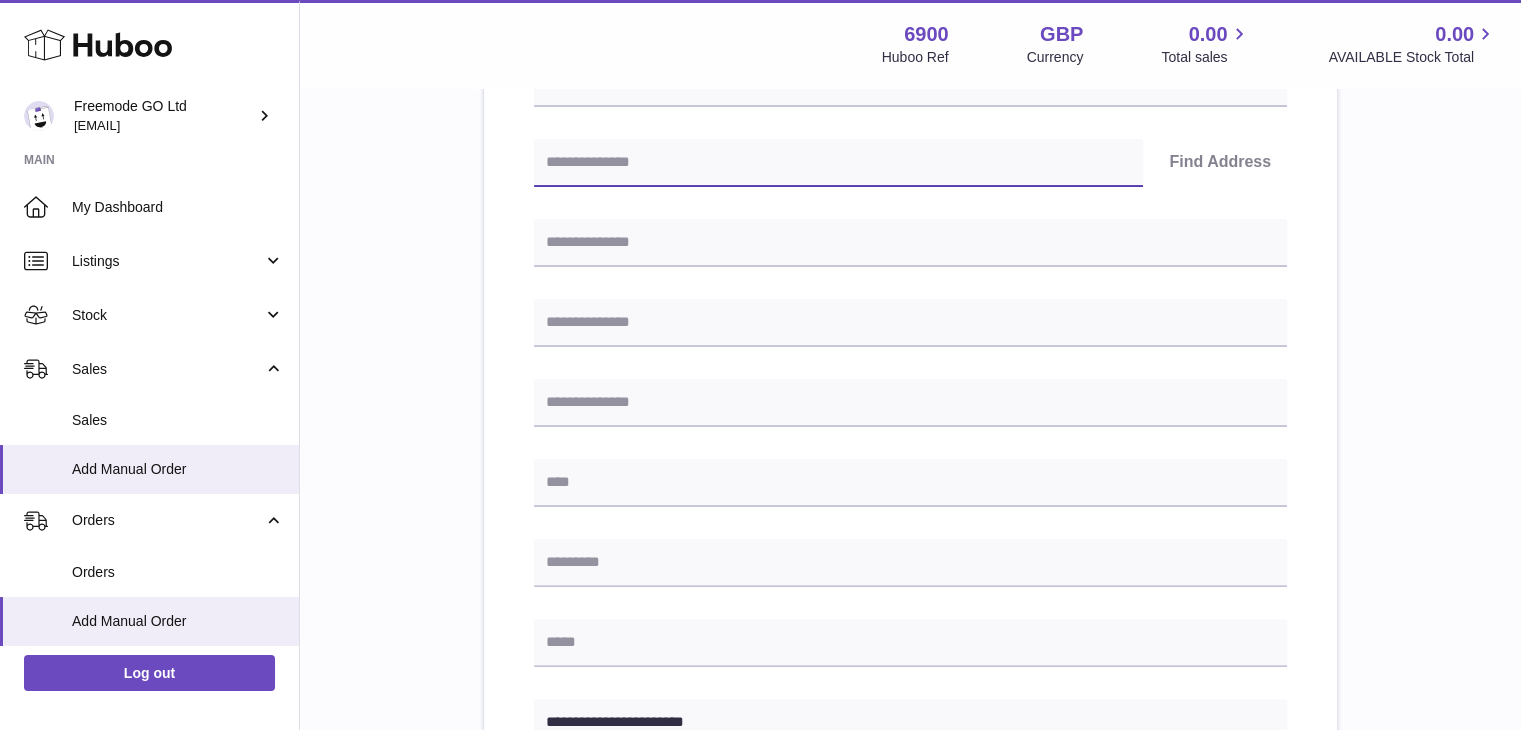 click at bounding box center [838, 163] 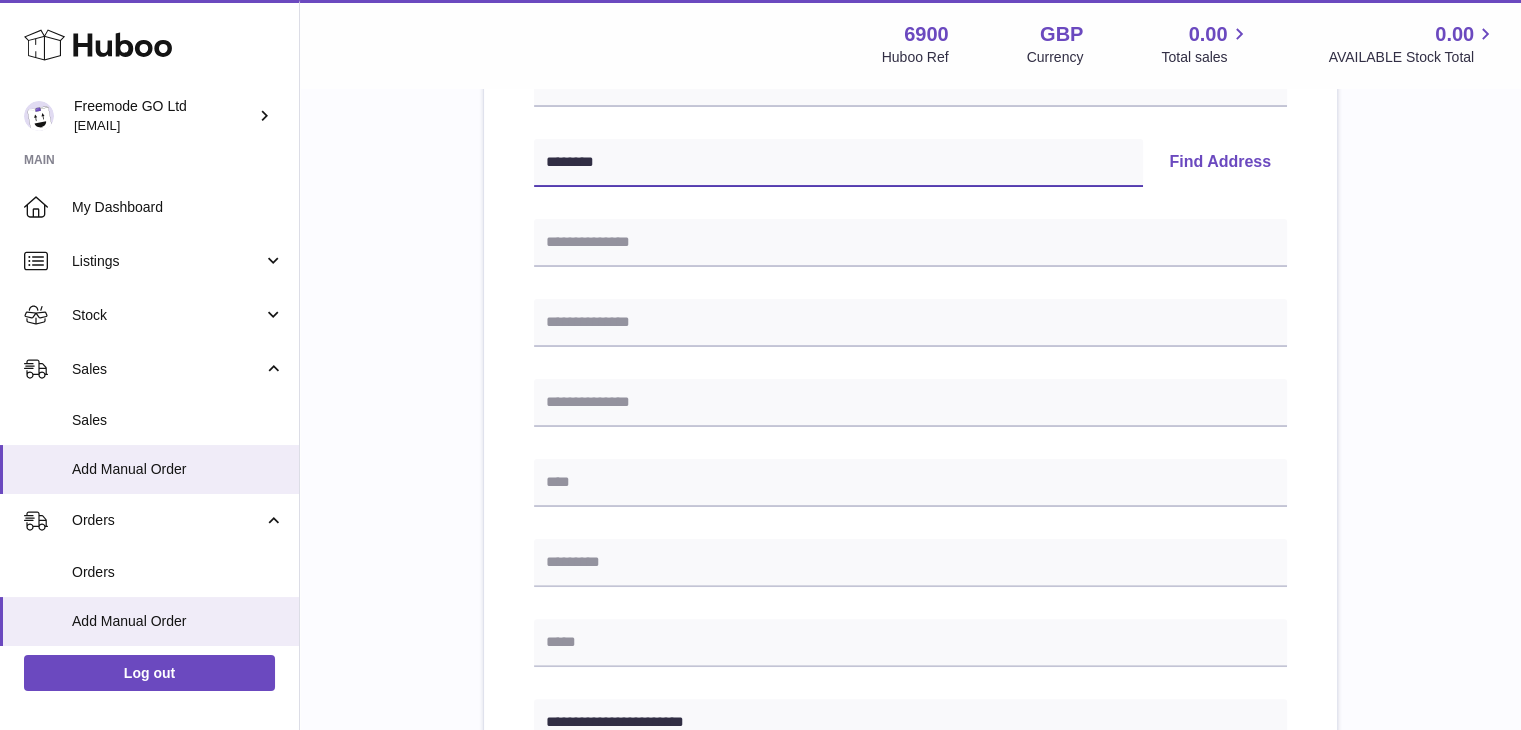 type on "********" 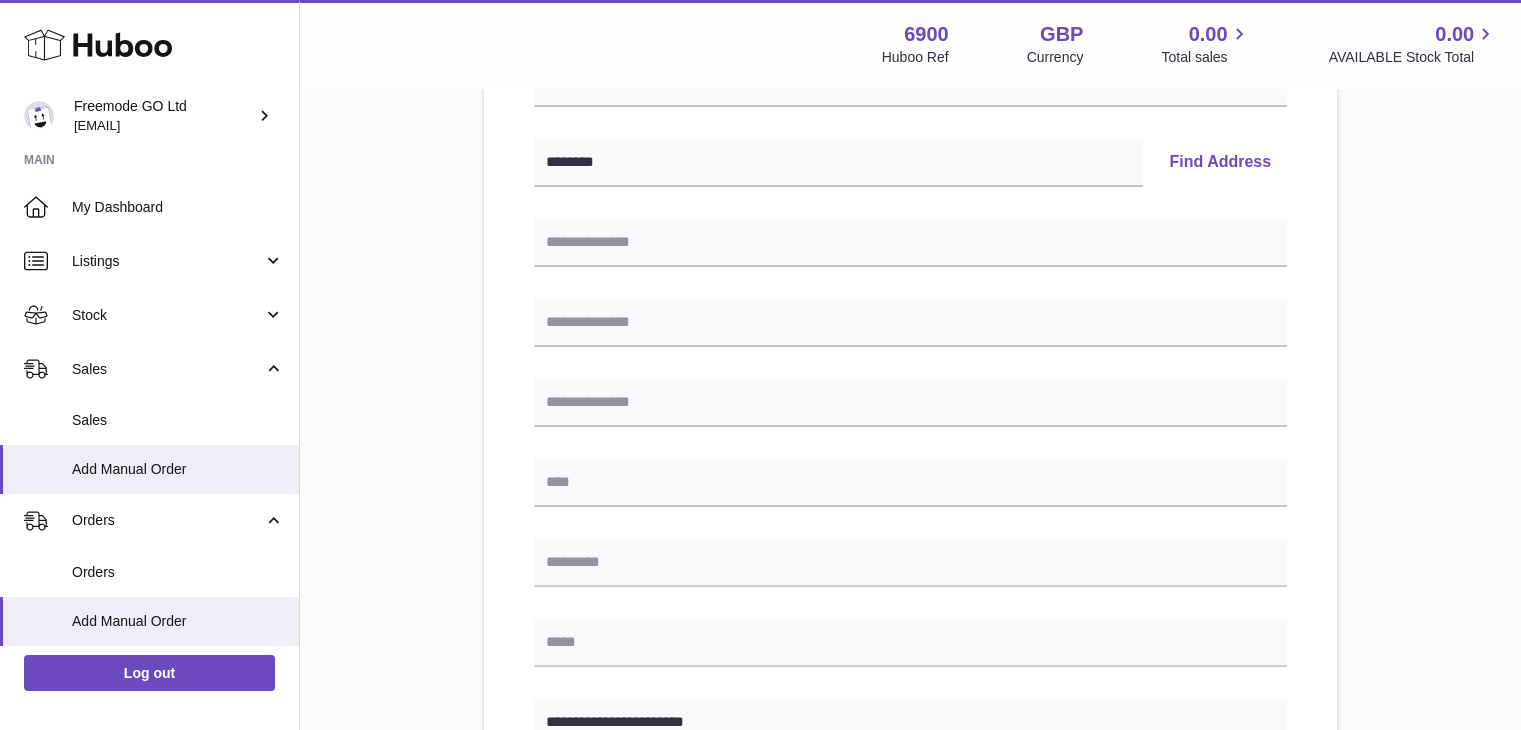 click on "Find Address" at bounding box center (1220, 163) 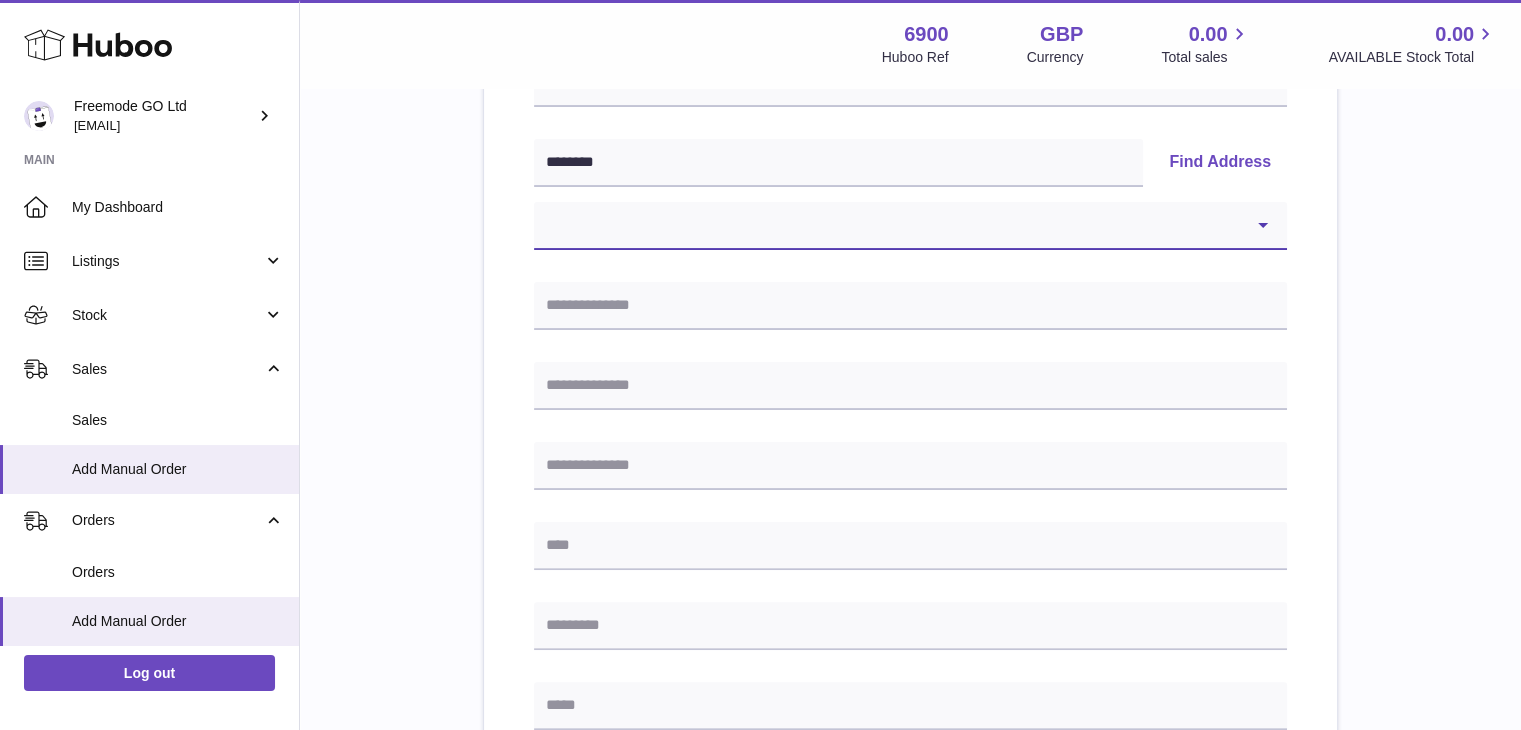 click on "**********" at bounding box center (910, 226) 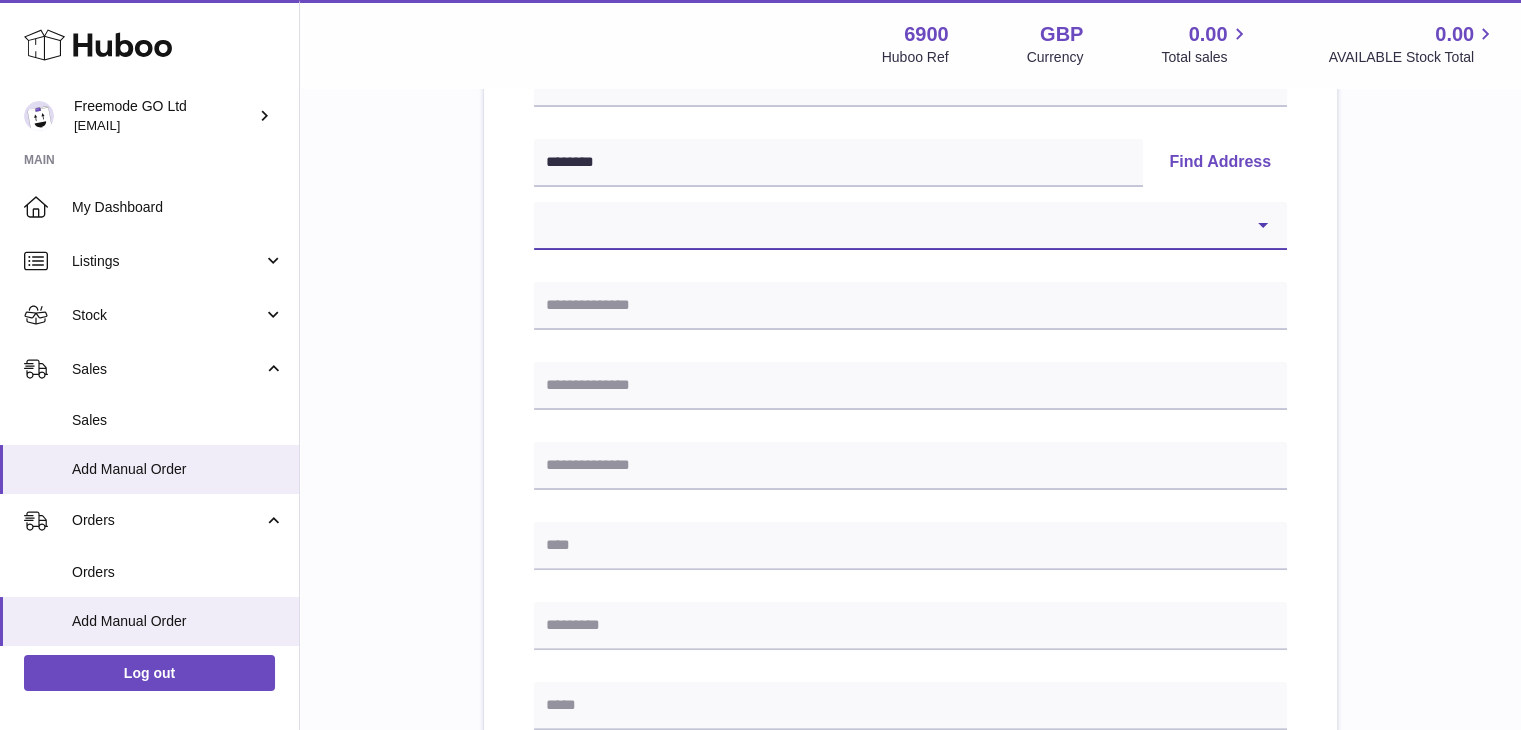 select on "**" 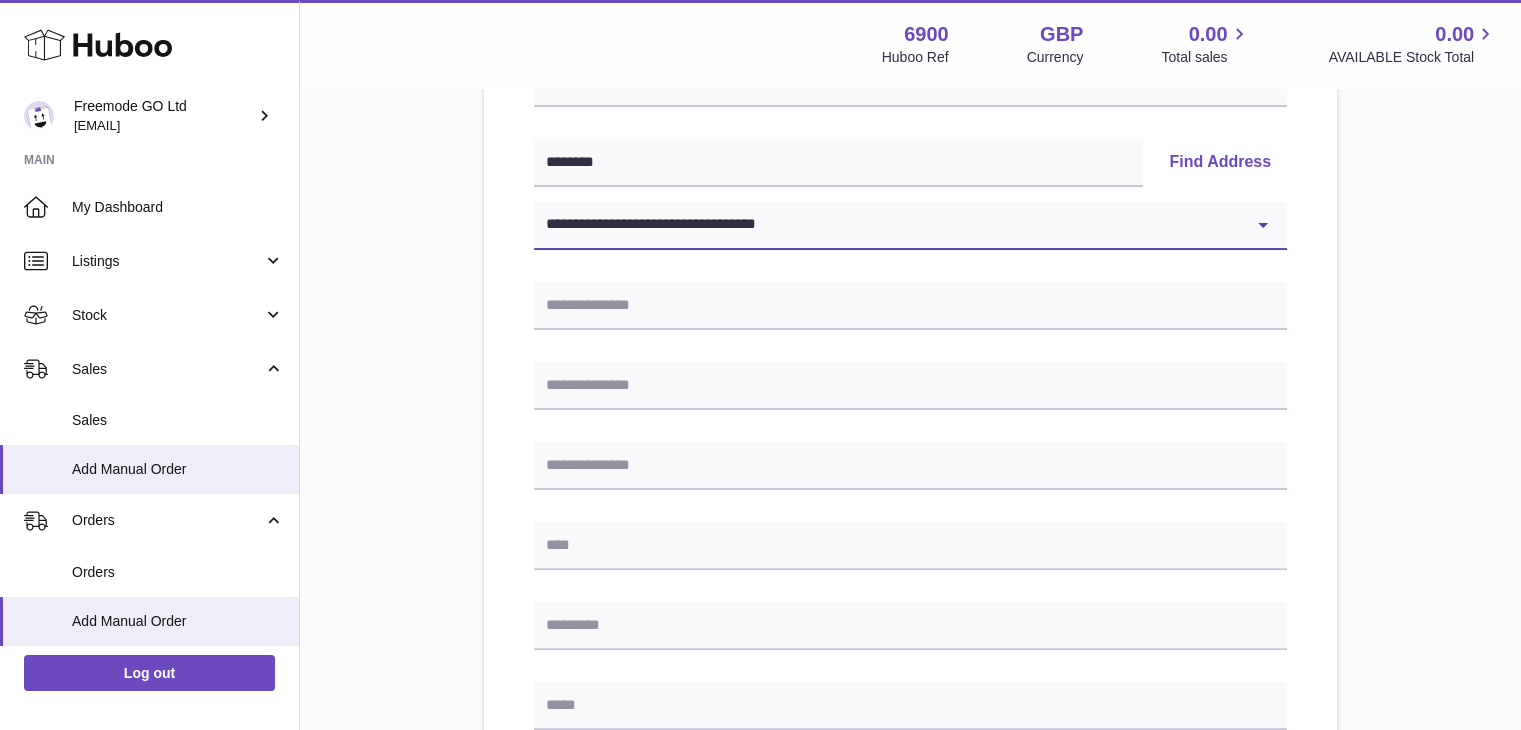 click on "**********" at bounding box center (910, 226) 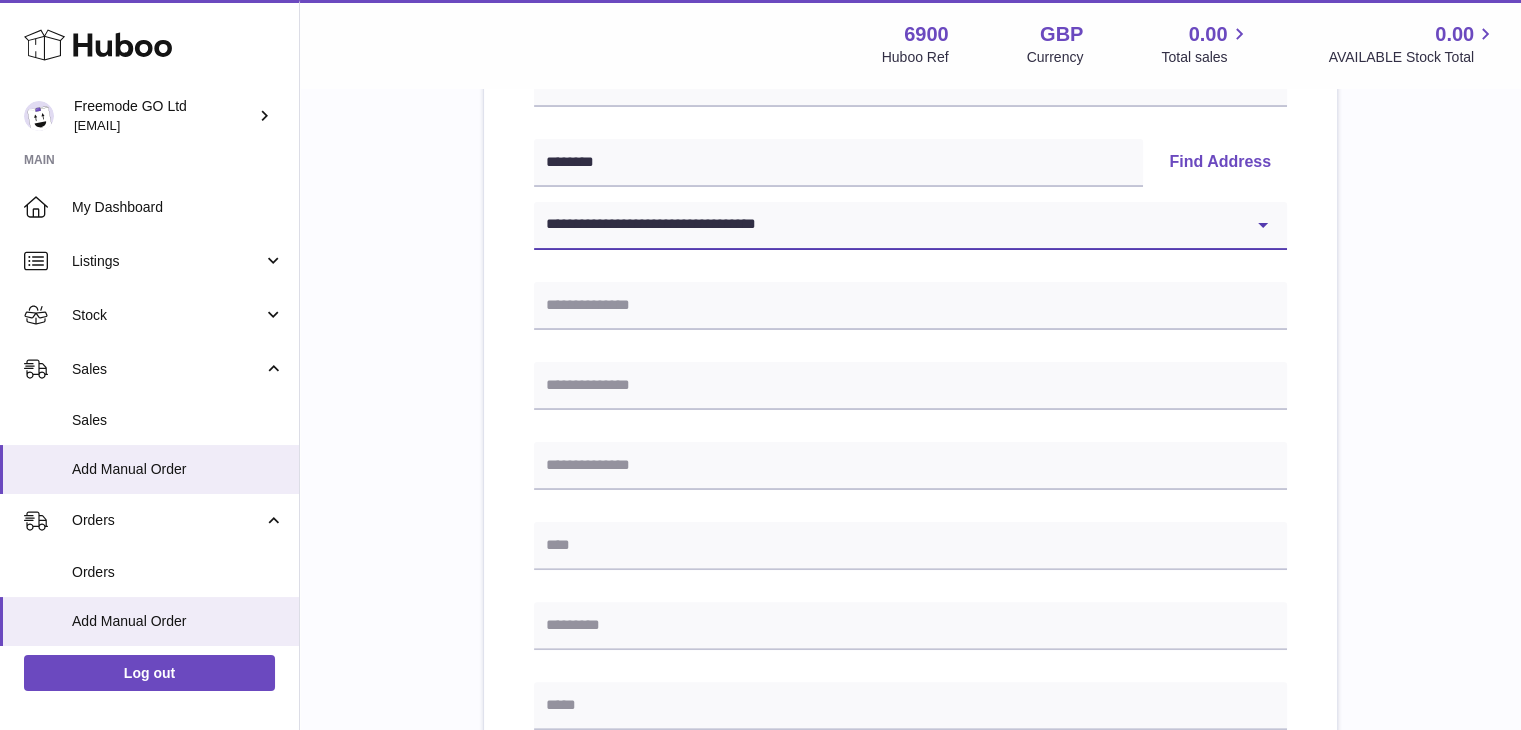 type on "**********" 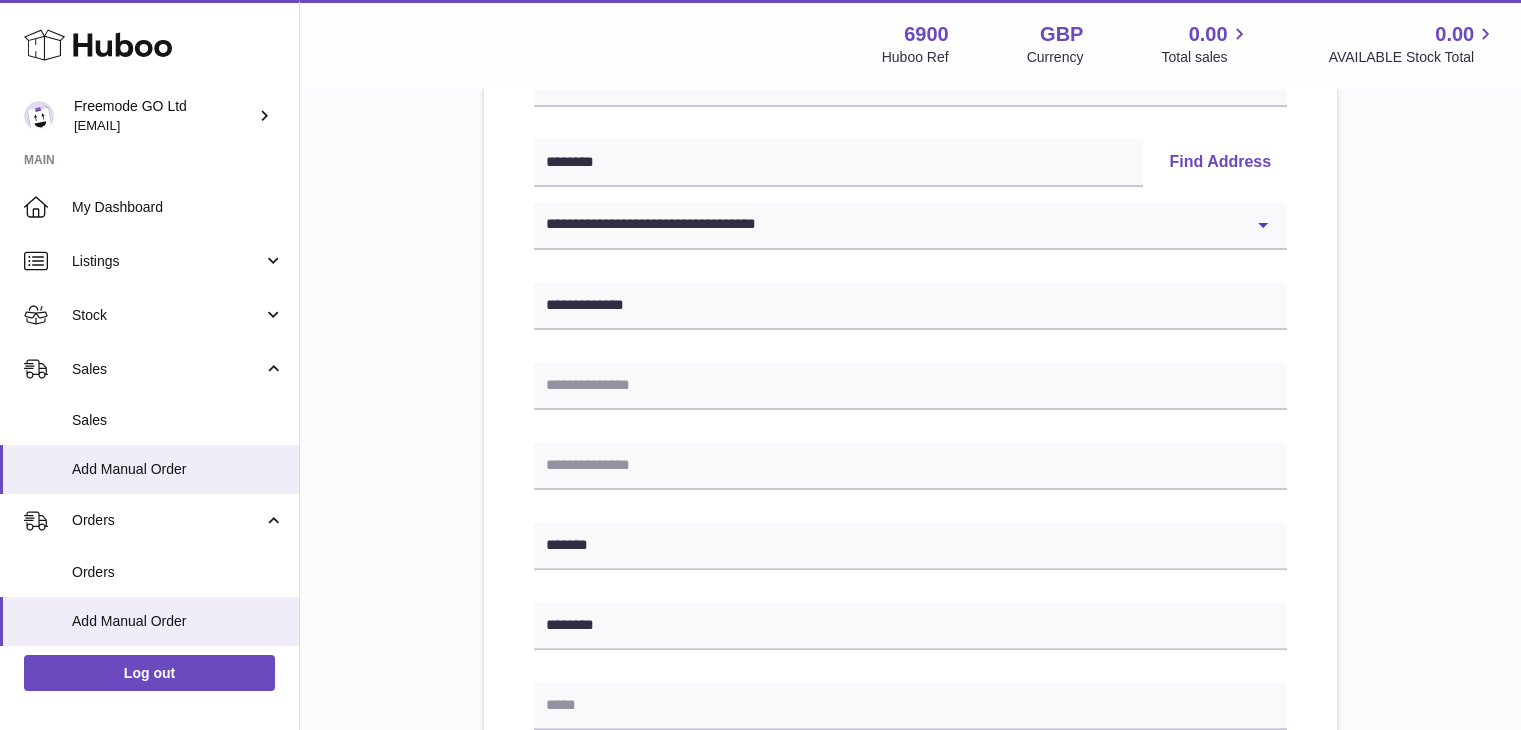 click on "**********" at bounding box center [910, 527] 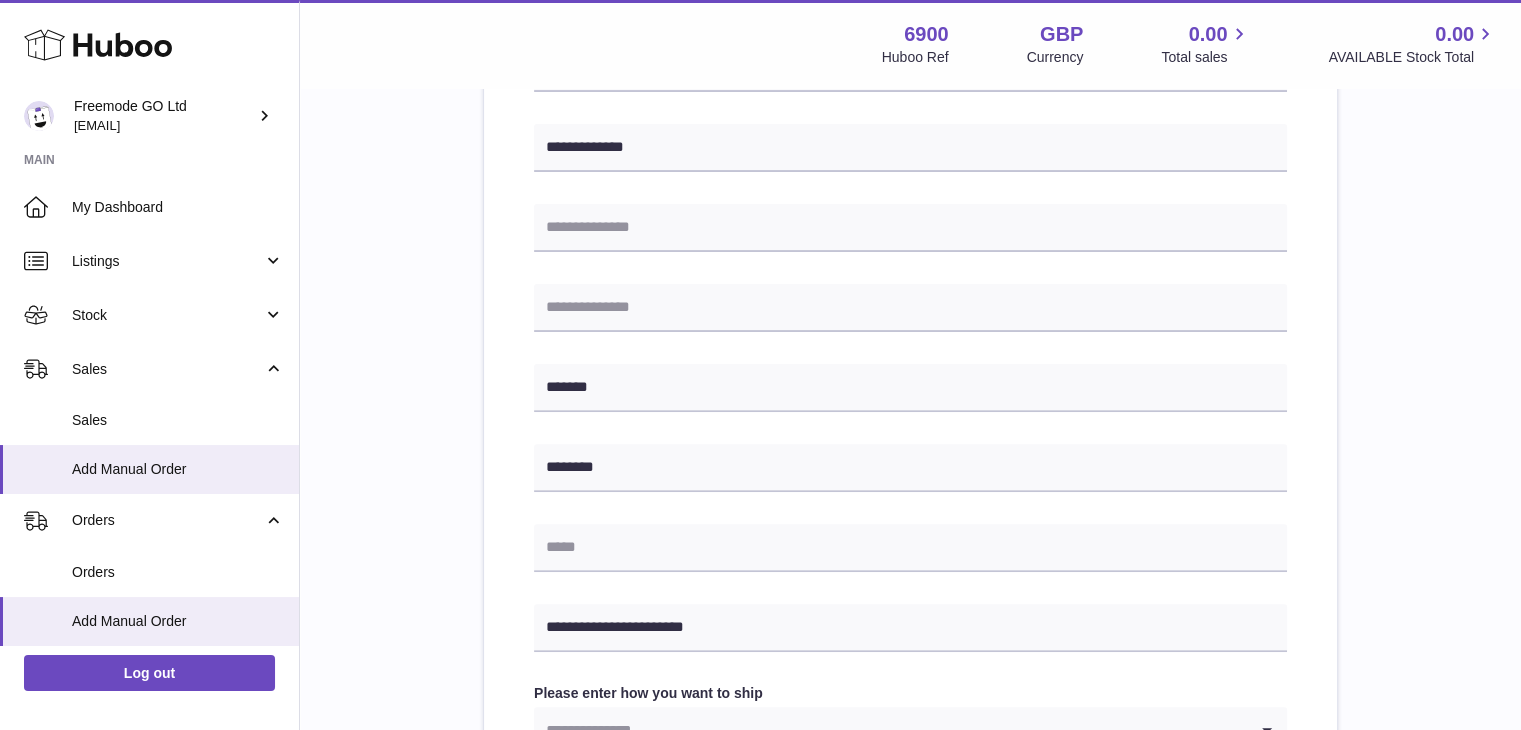scroll, scrollTop: 607, scrollLeft: 0, axis: vertical 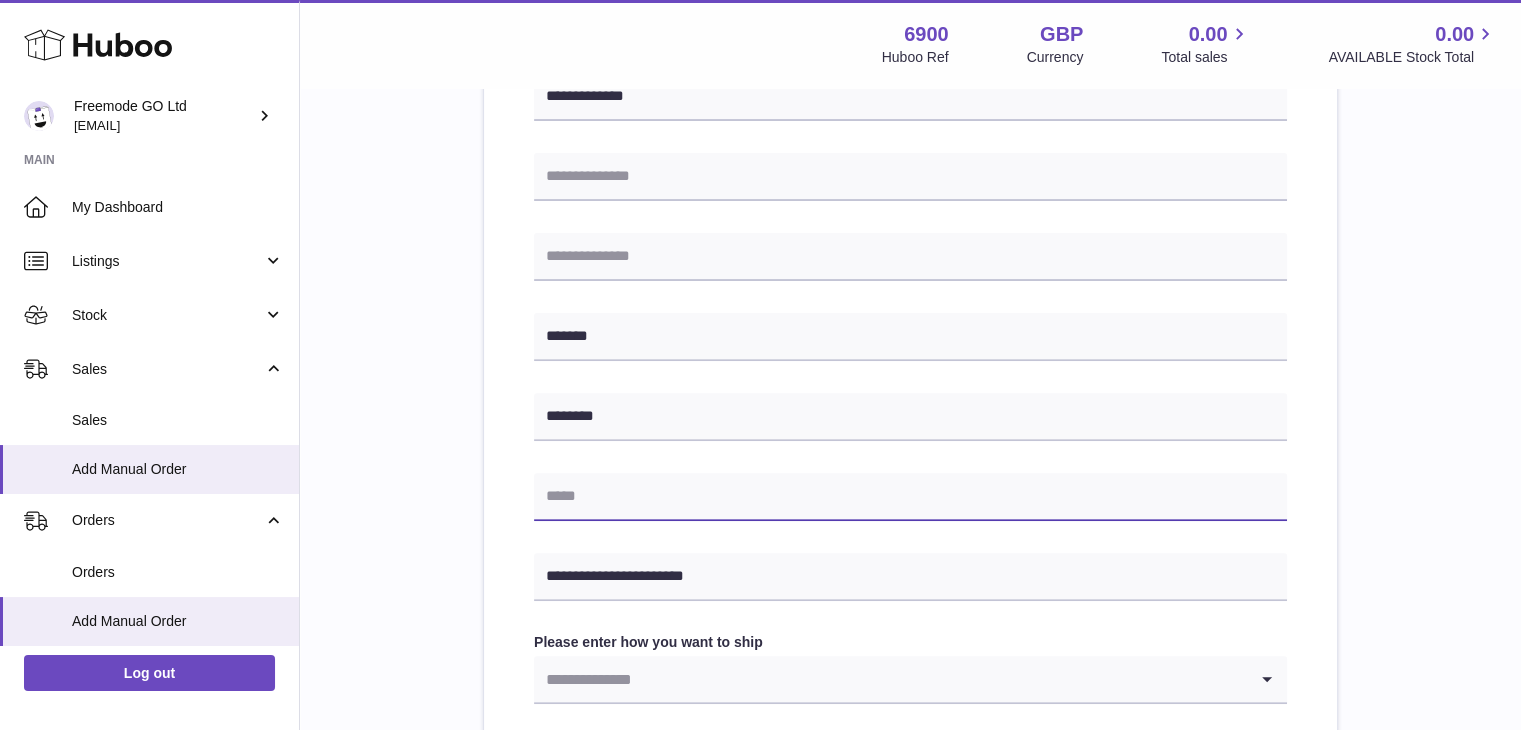 click at bounding box center (910, 497) 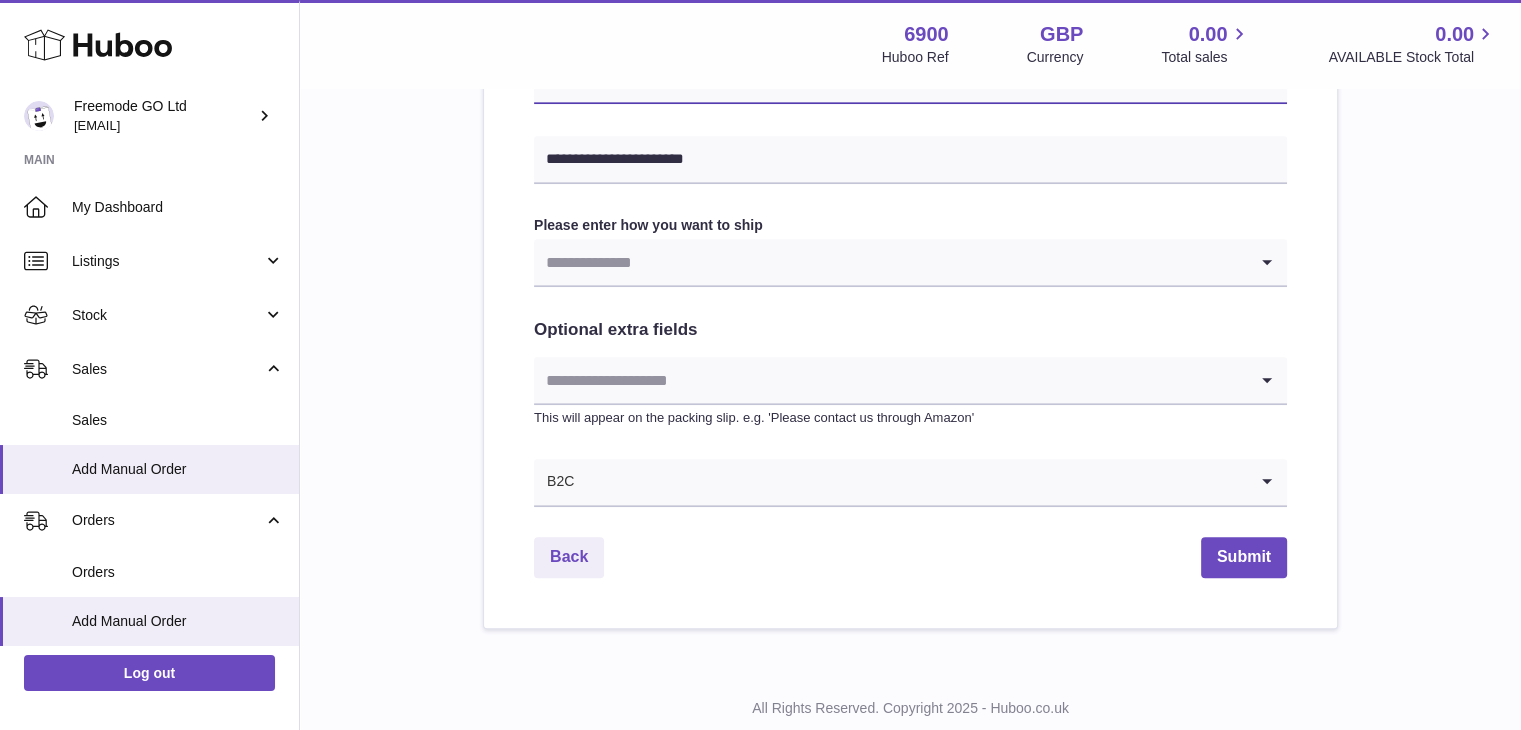 scroll, scrollTop: 1080, scrollLeft: 0, axis: vertical 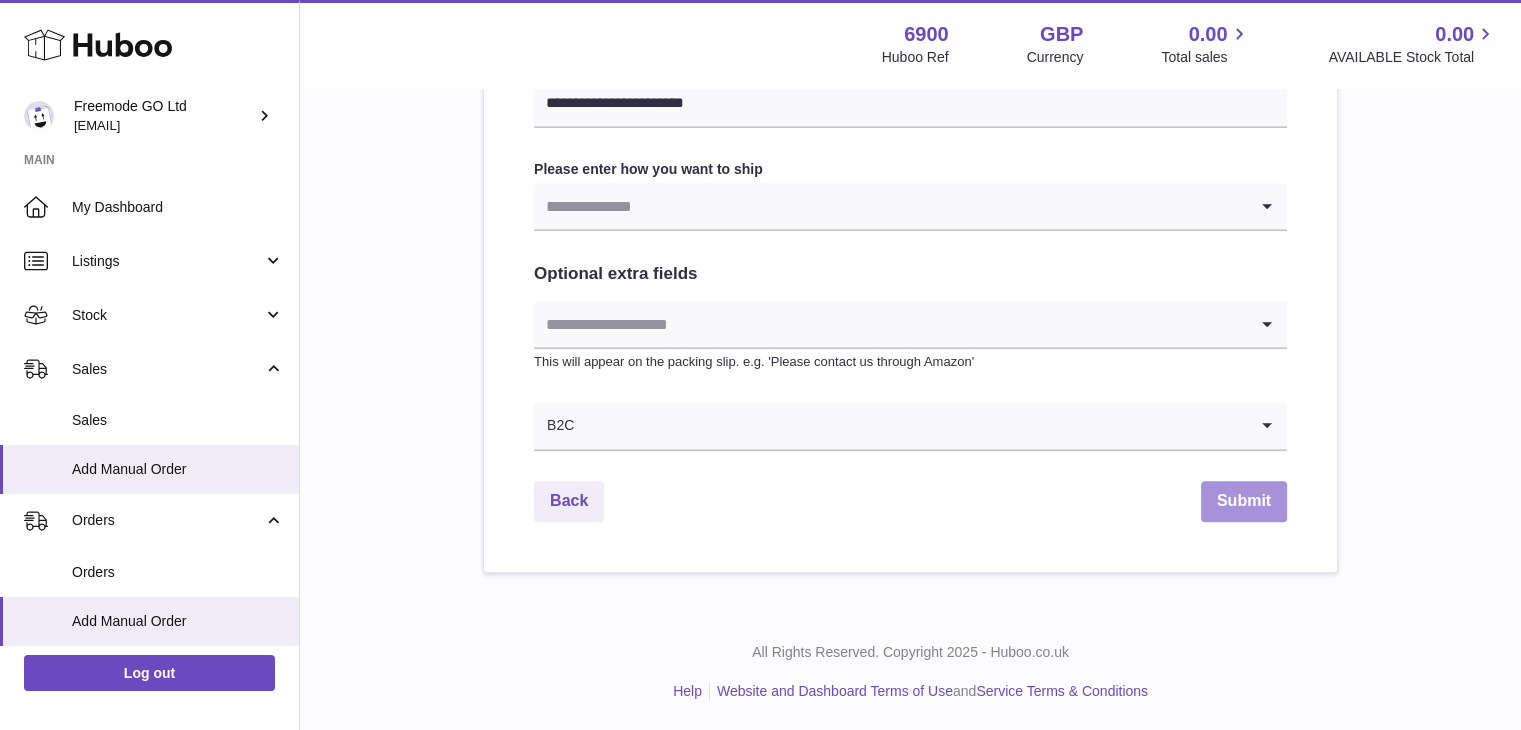 type on "**********" 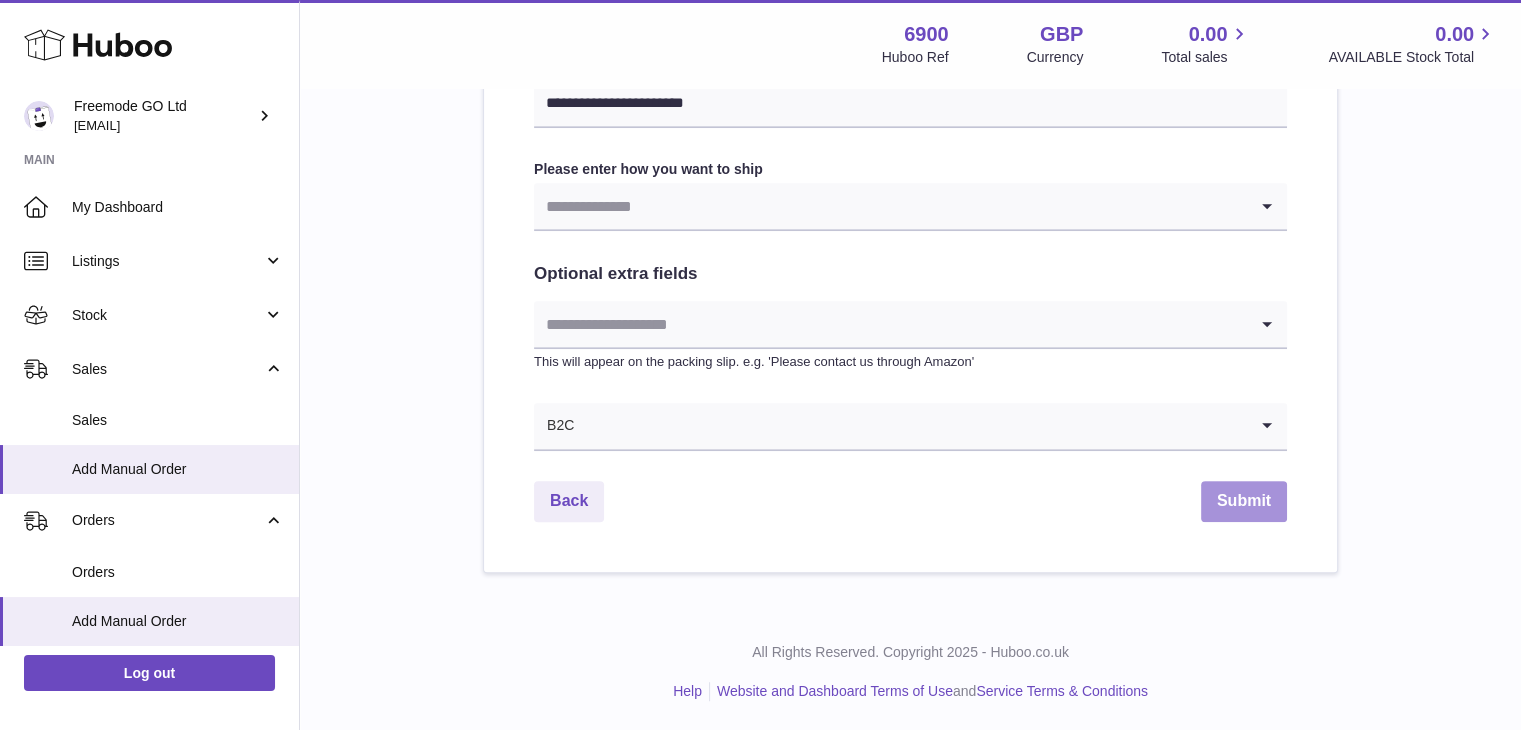 click on "Submit" at bounding box center (1244, 501) 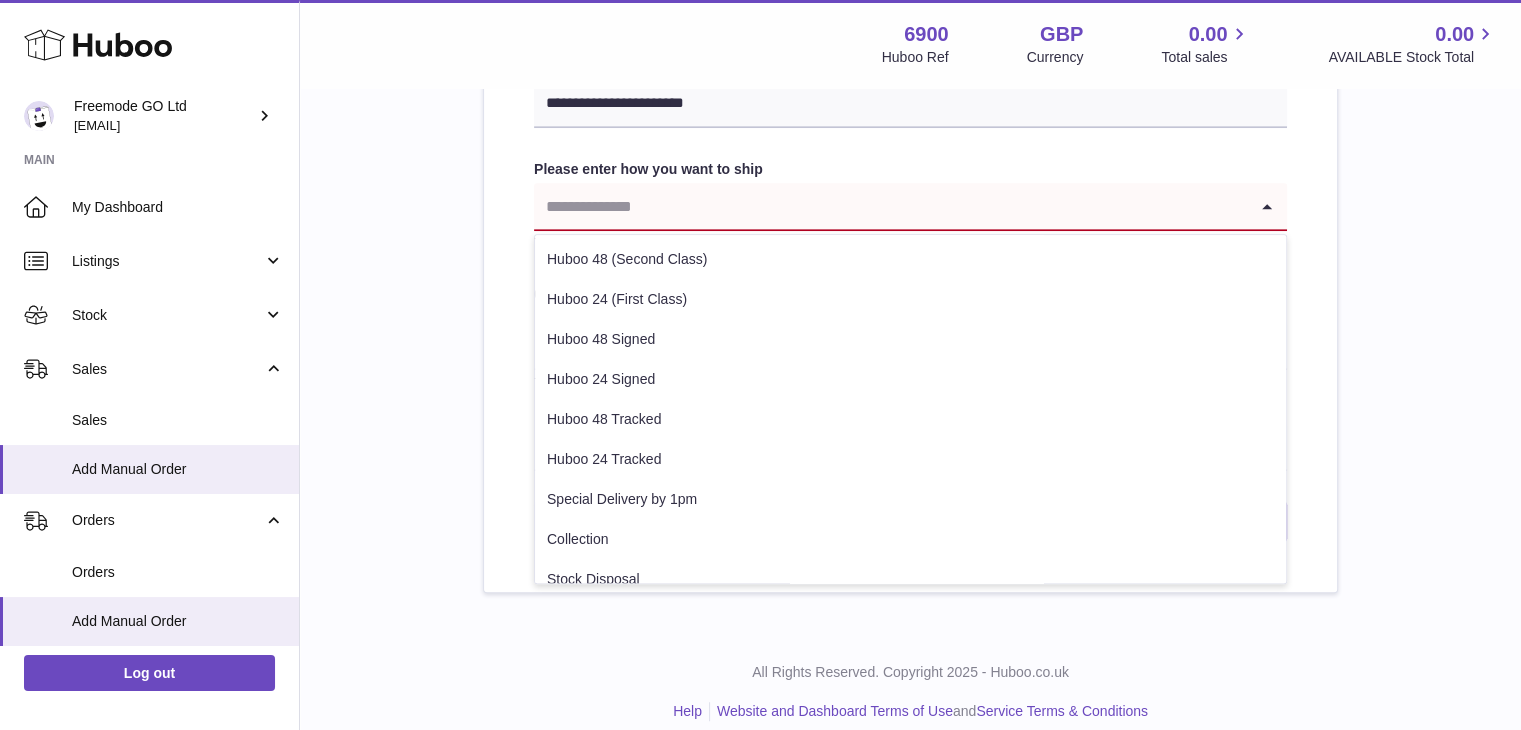 click at bounding box center [890, 206] 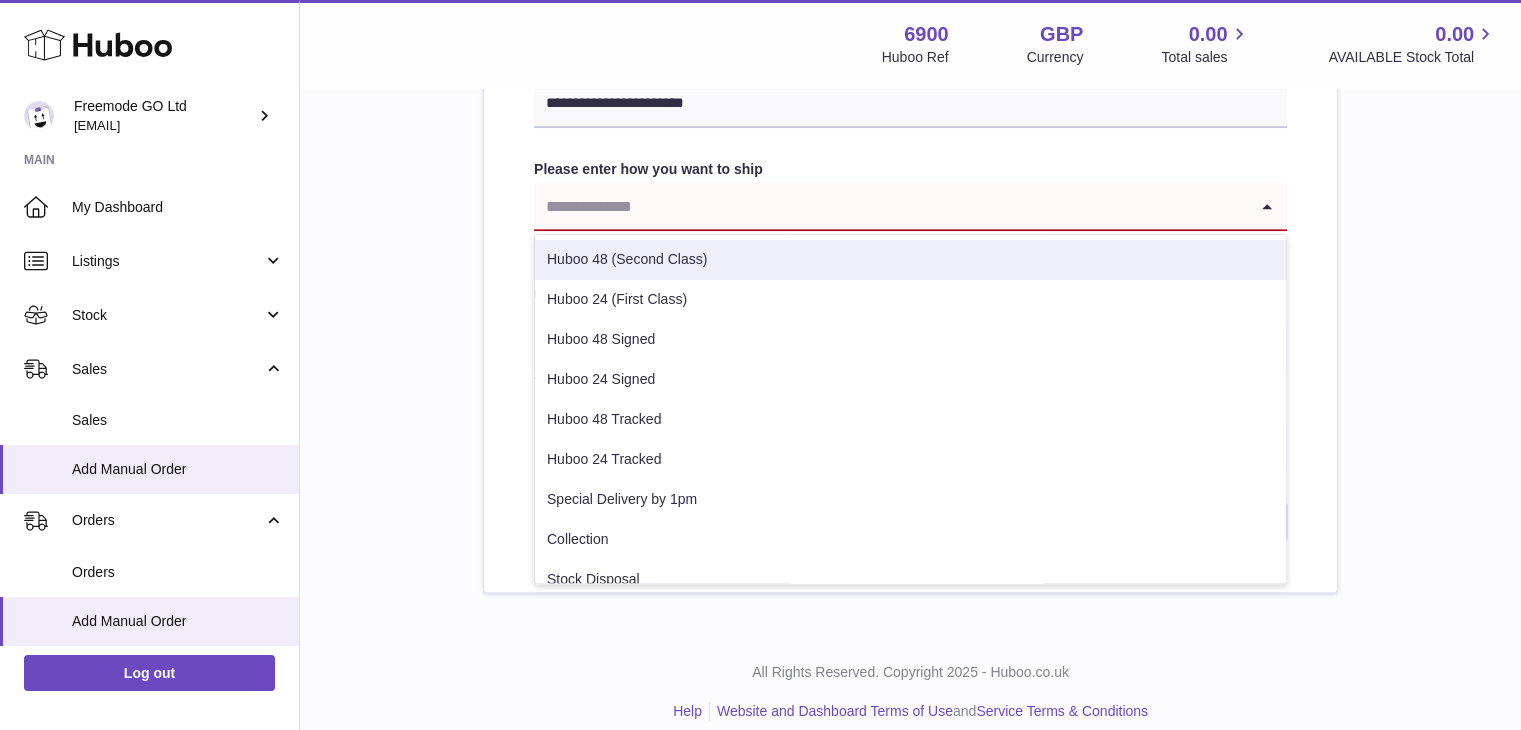 click on "Huboo 48 (Second Class)" at bounding box center [910, 260] 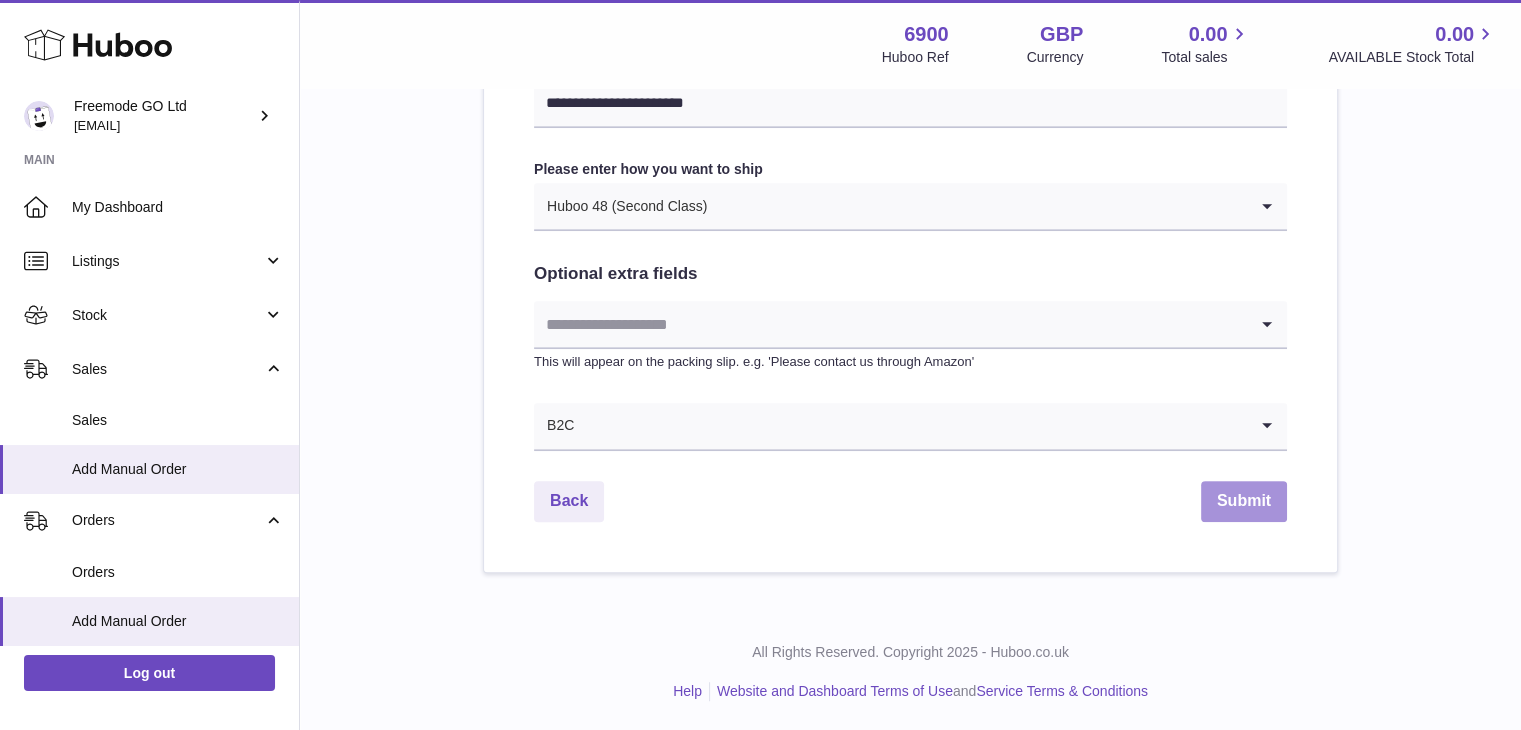 click on "Submit" at bounding box center [1244, 501] 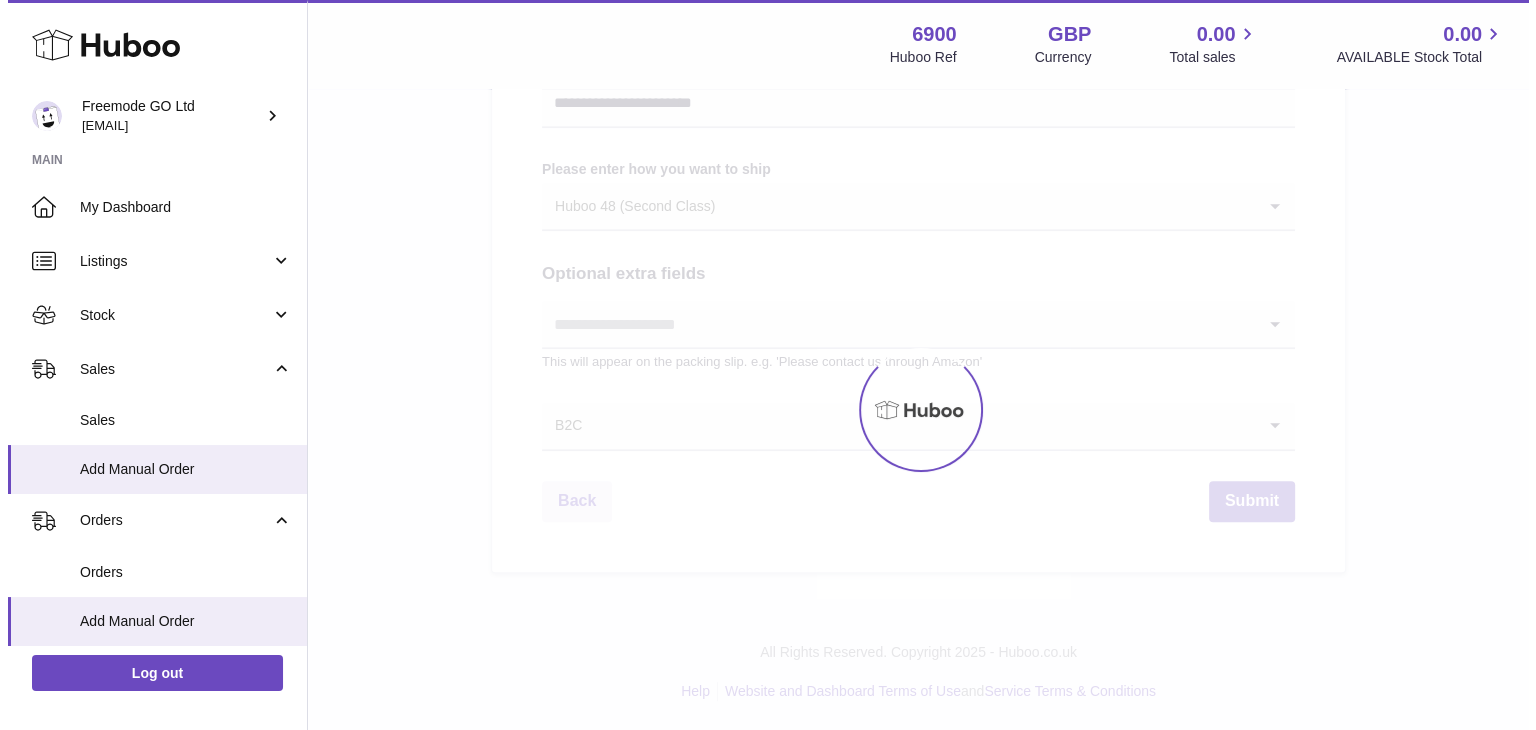 scroll, scrollTop: 0, scrollLeft: 0, axis: both 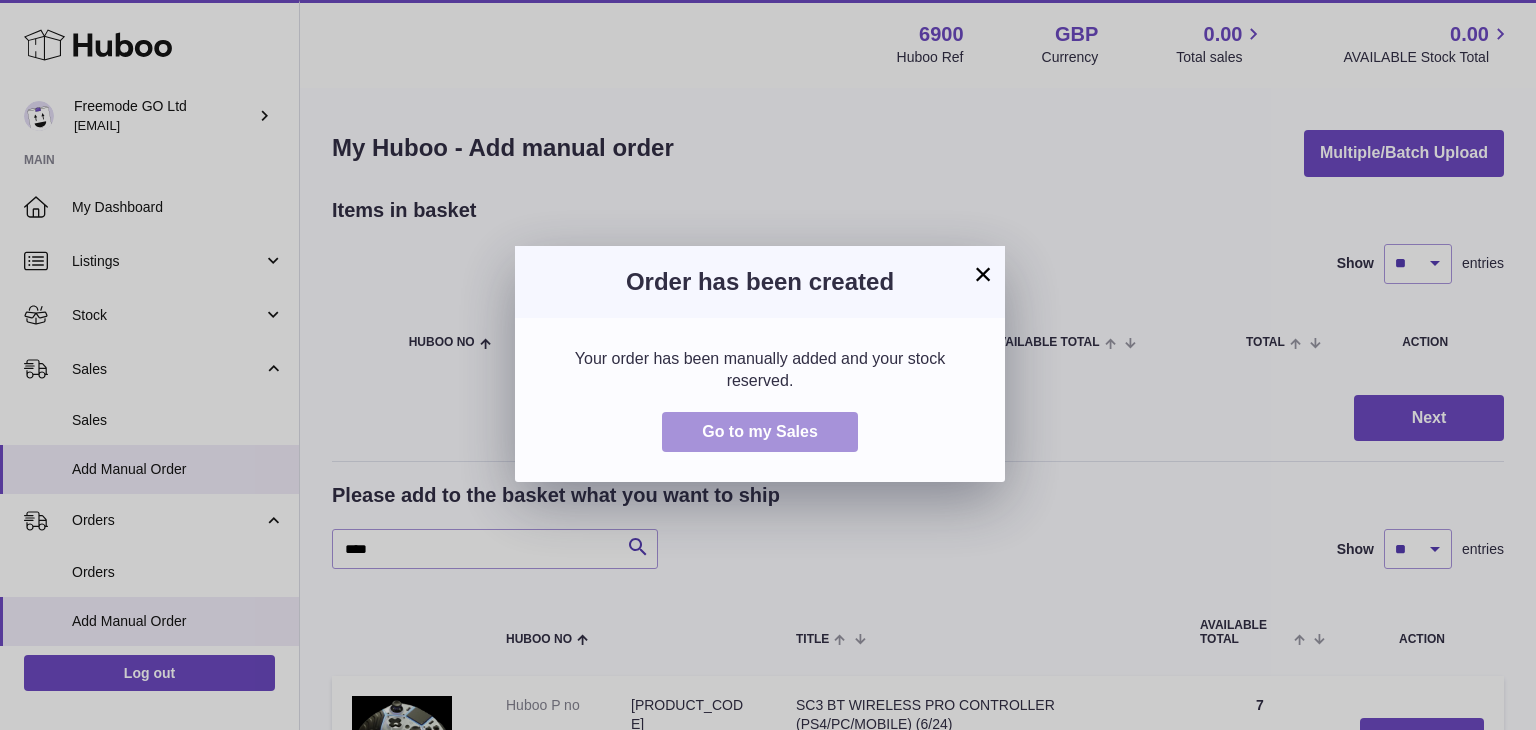 click on "Go to my Sales" at bounding box center [760, 431] 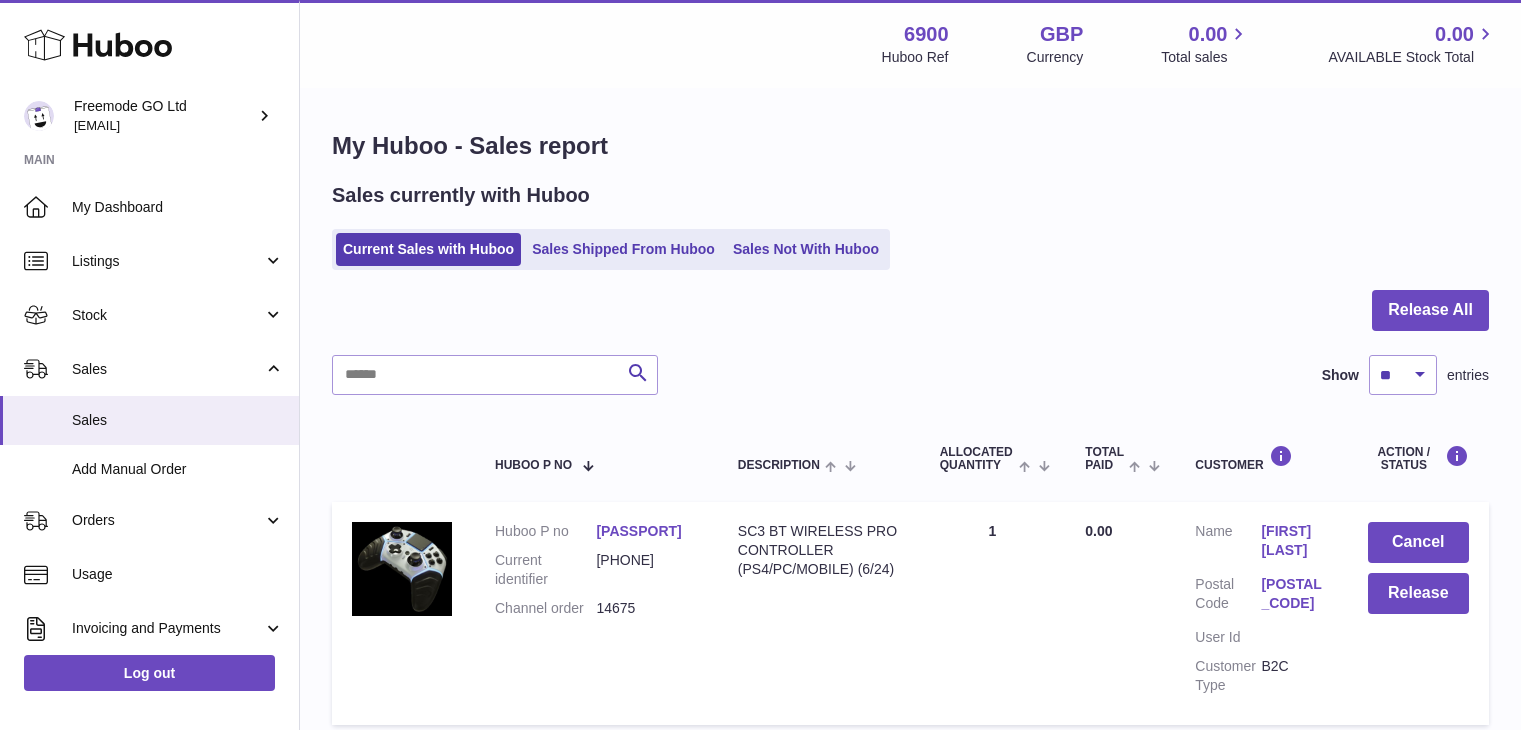 scroll, scrollTop: 0, scrollLeft: 0, axis: both 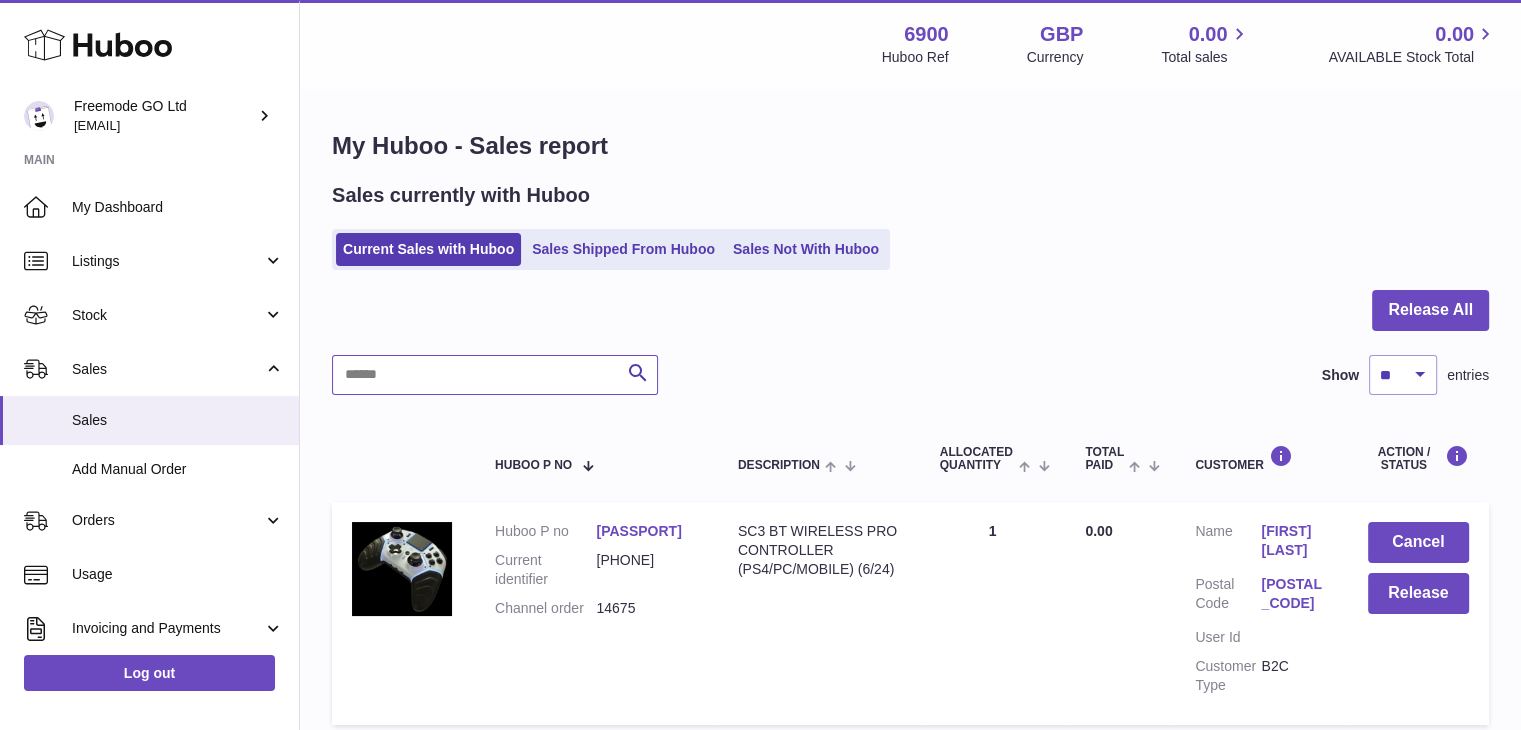 click at bounding box center [495, 375] 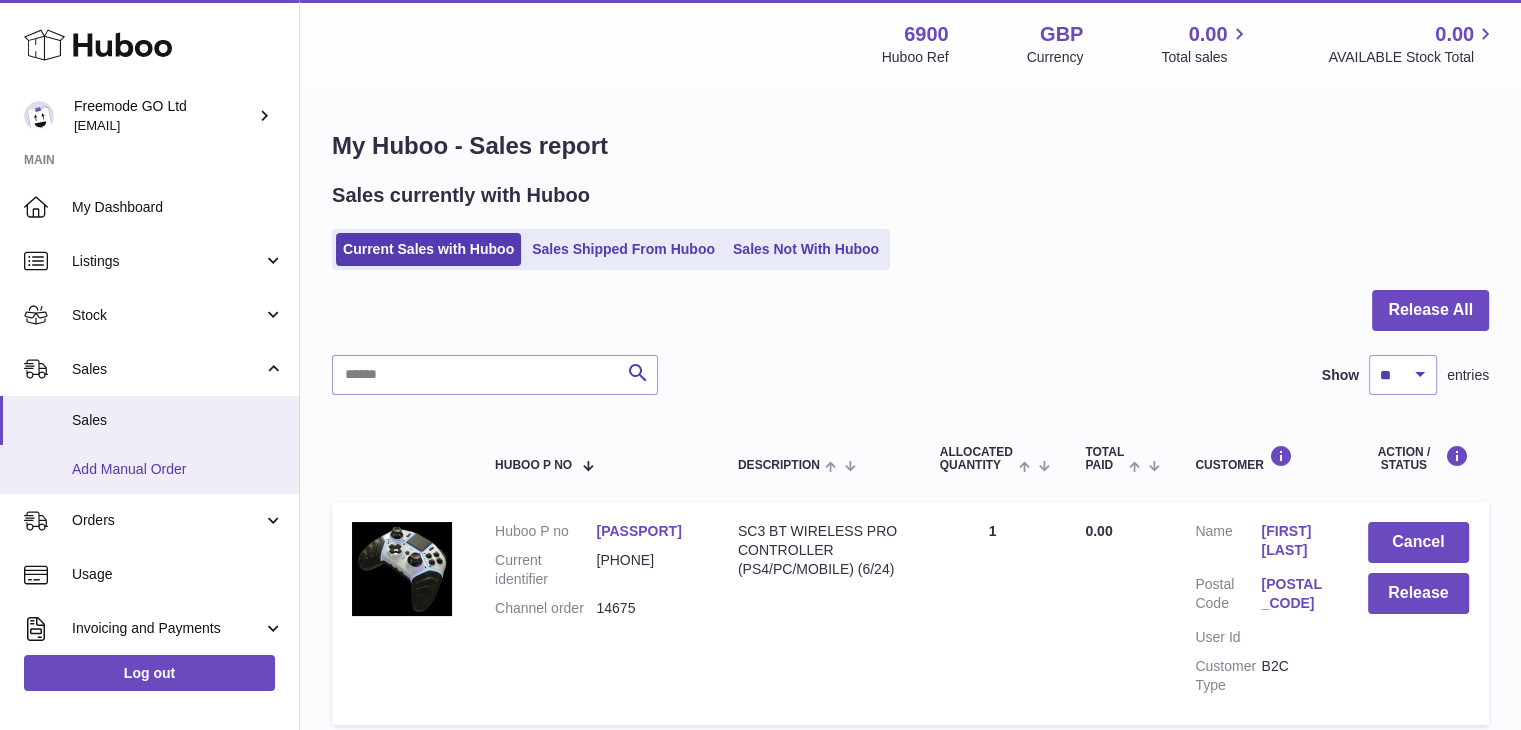 click on "Add Manual Order" at bounding box center (149, 469) 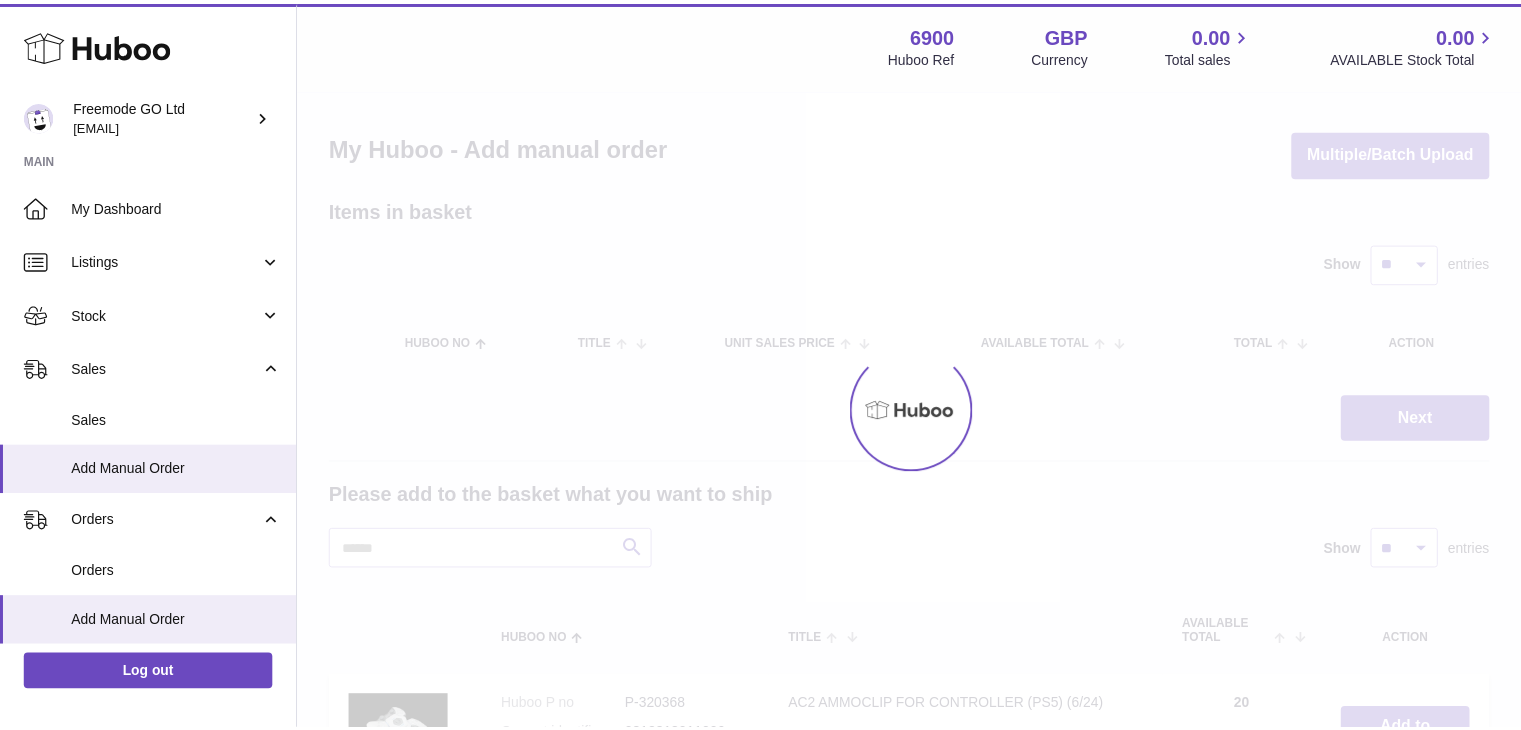 scroll, scrollTop: 0, scrollLeft: 0, axis: both 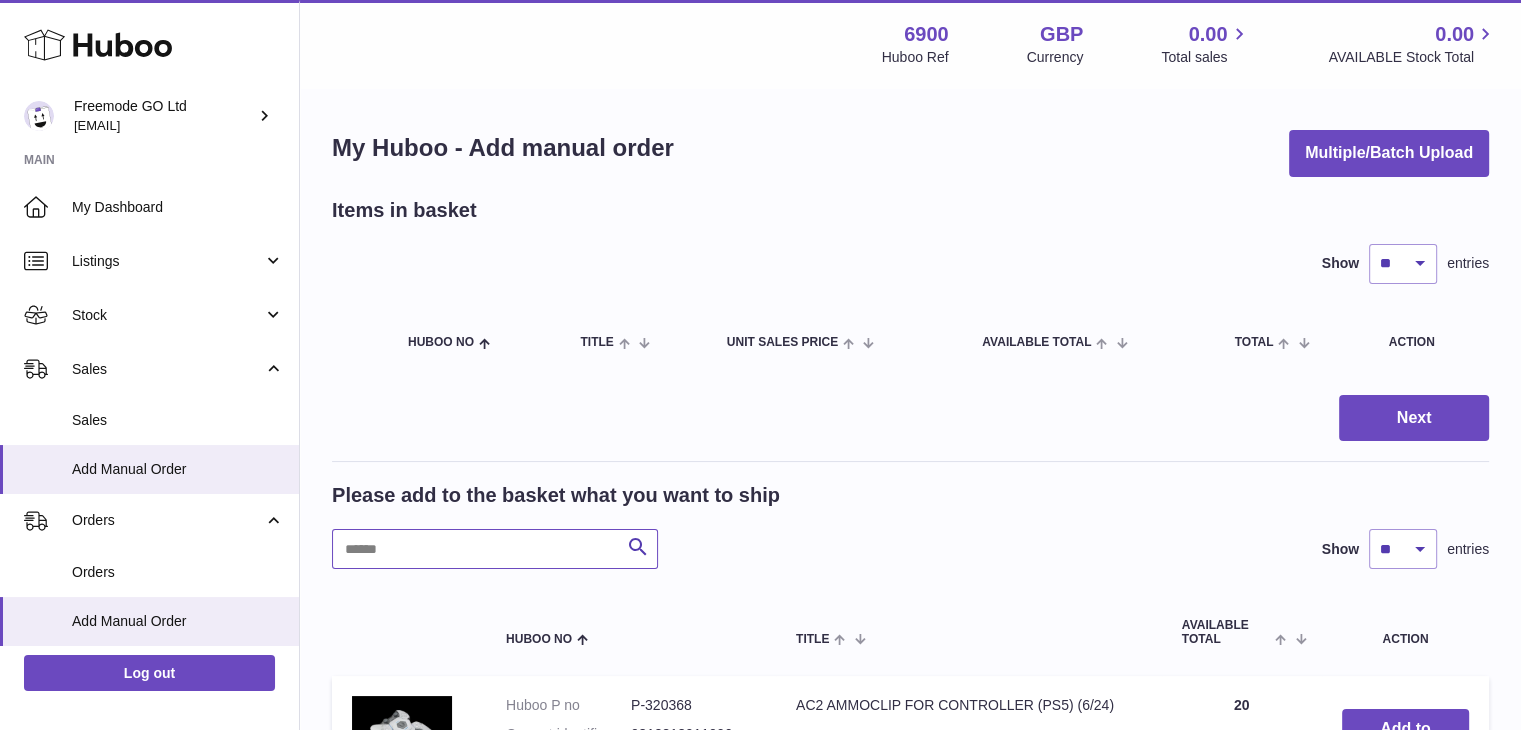 click at bounding box center (495, 549) 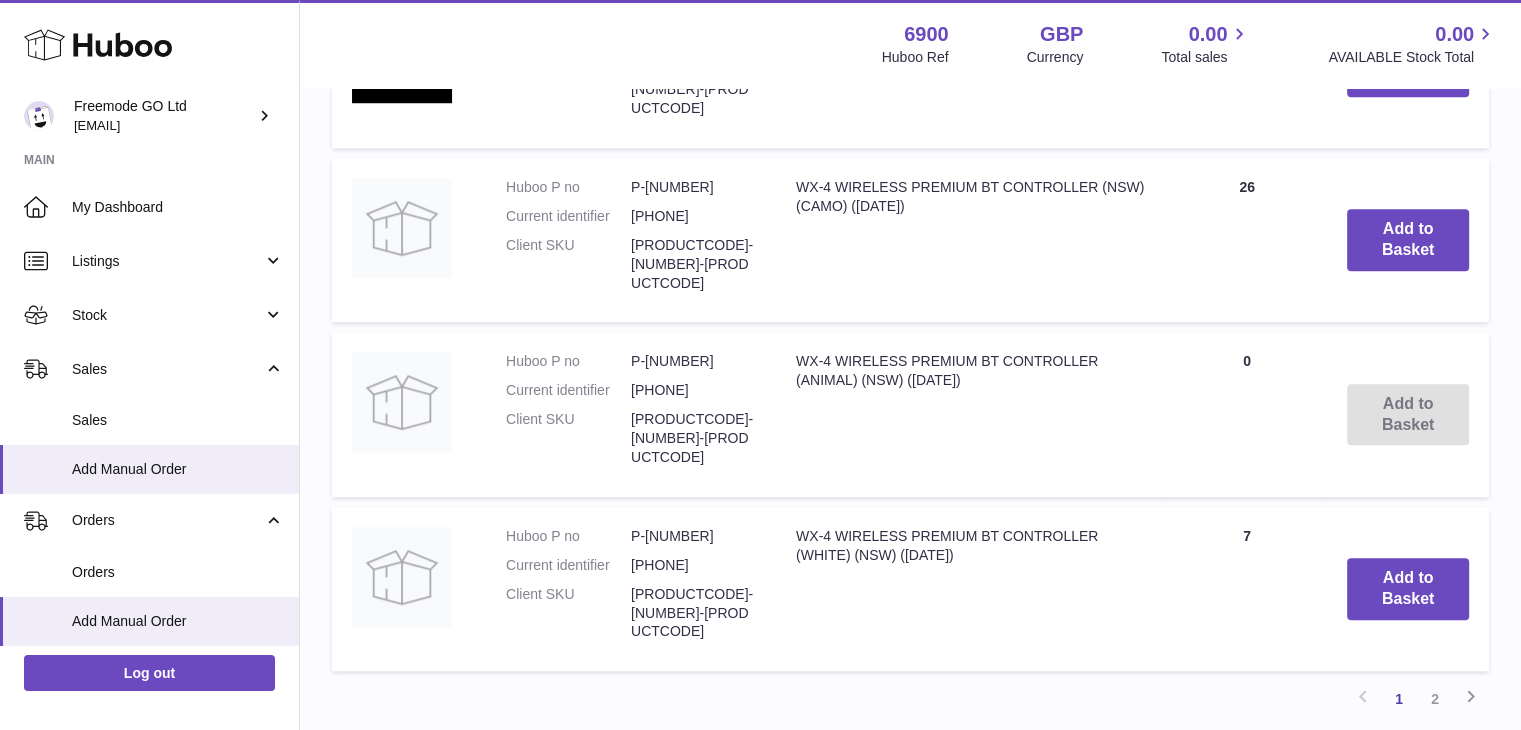 scroll, scrollTop: 1748, scrollLeft: 0, axis: vertical 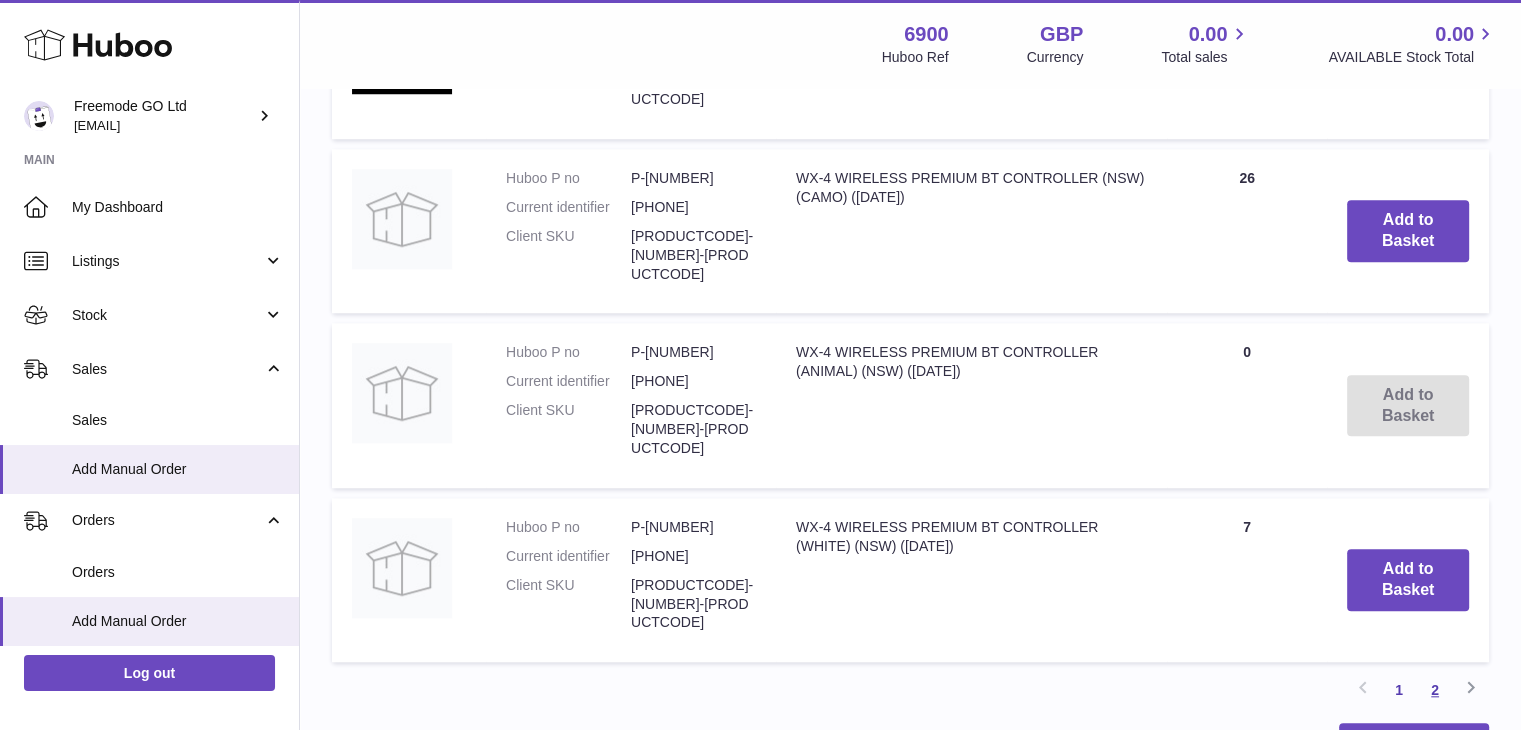 type on "***" 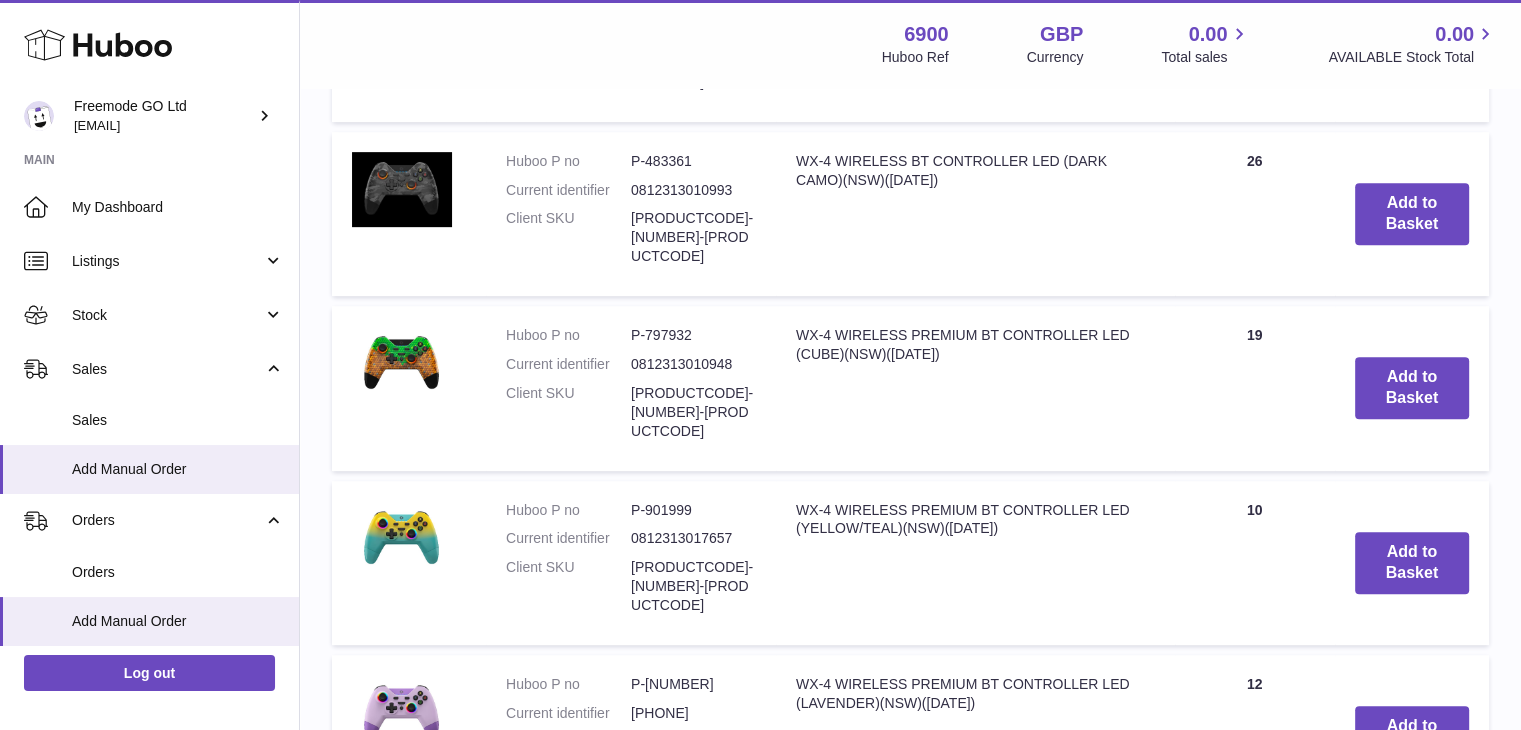 scroll, scrollTop: 932, scrollLeft: 0, axis: vertical 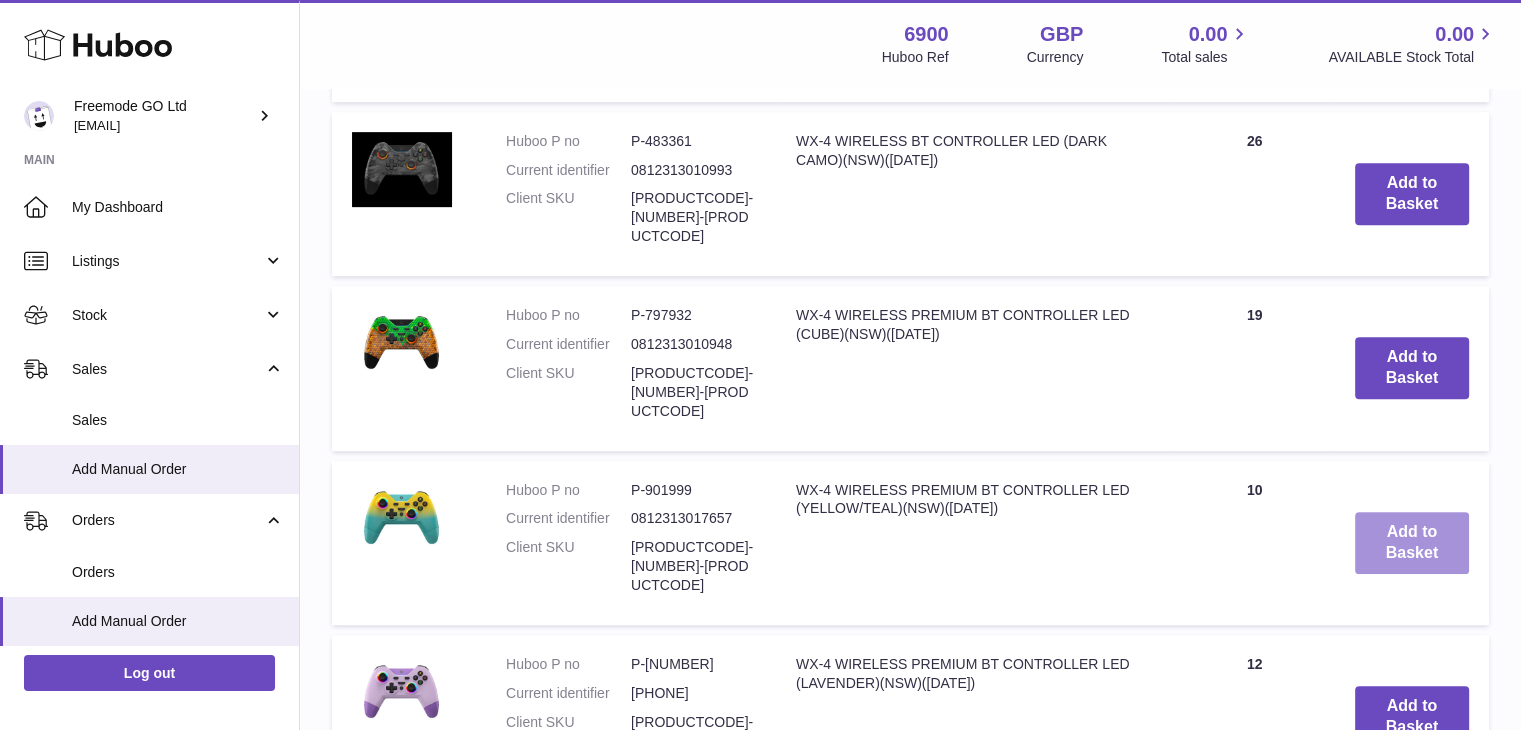 click on "Add to Basket" at bounding box center (1412, 543) 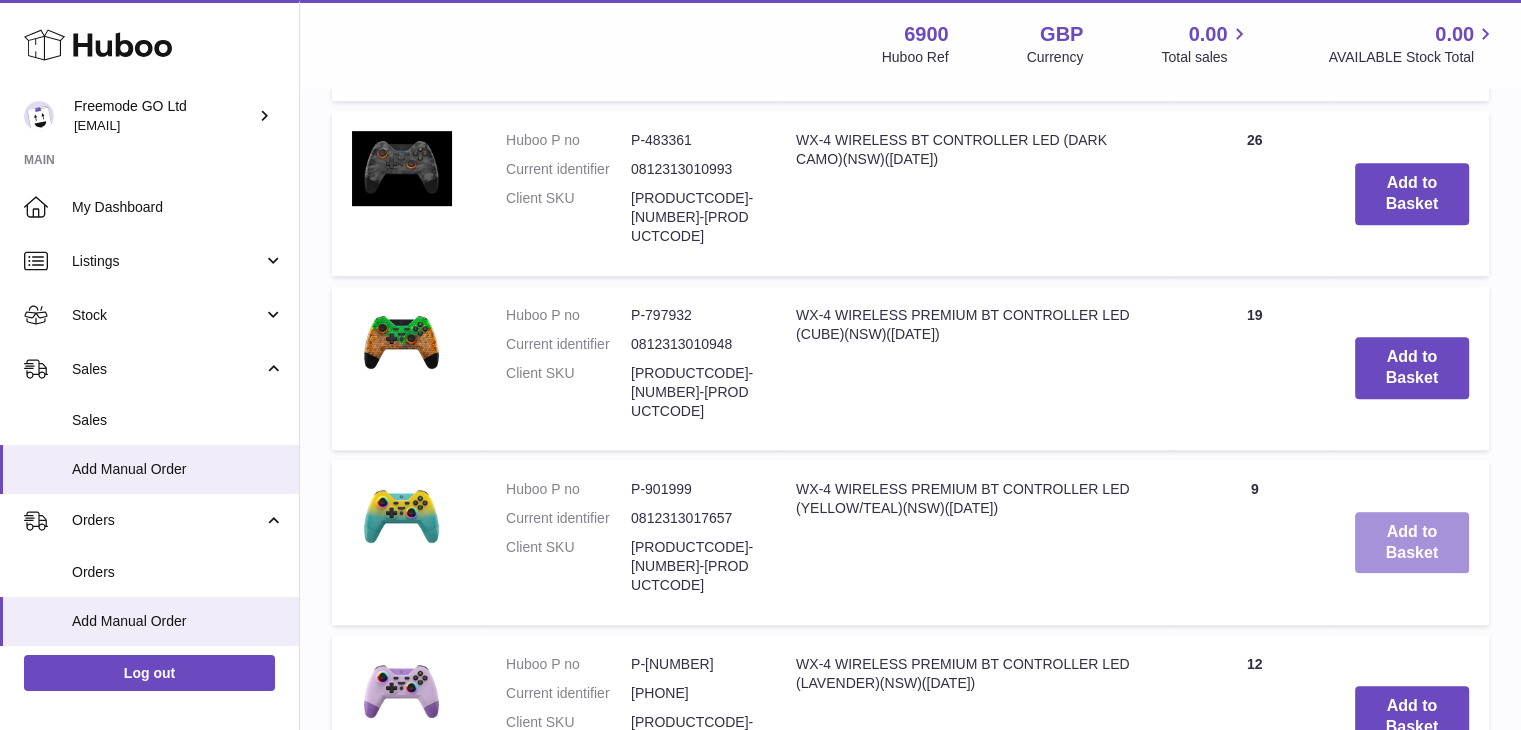 scroll, scrollTop: 1732, scrollLeft: 0, axis: vertical 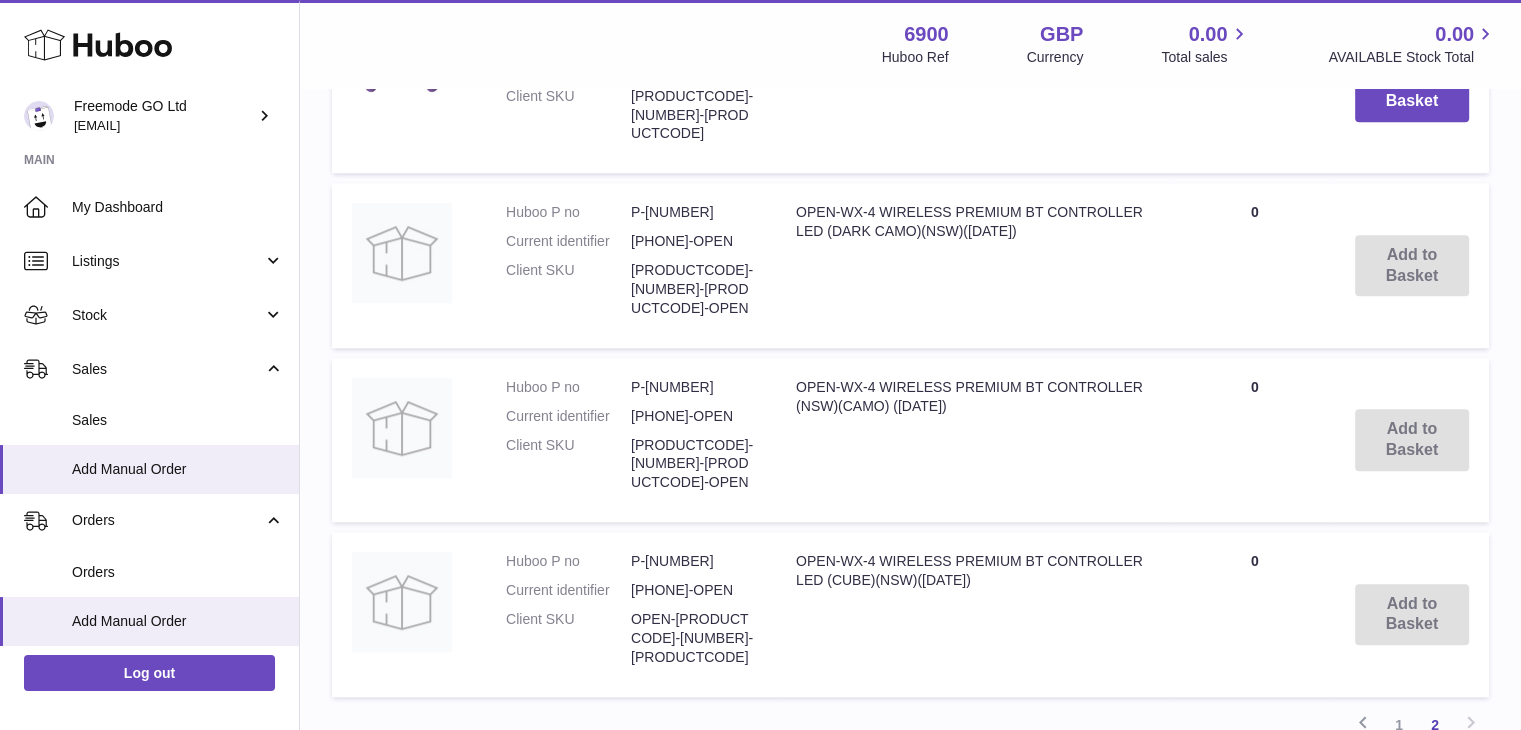 click on "Next" at bounding box center (1414, 781) 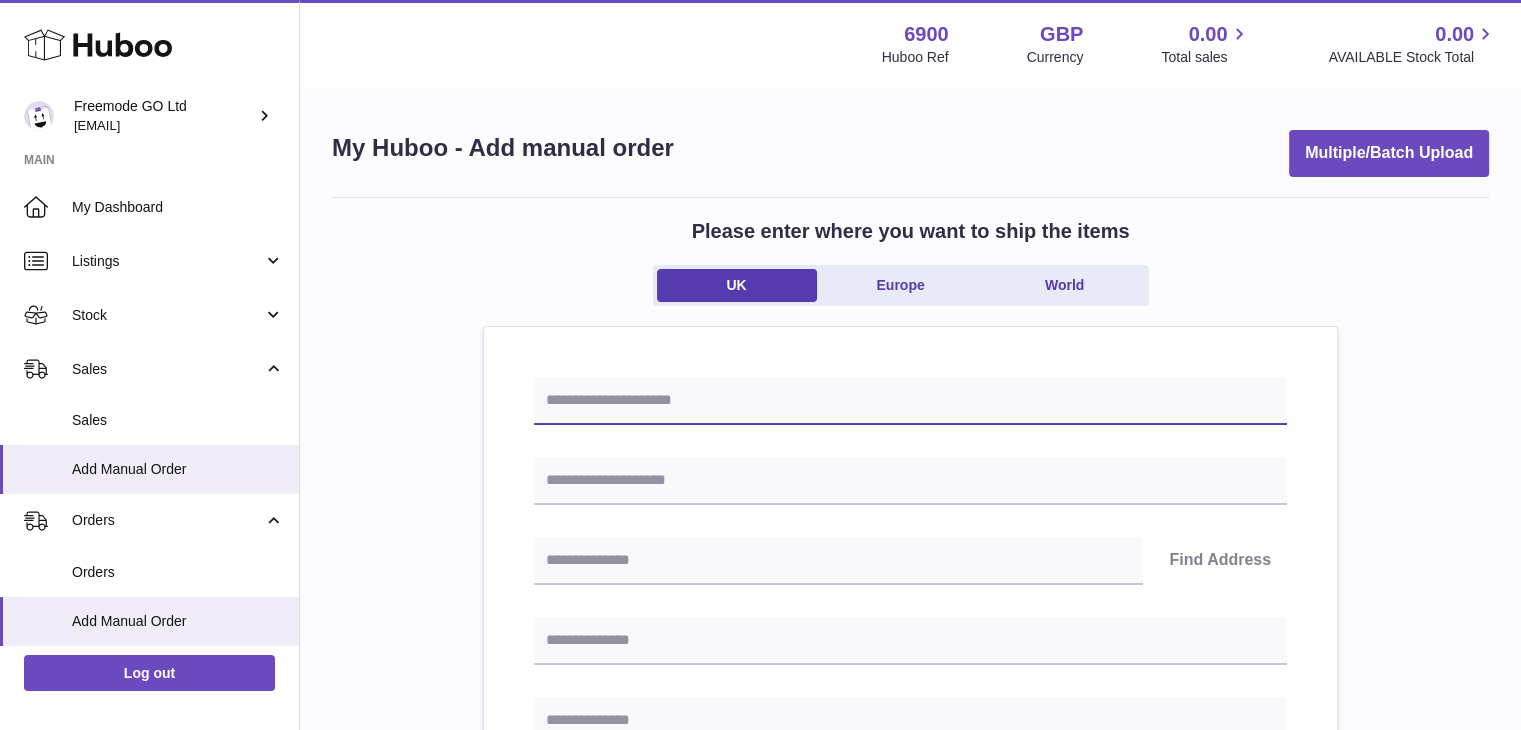 click at bounding box center [910, 401] 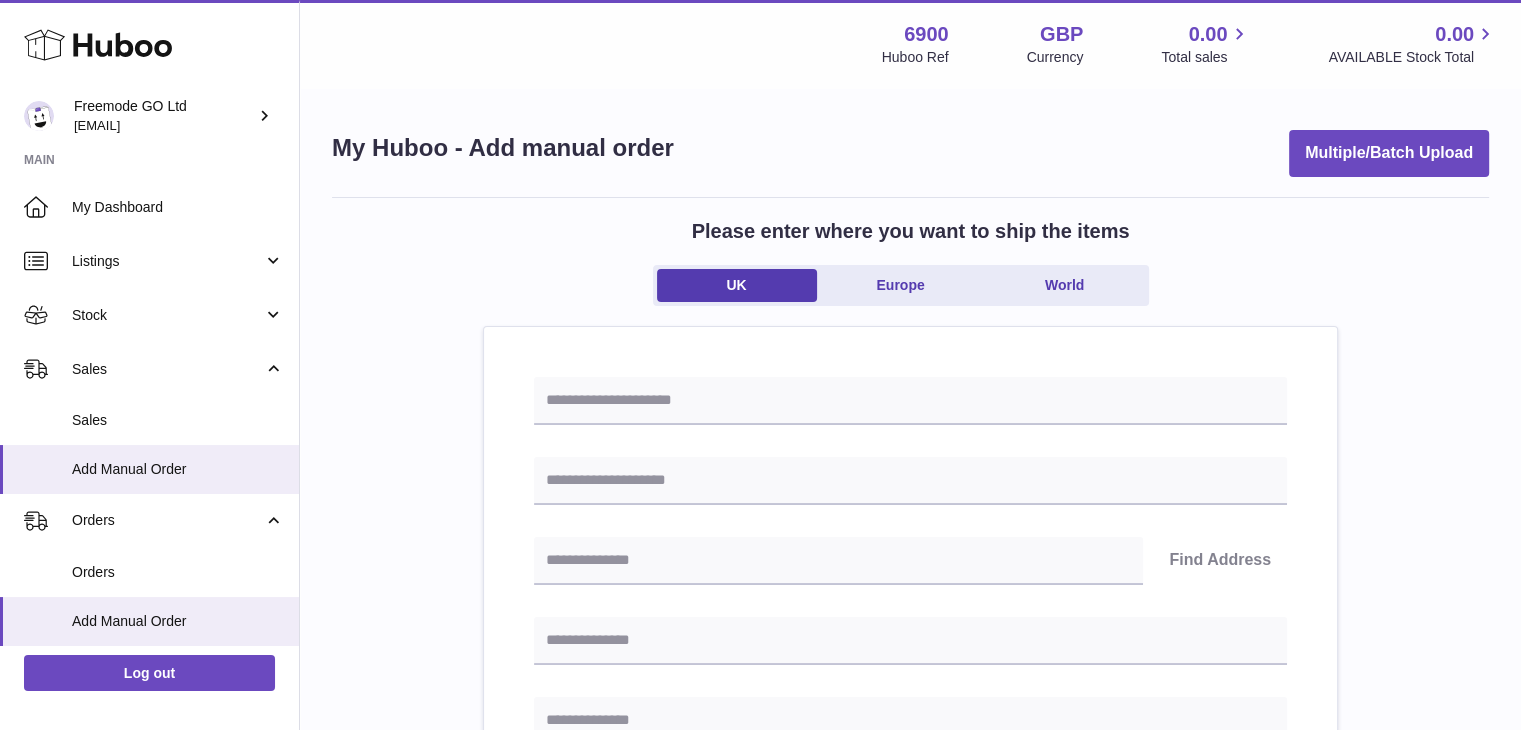 click on "Please enter where you want to ship the items
UK
Europe
World
Find Address
Please enter how you want to ship             Loading...
You require an order to be fulfilled which is going directly to another business or retailer rather than directly to a consumer. Please ensure you have contacted our customer service department for further information relating to any associated costs and (order completion) timescales, before proceeding.
Optional extra fields             Loading..." at bounding box center (910, 893) 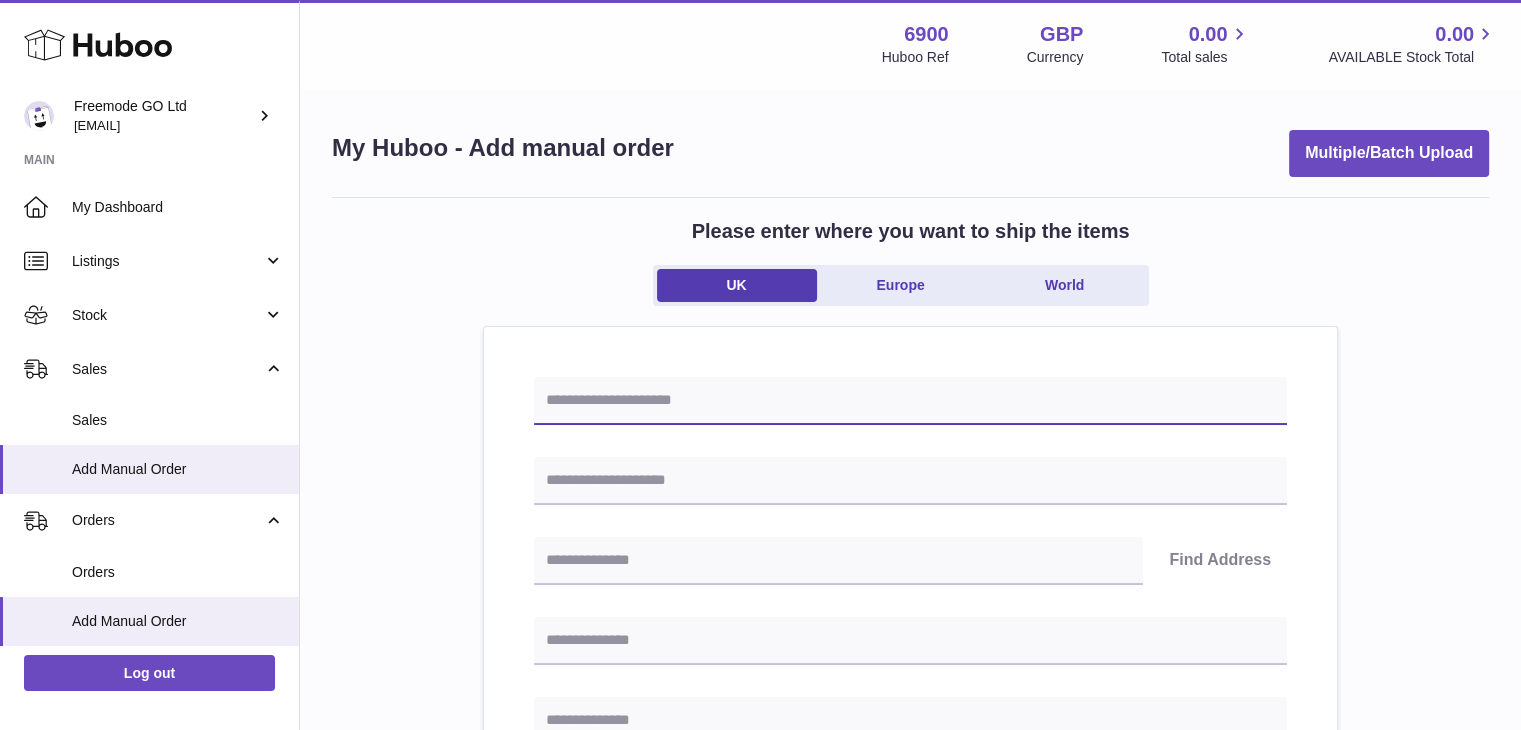 click at bounding box center [910, 401] 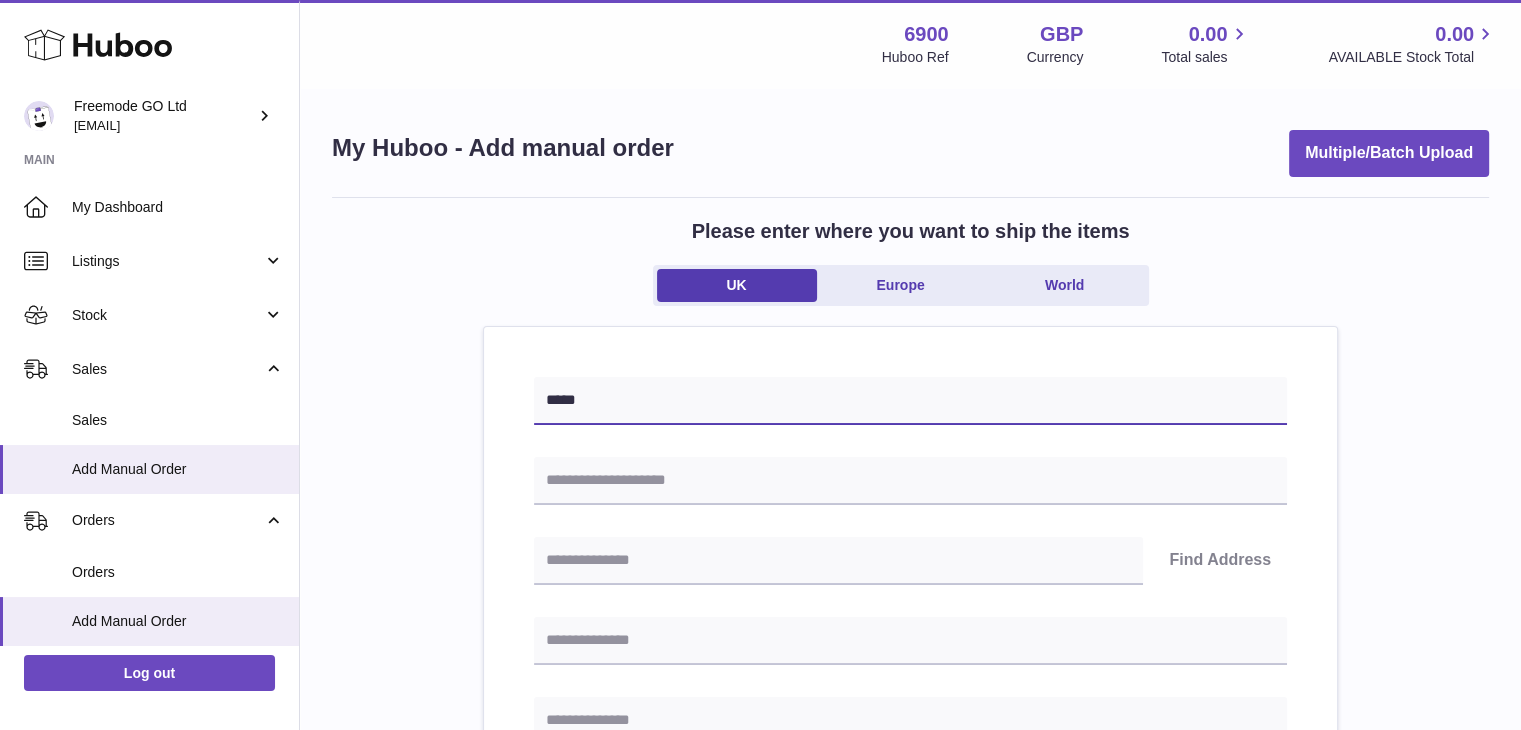 type on "*****" 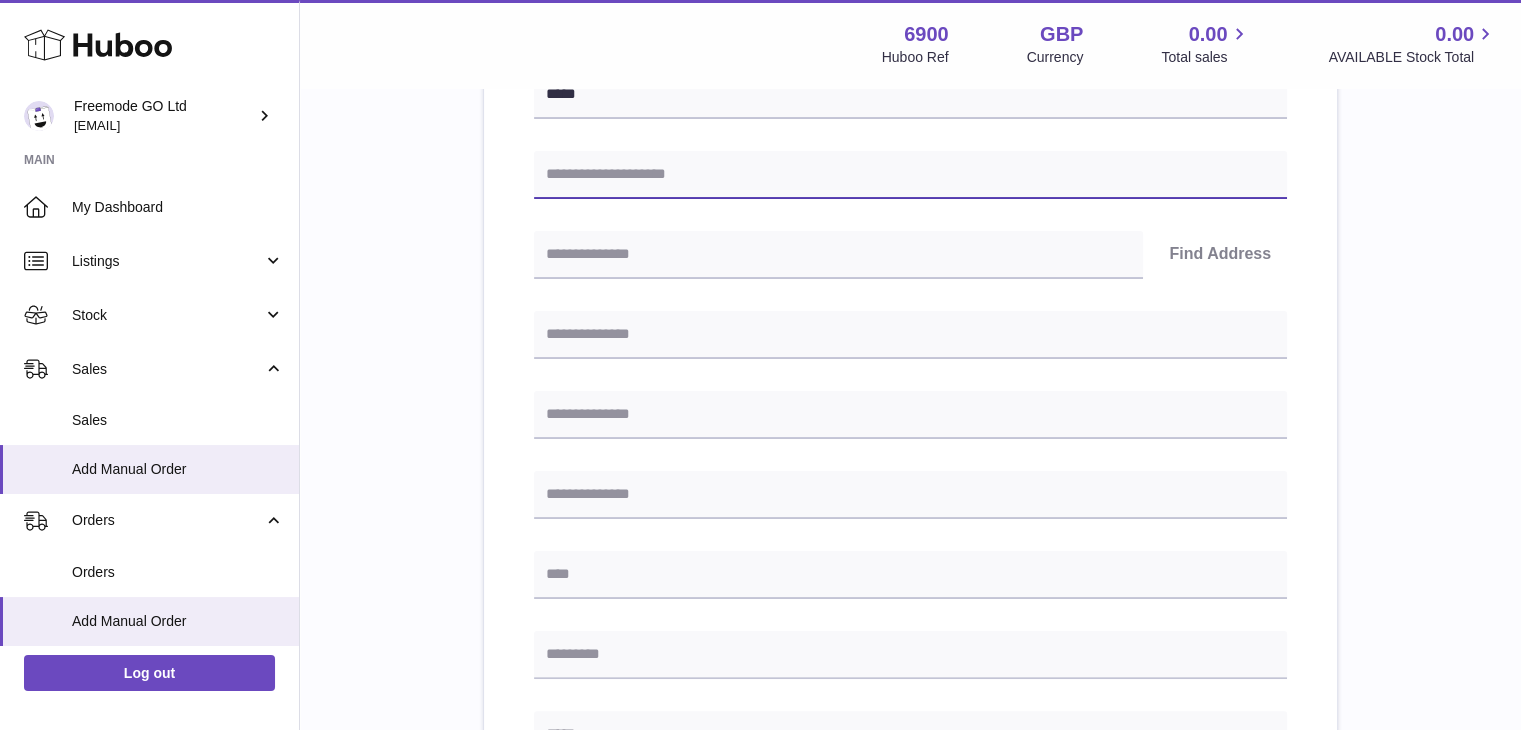 scroll, scrollTop: 312, scrollLeft: 0, axis: vertical 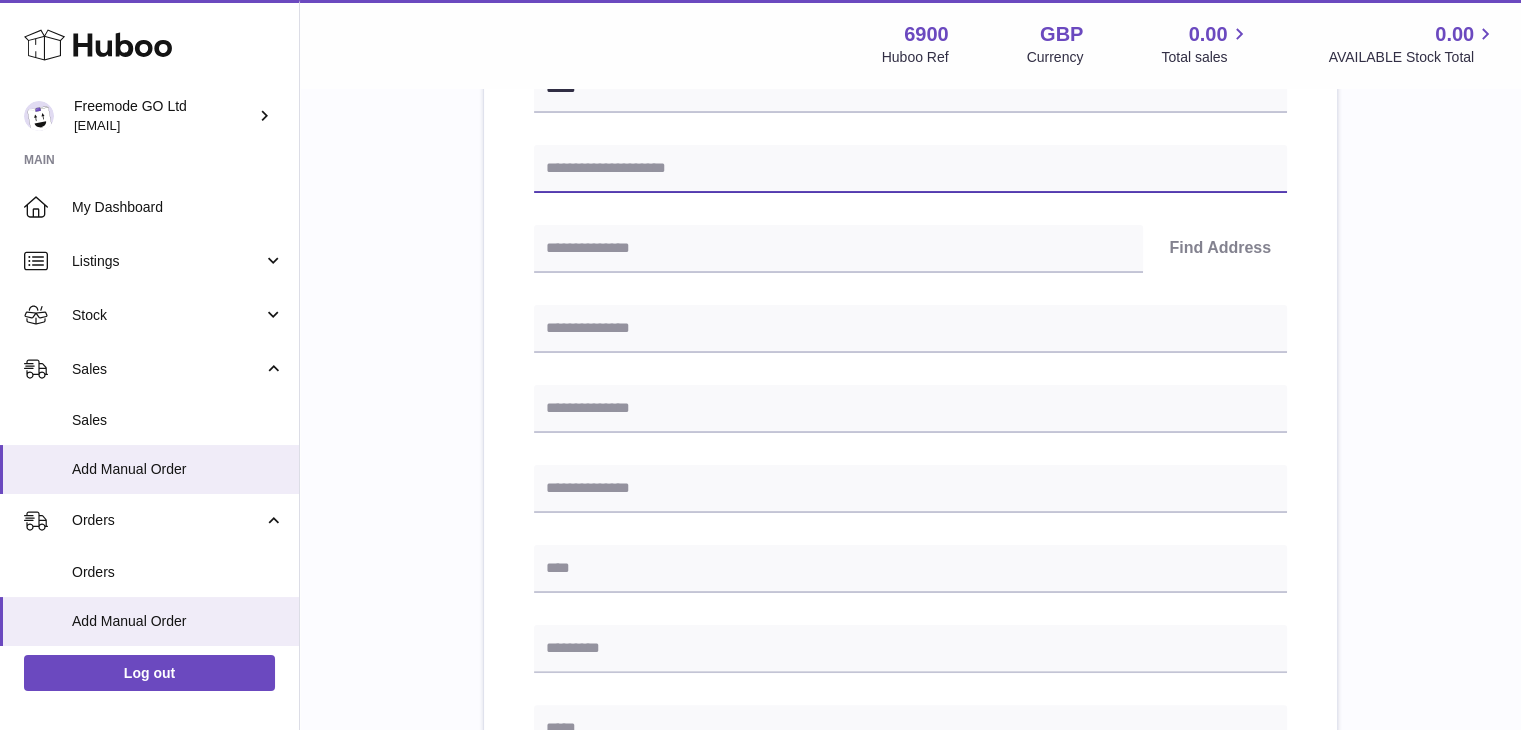 click at bounding box center (910, 169) 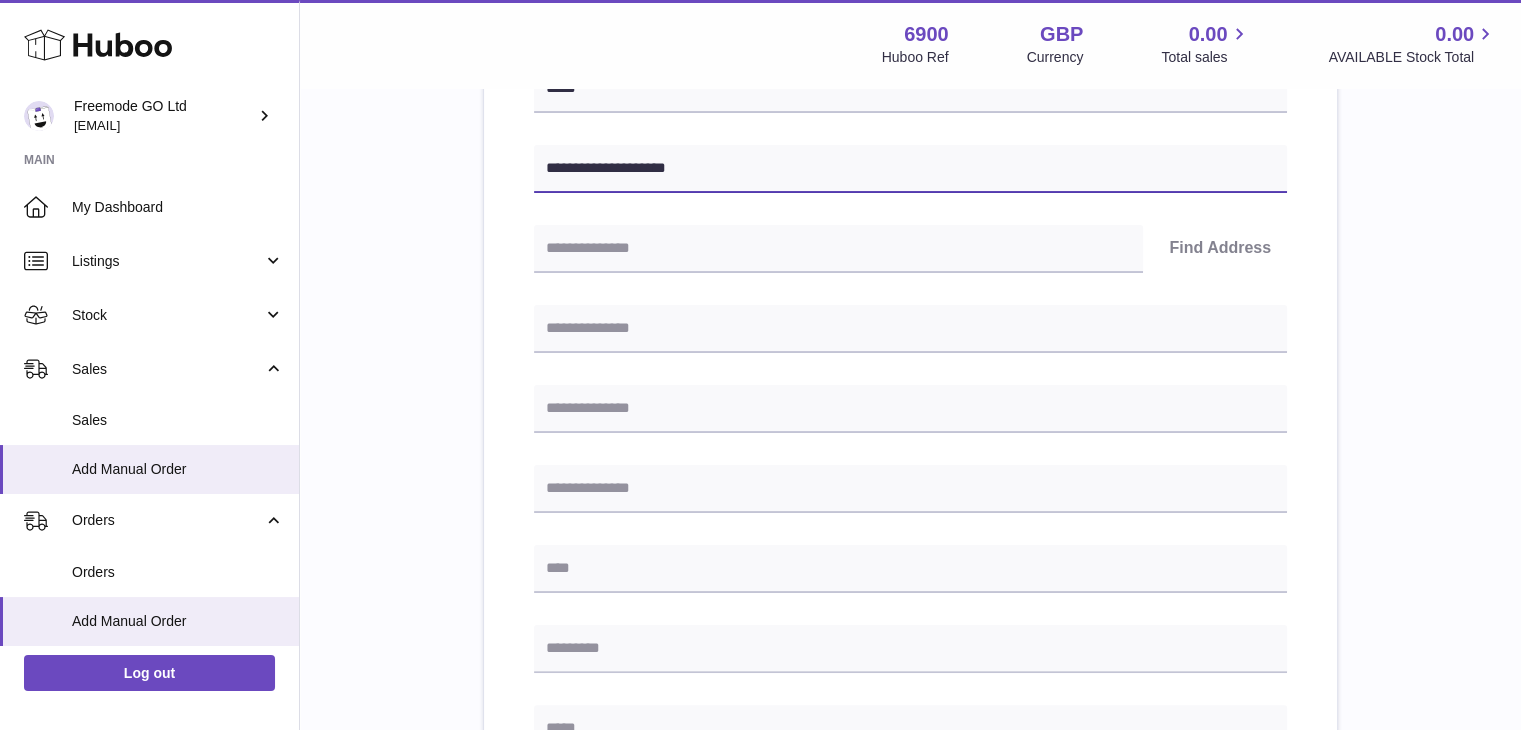 type on "**********" 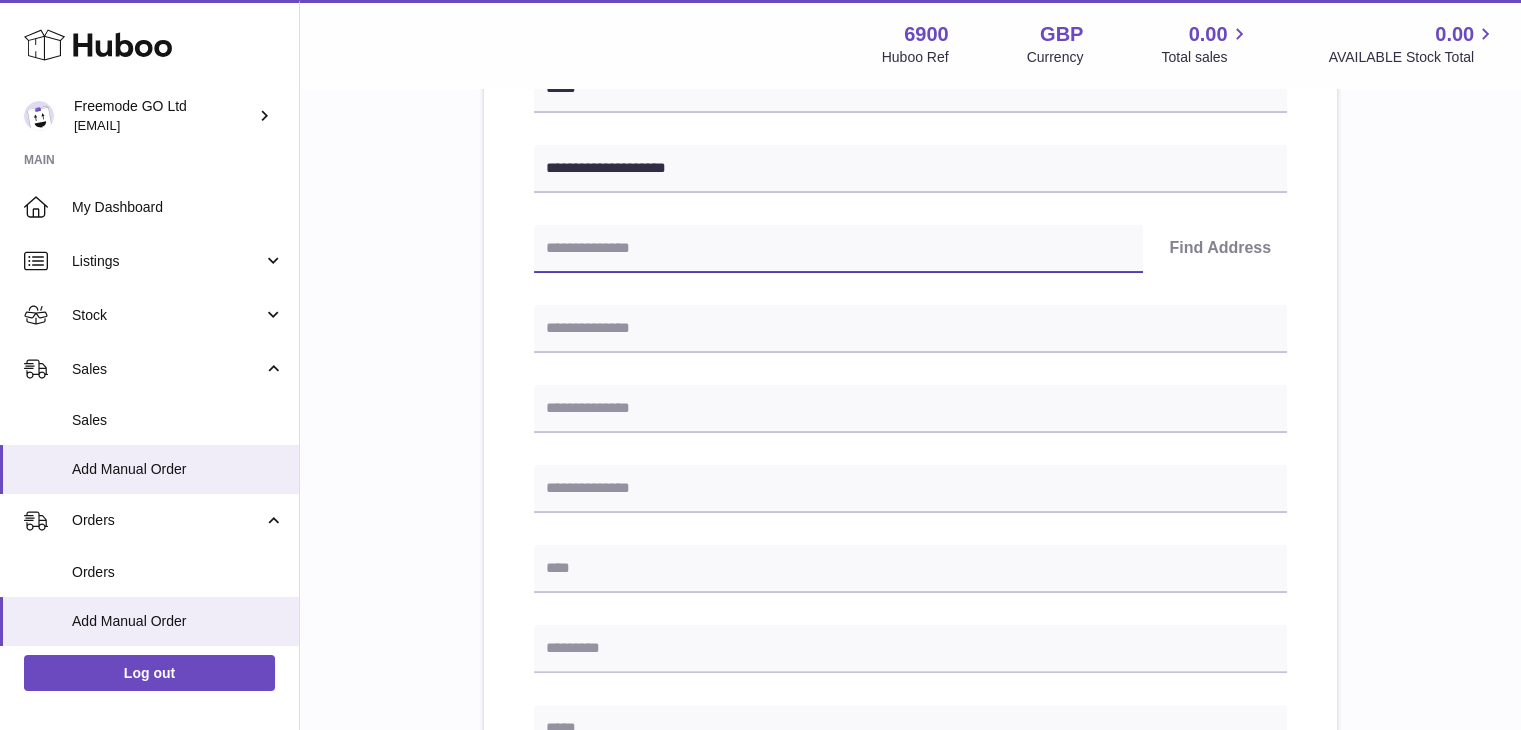 click at bounding box center (838, 249) 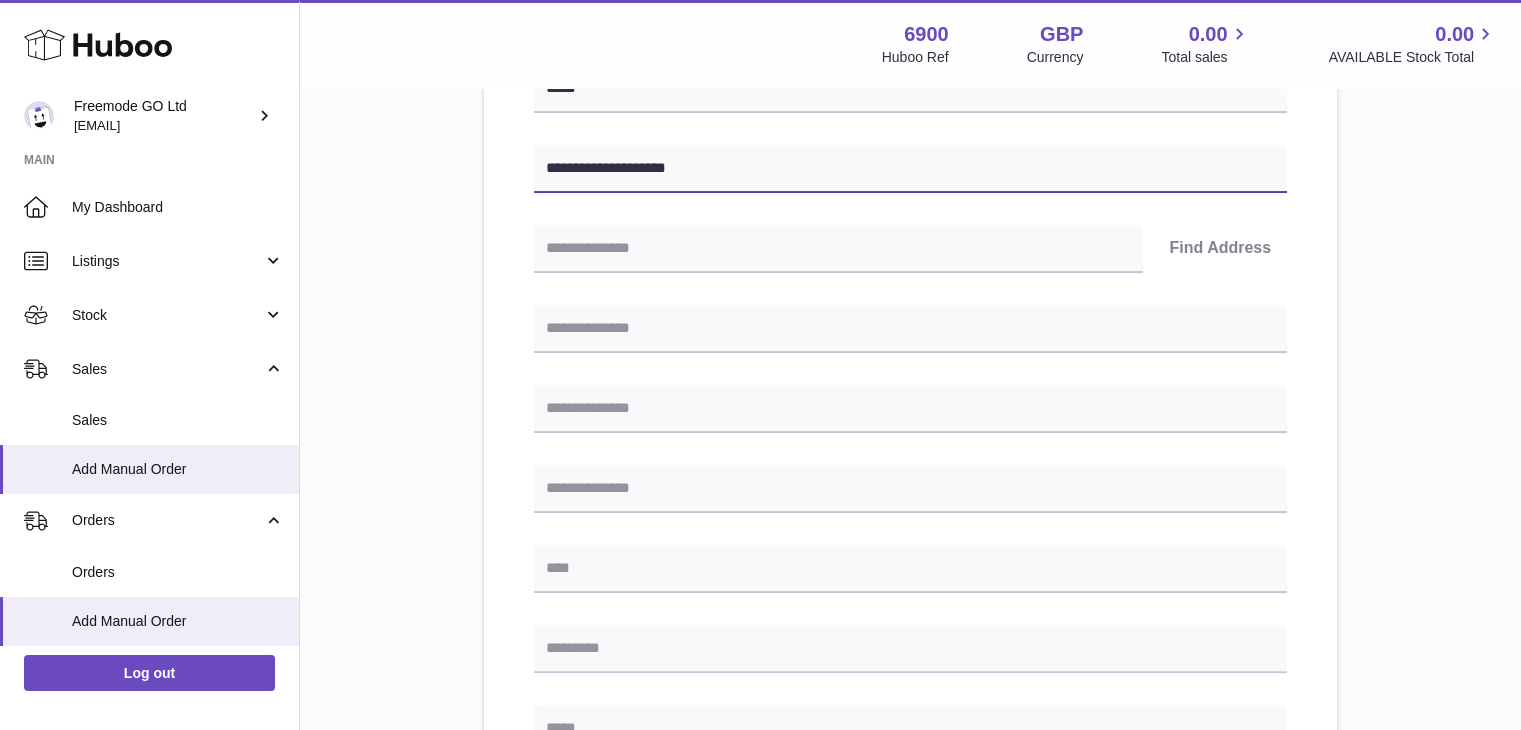 click on "**********" at bounding box center (910, 169) 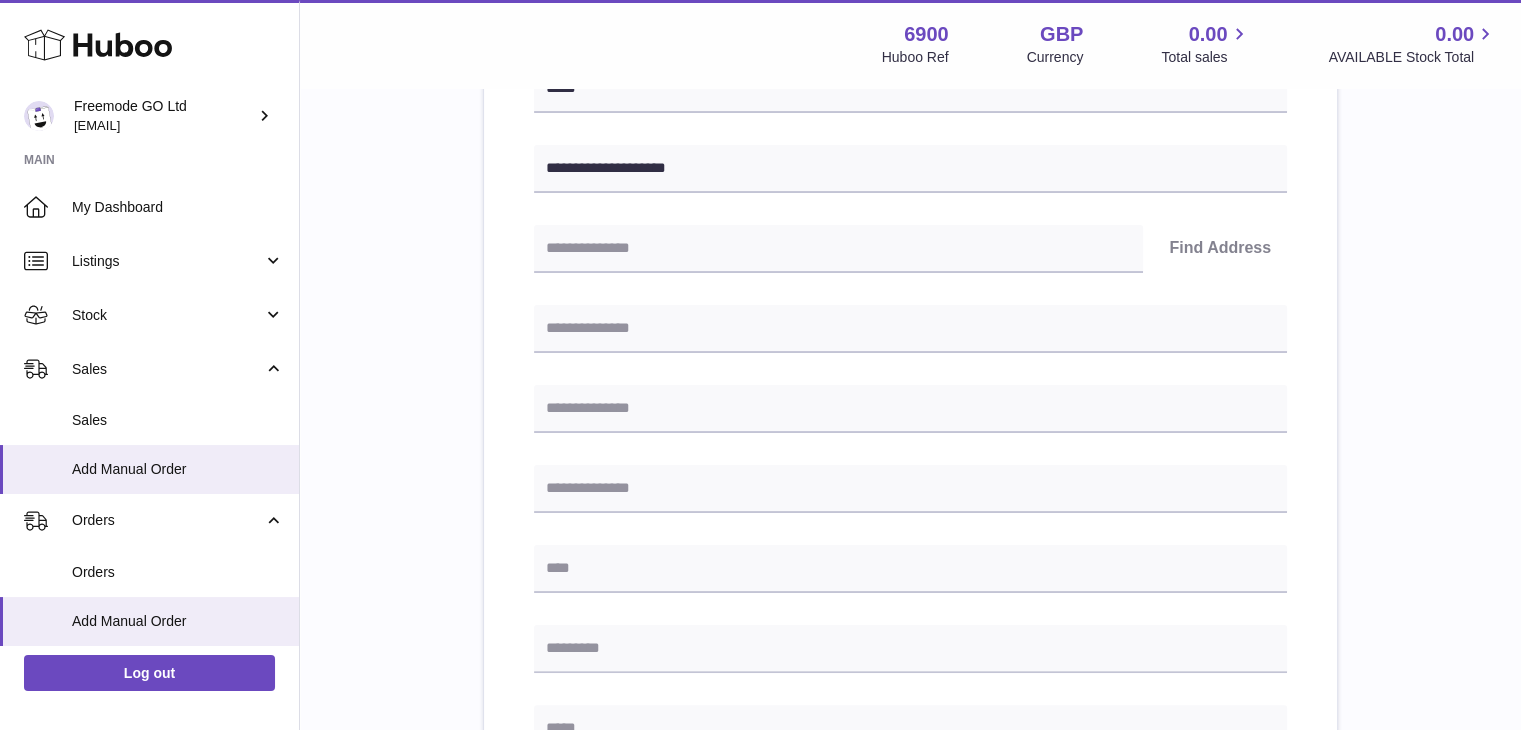 click on "**********" at bounding box center (910, 610) 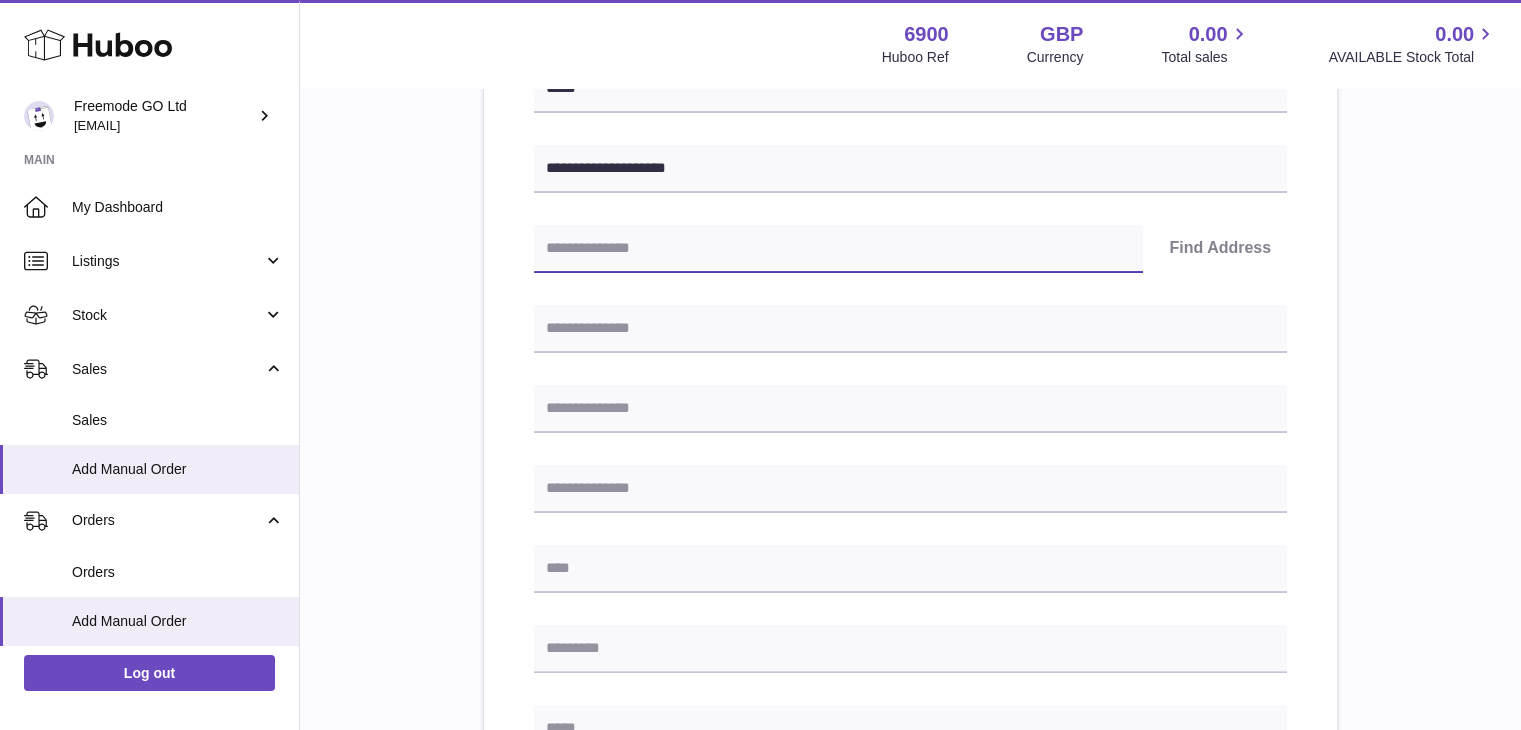 click at bounding box center (838, 249) 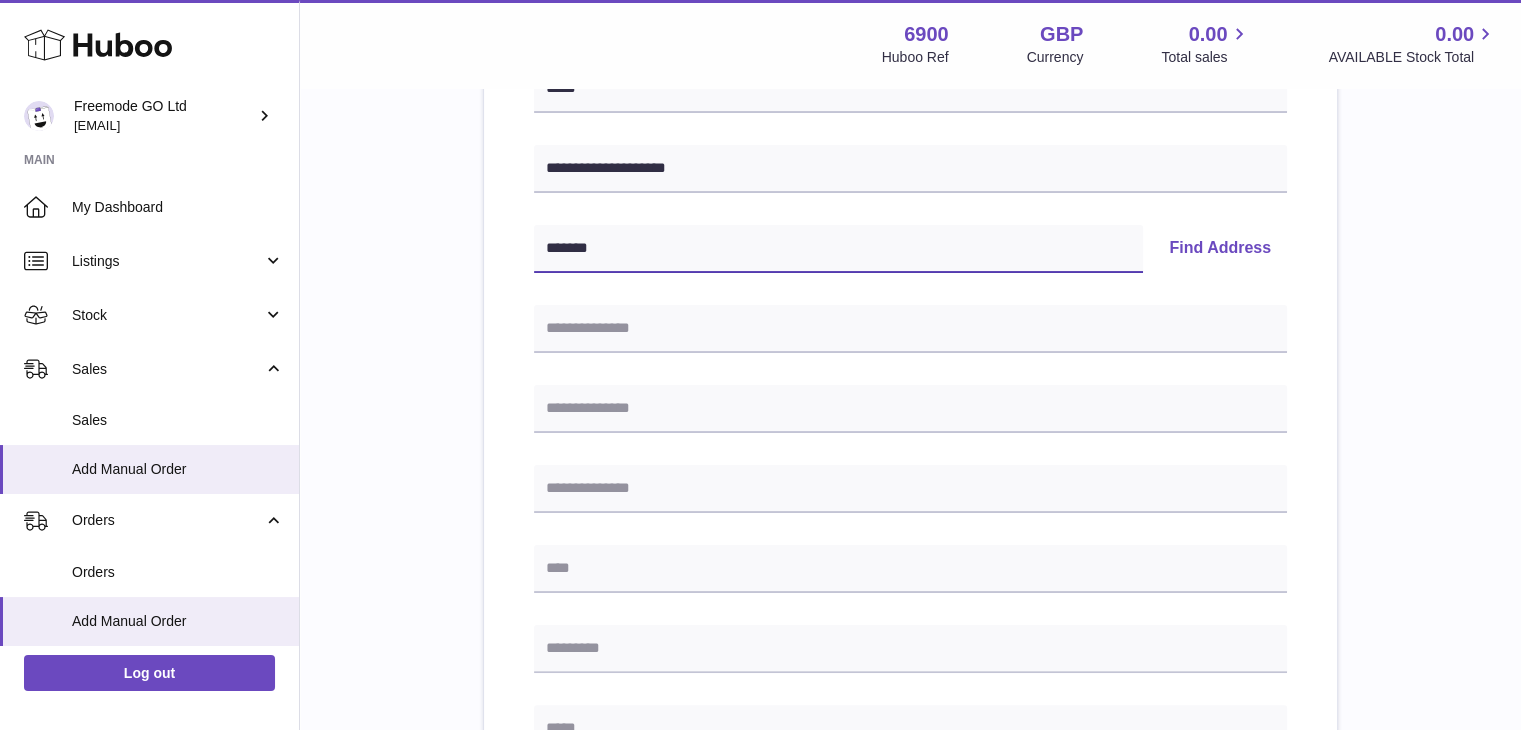 type on "*******" 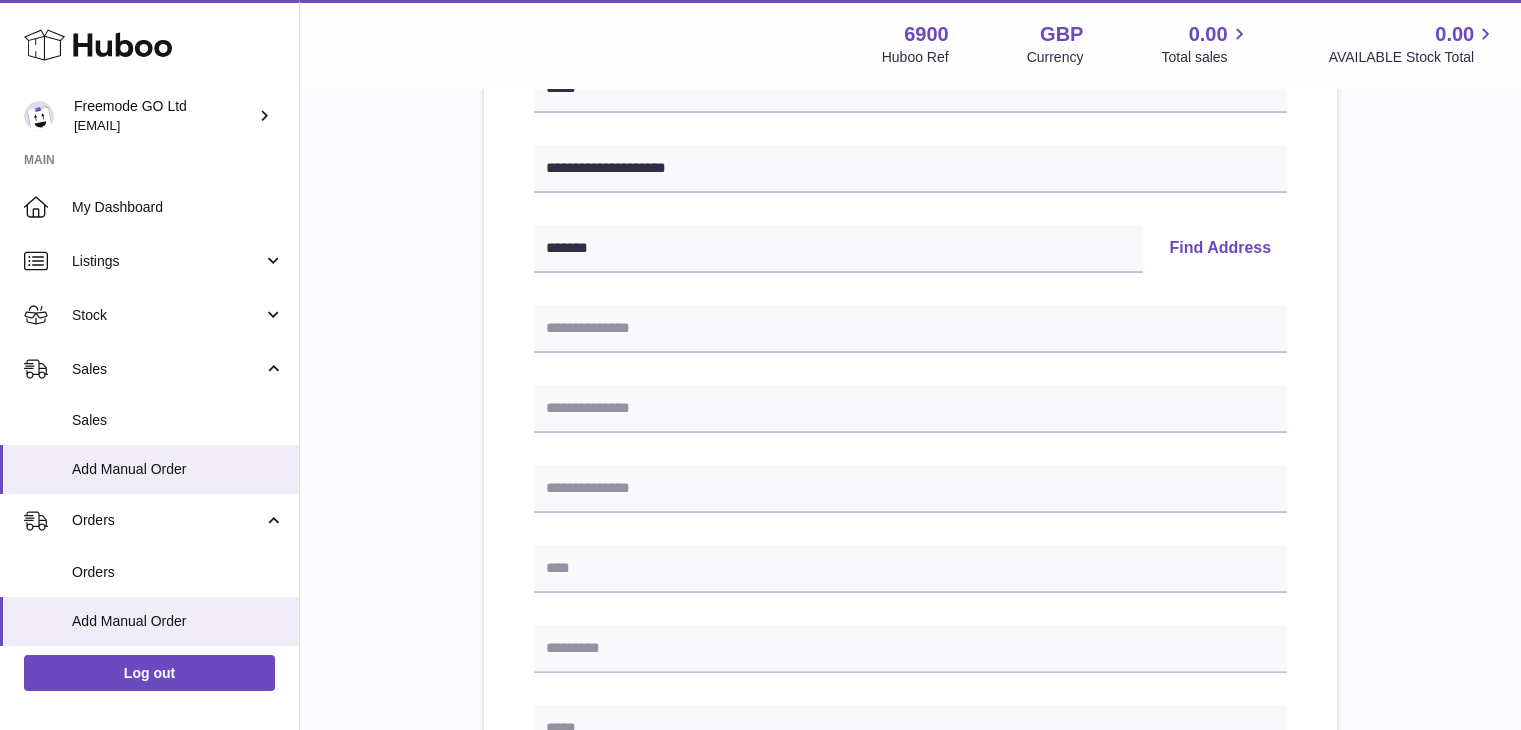 click on "Find Address" at bounding box center [1220, 249] 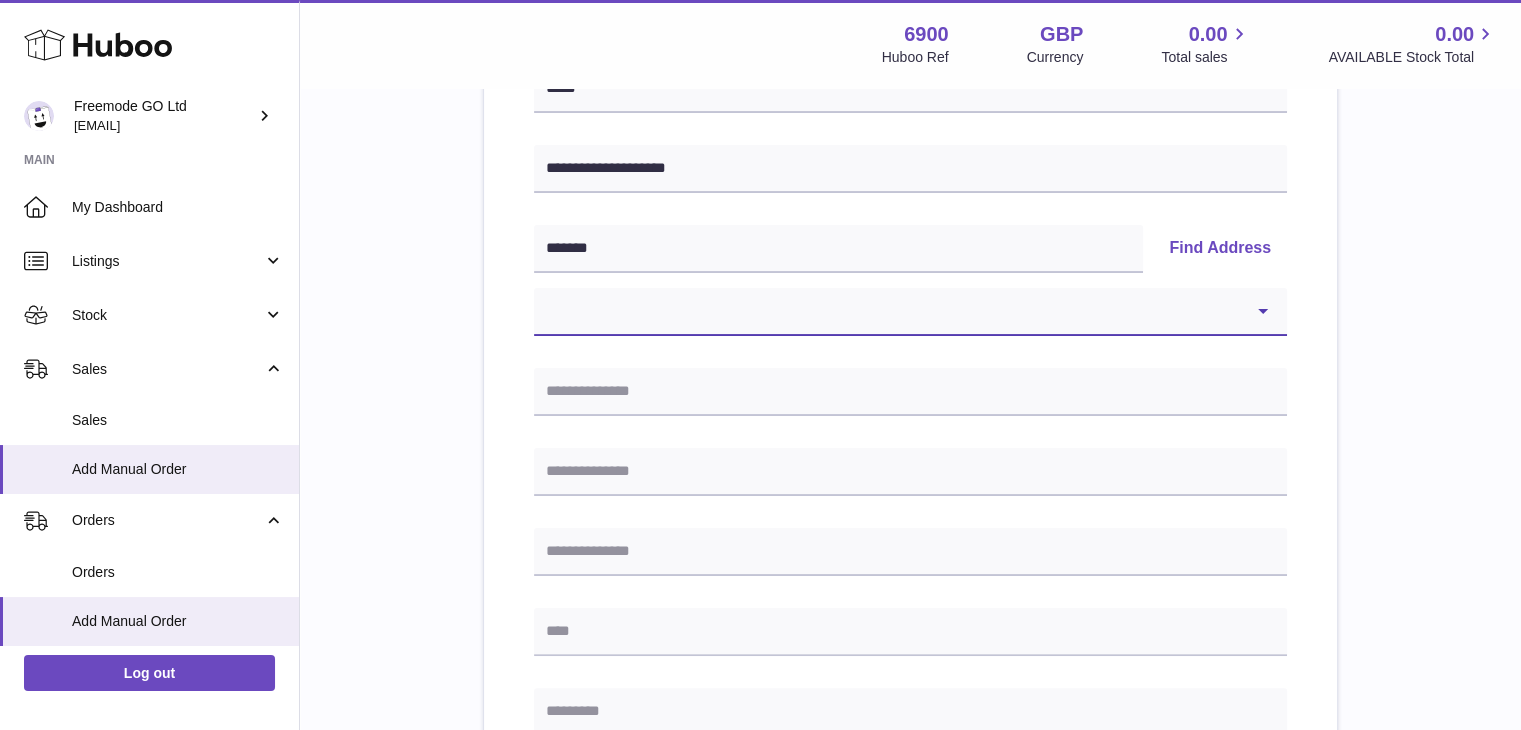 click on "**********" at bounding box center (910, 312) 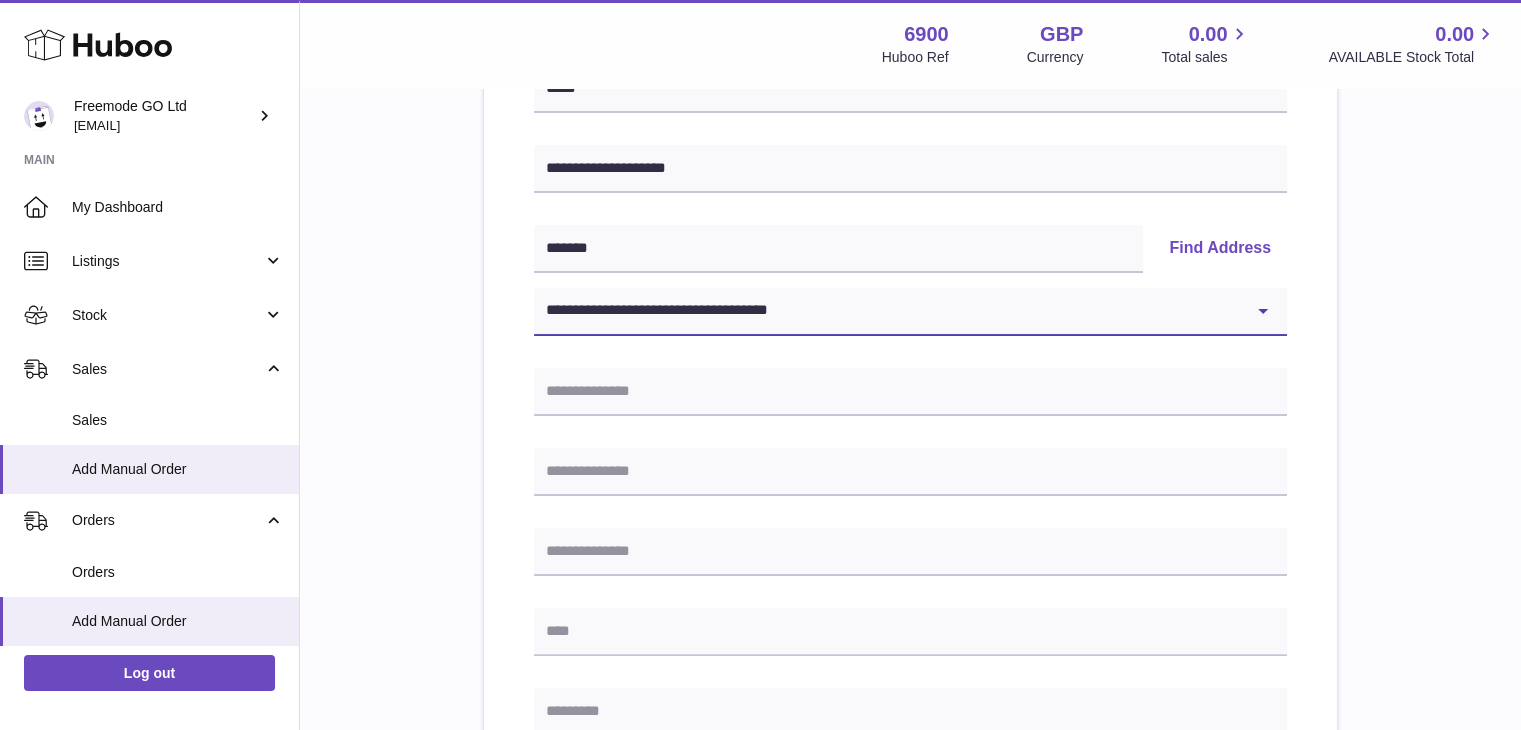 click on "**********" at bounding box center (910, 312) 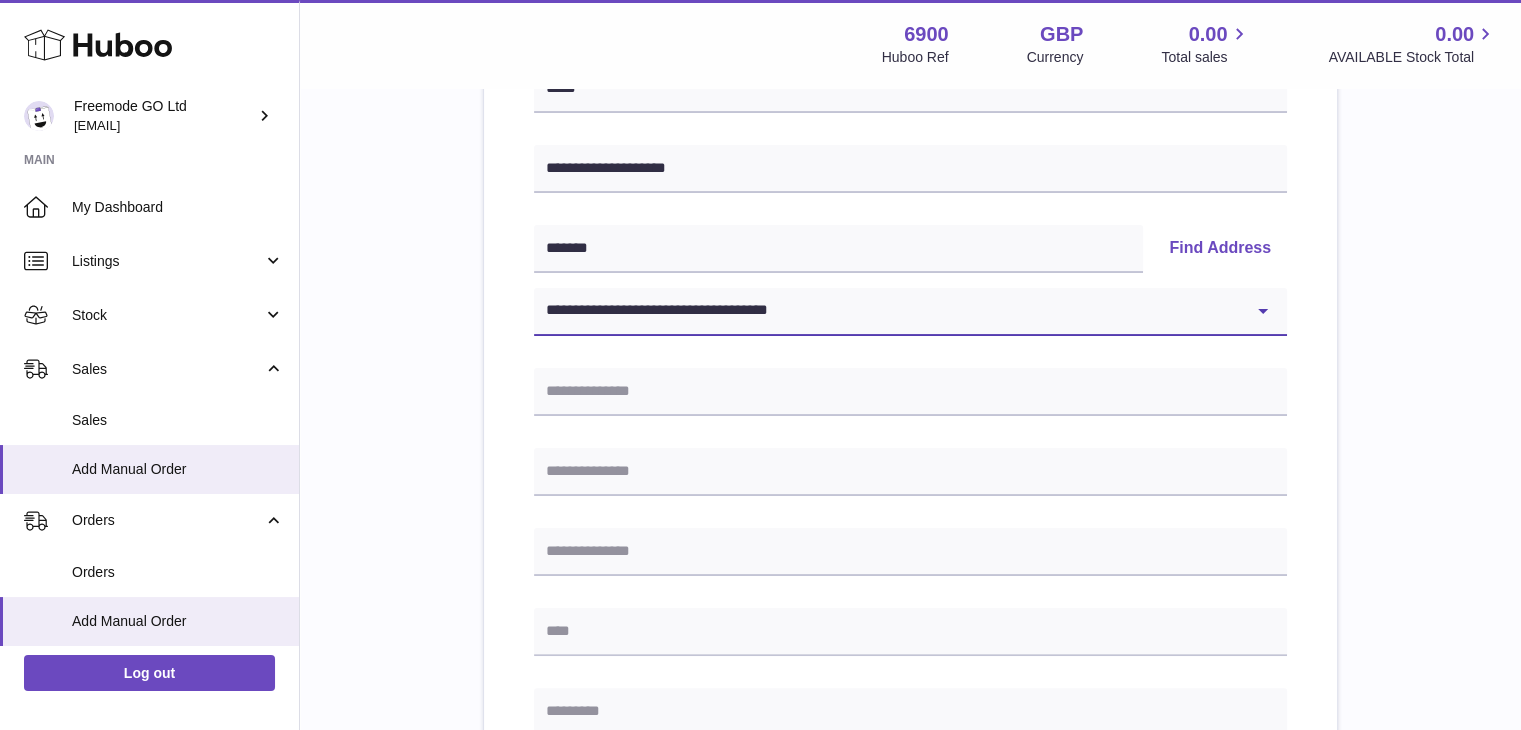 type on "**********" 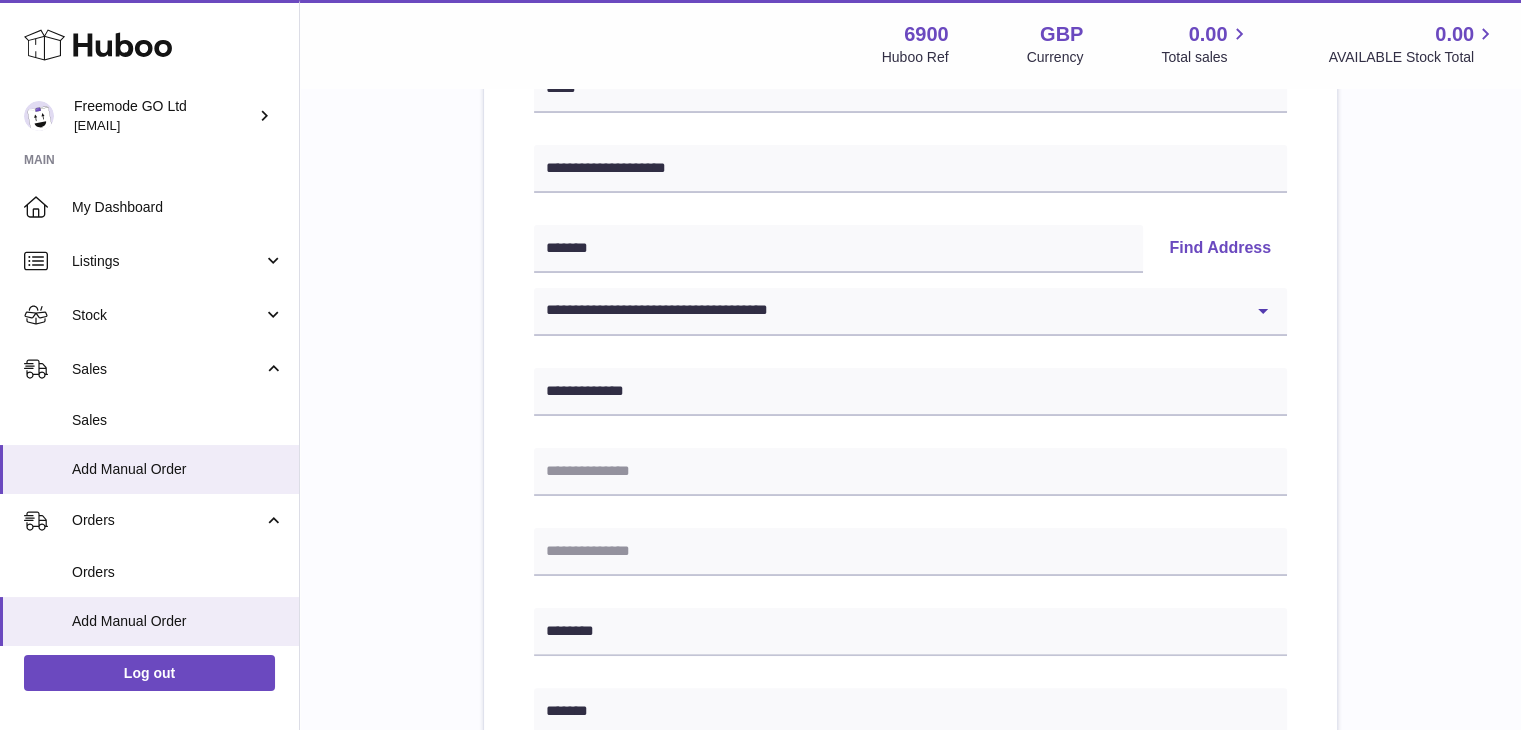 click on "**********" at bounding box center [910, 613] 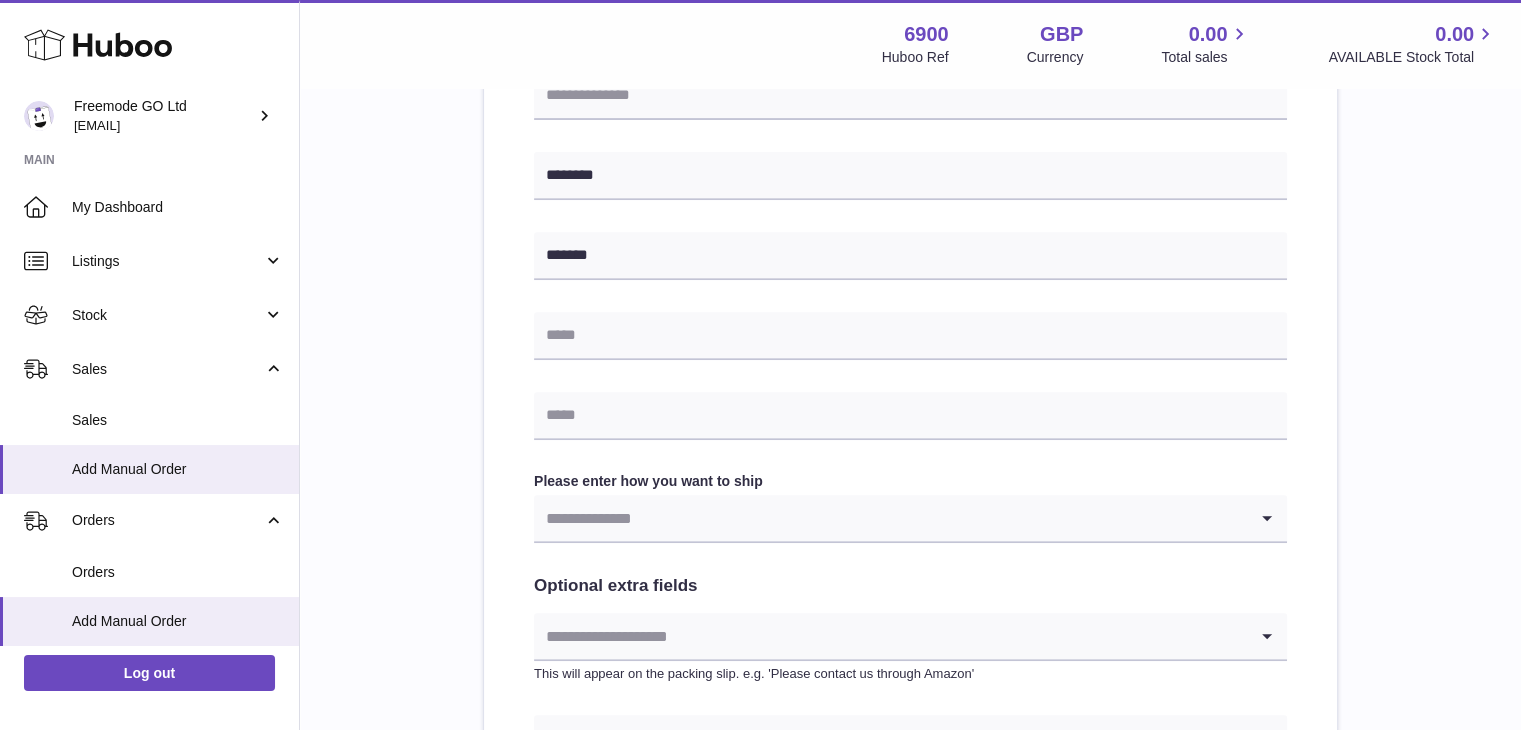 scroll, scrollTop: 772, scrollLeft: 0, axis: vertical 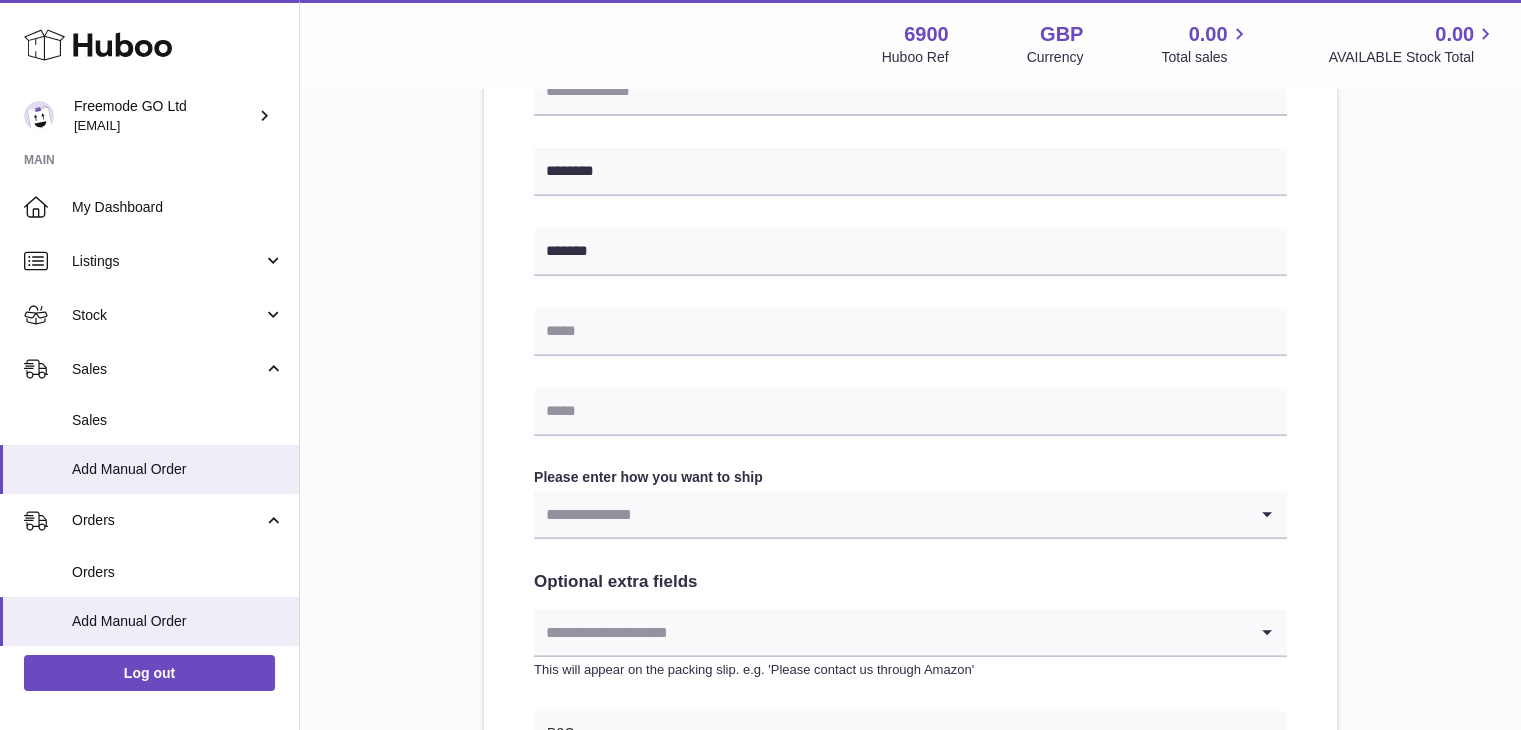 click at bounding box center [890, 514] 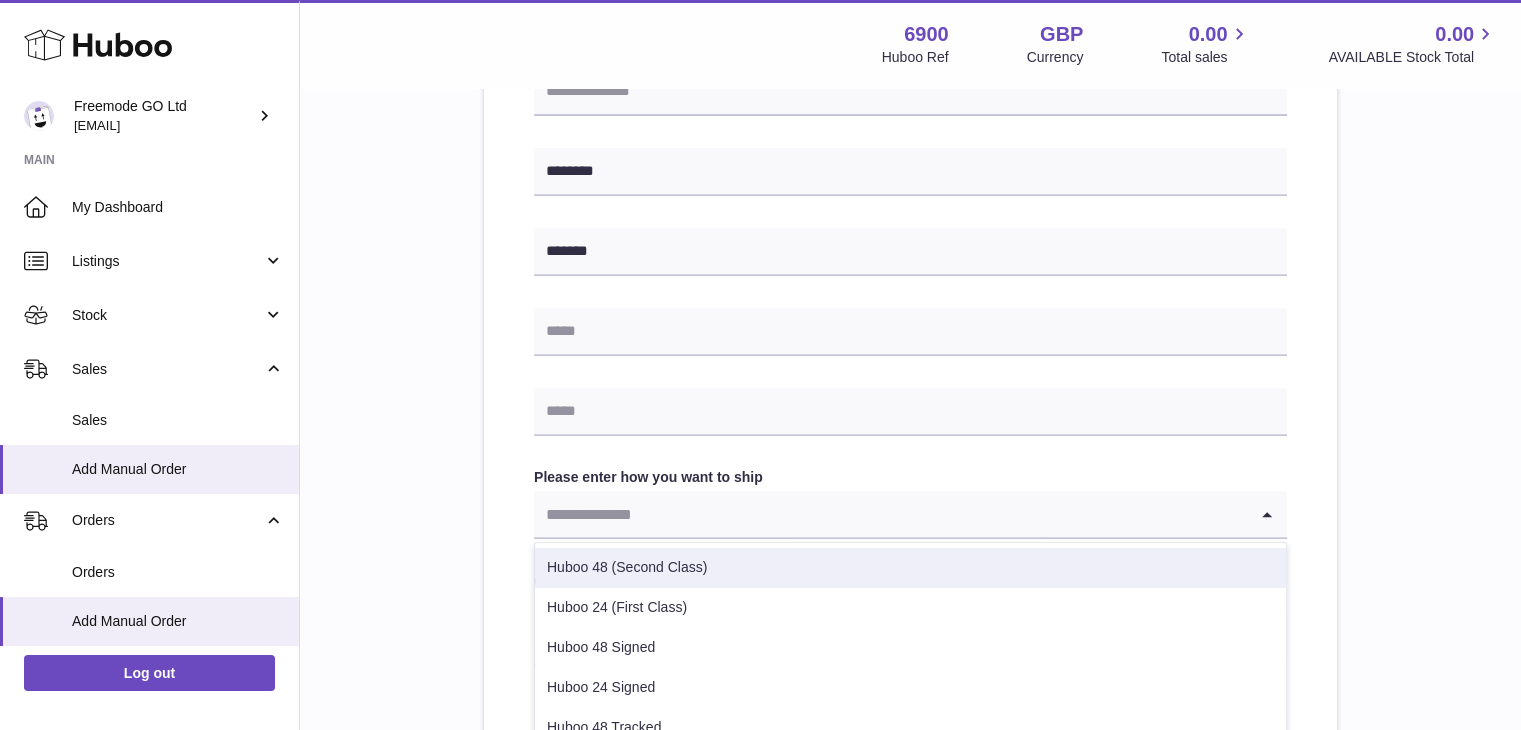 click on "Huboo 48 (Second Class)" at bounding box center (910, 568) 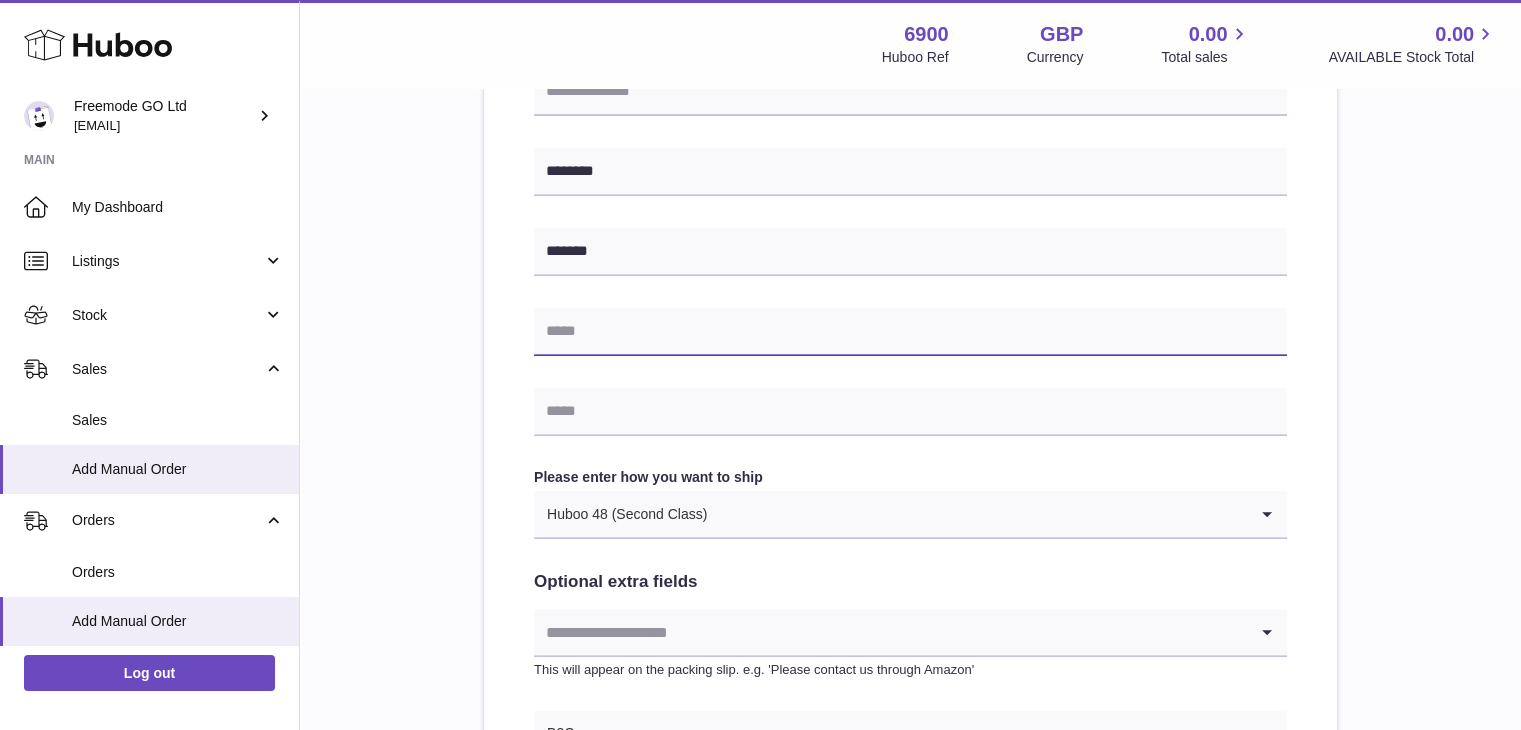 click at bounding box center (910, 332) 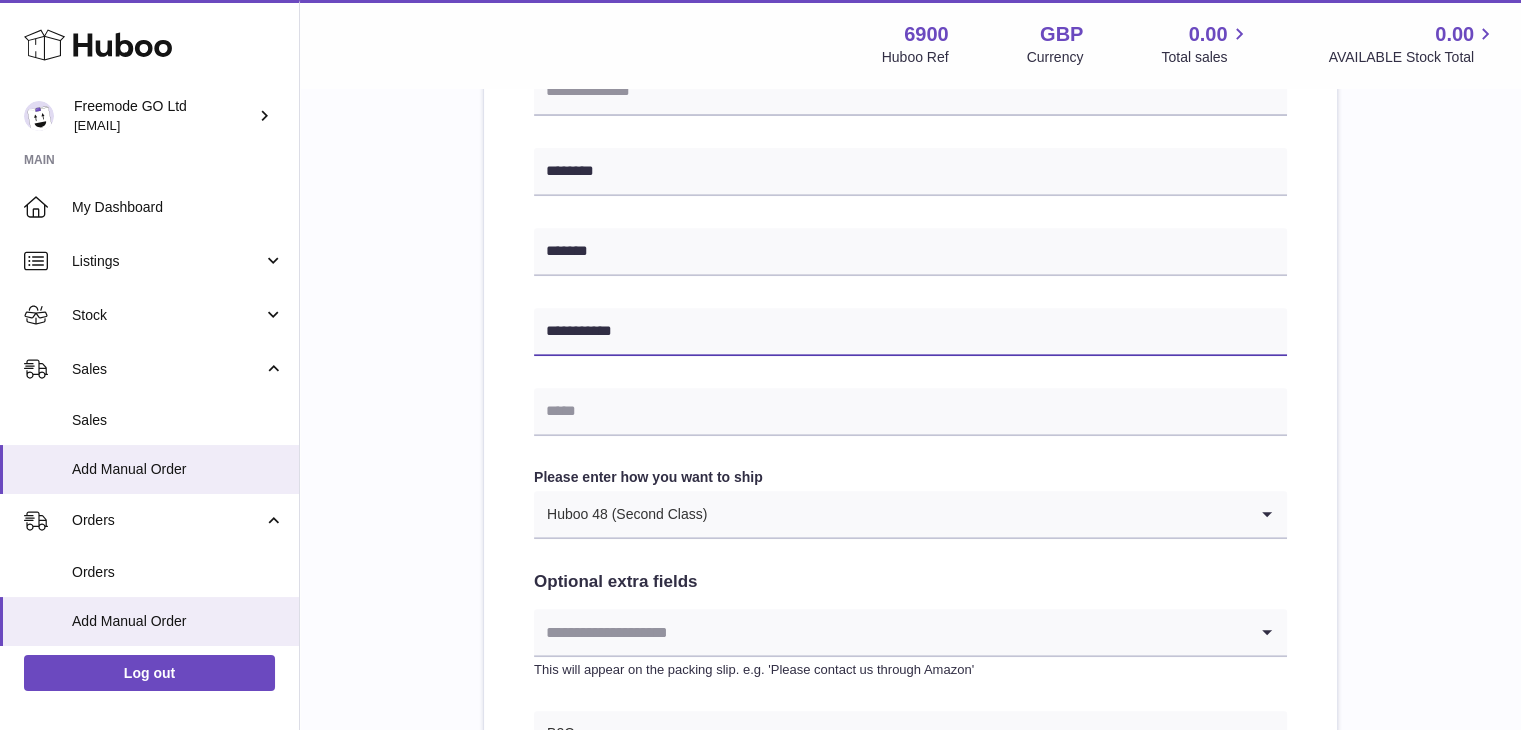 type on "**********" 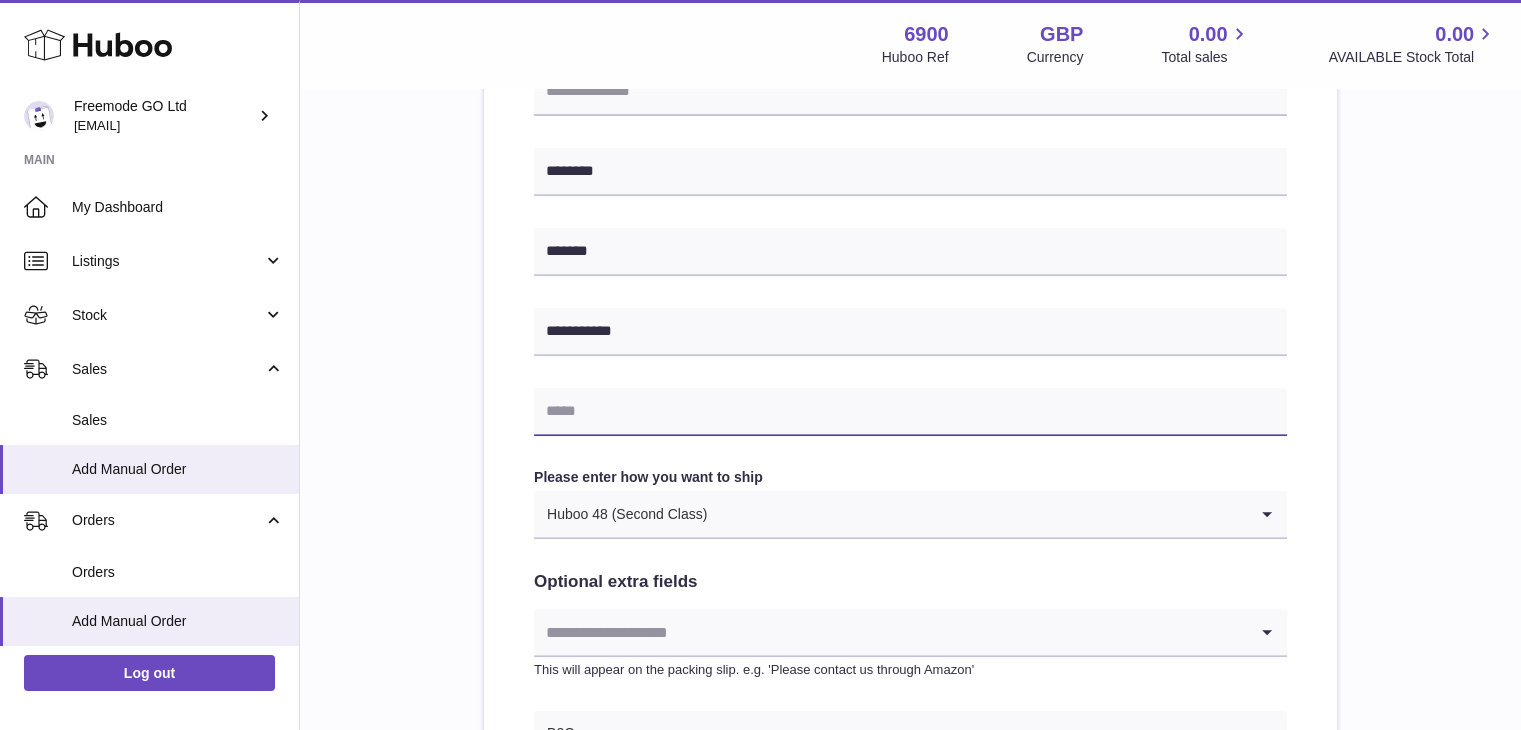 click at bounding box center (910, 412) 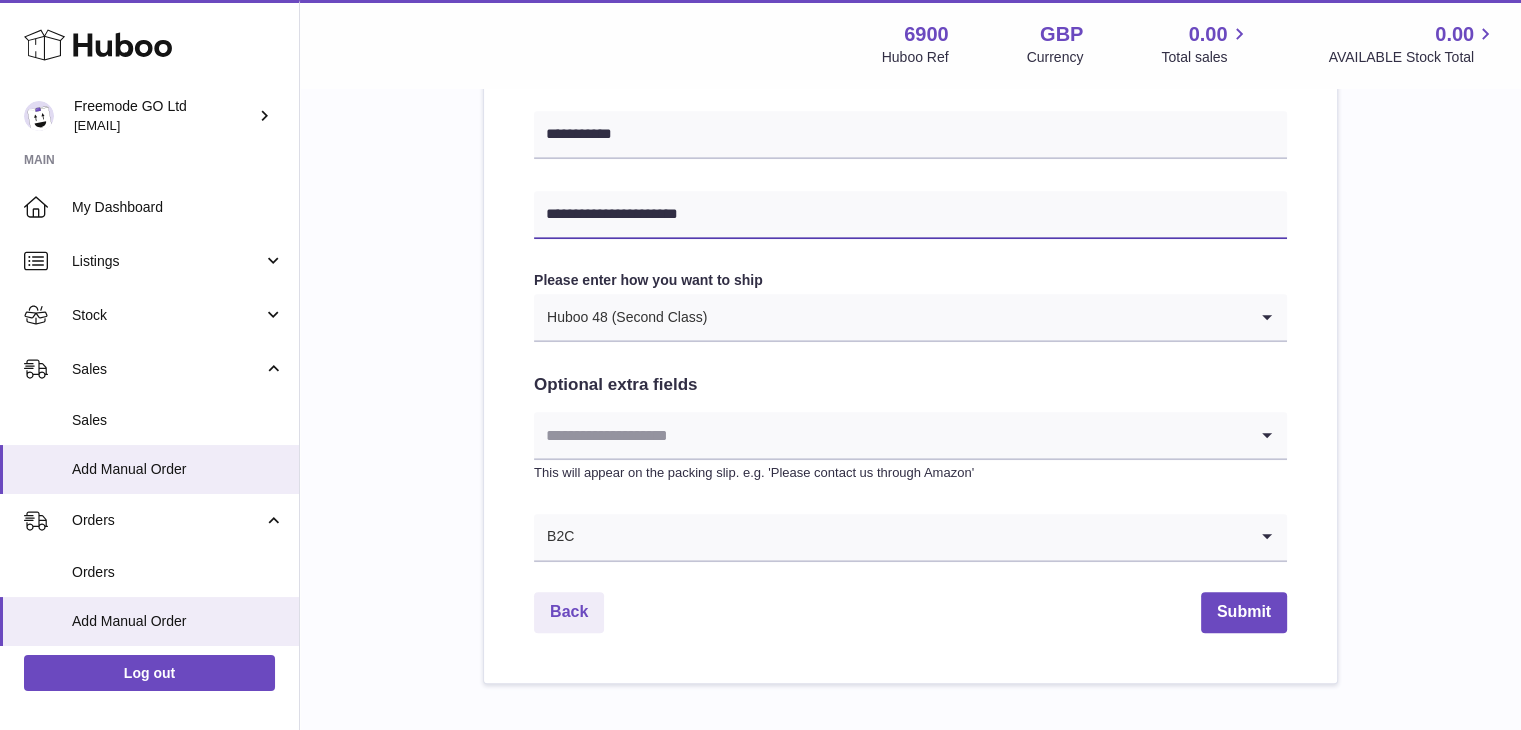 scroll, scrollTop: 980, scrollLeft: 0, axis: vertical 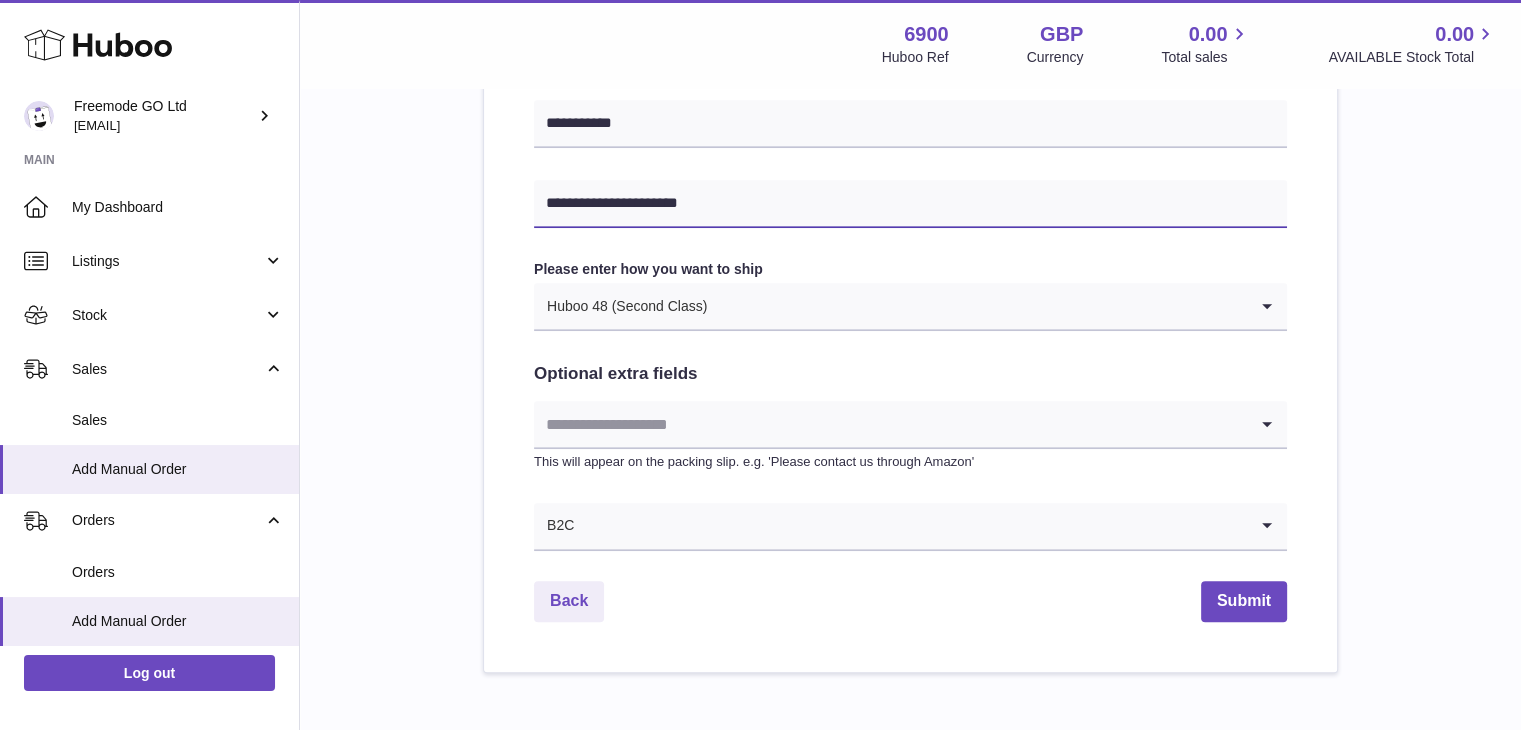 type on "**********" 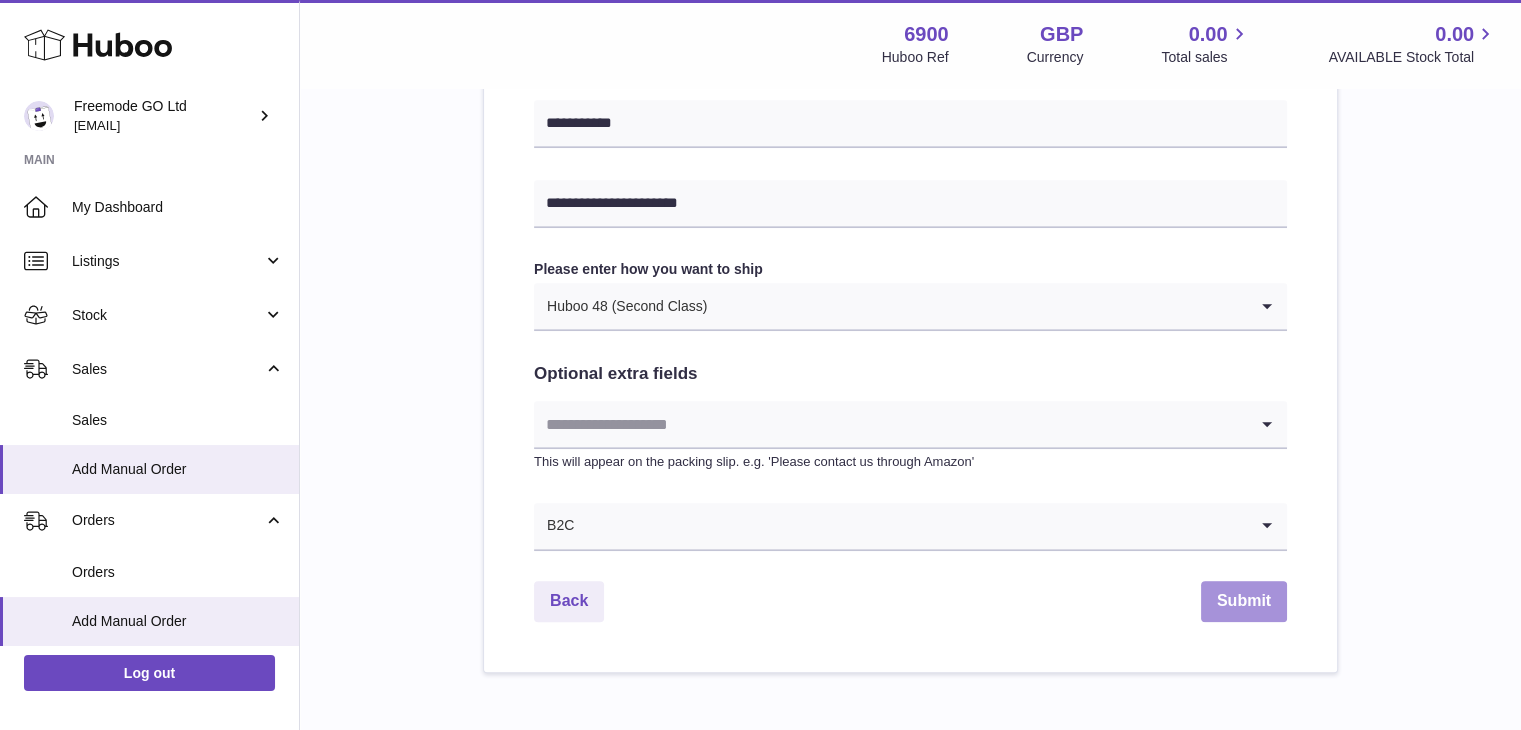 click on "Submit" at bounding box center [1244, 601] 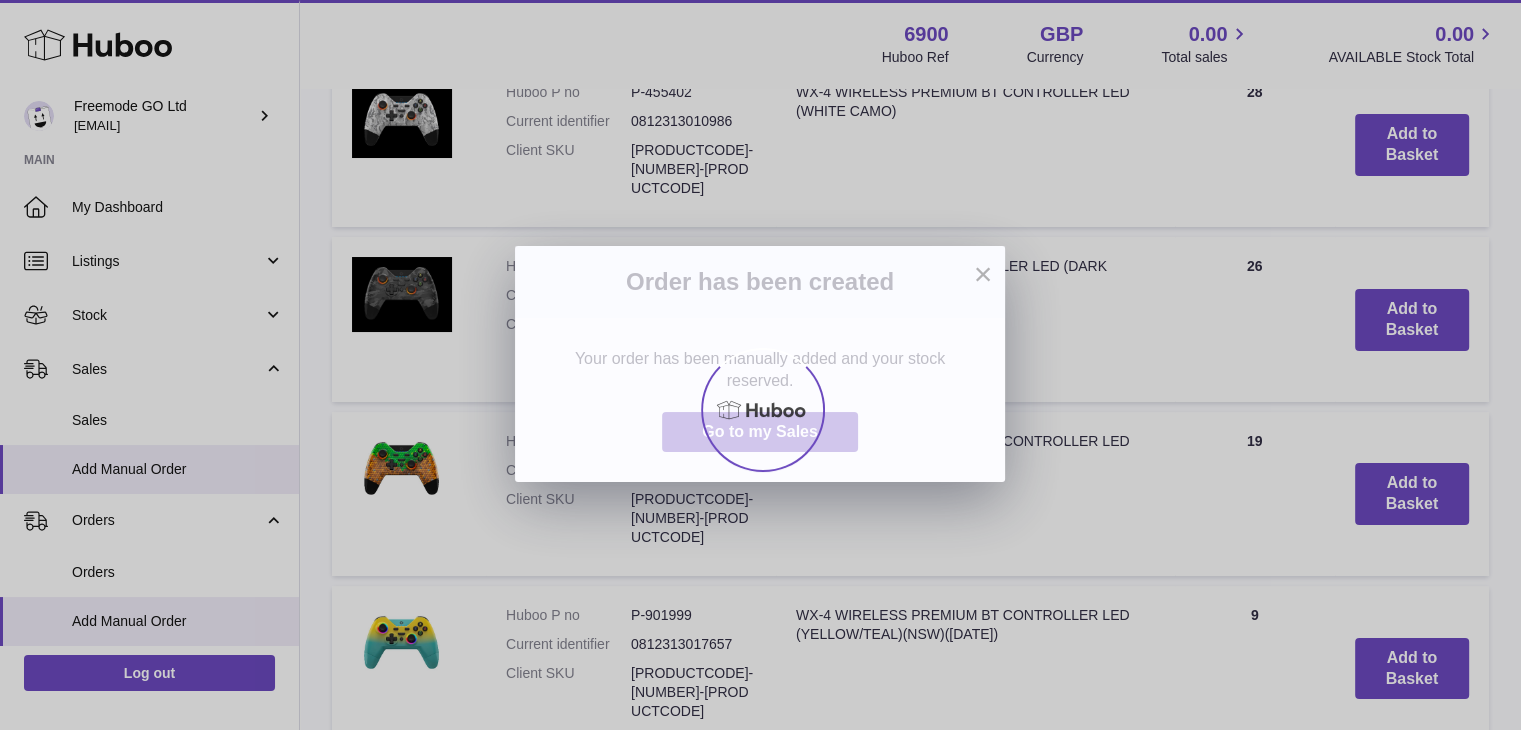 scroll, scrollTop: 0, scrollLeft: 0, axis: both 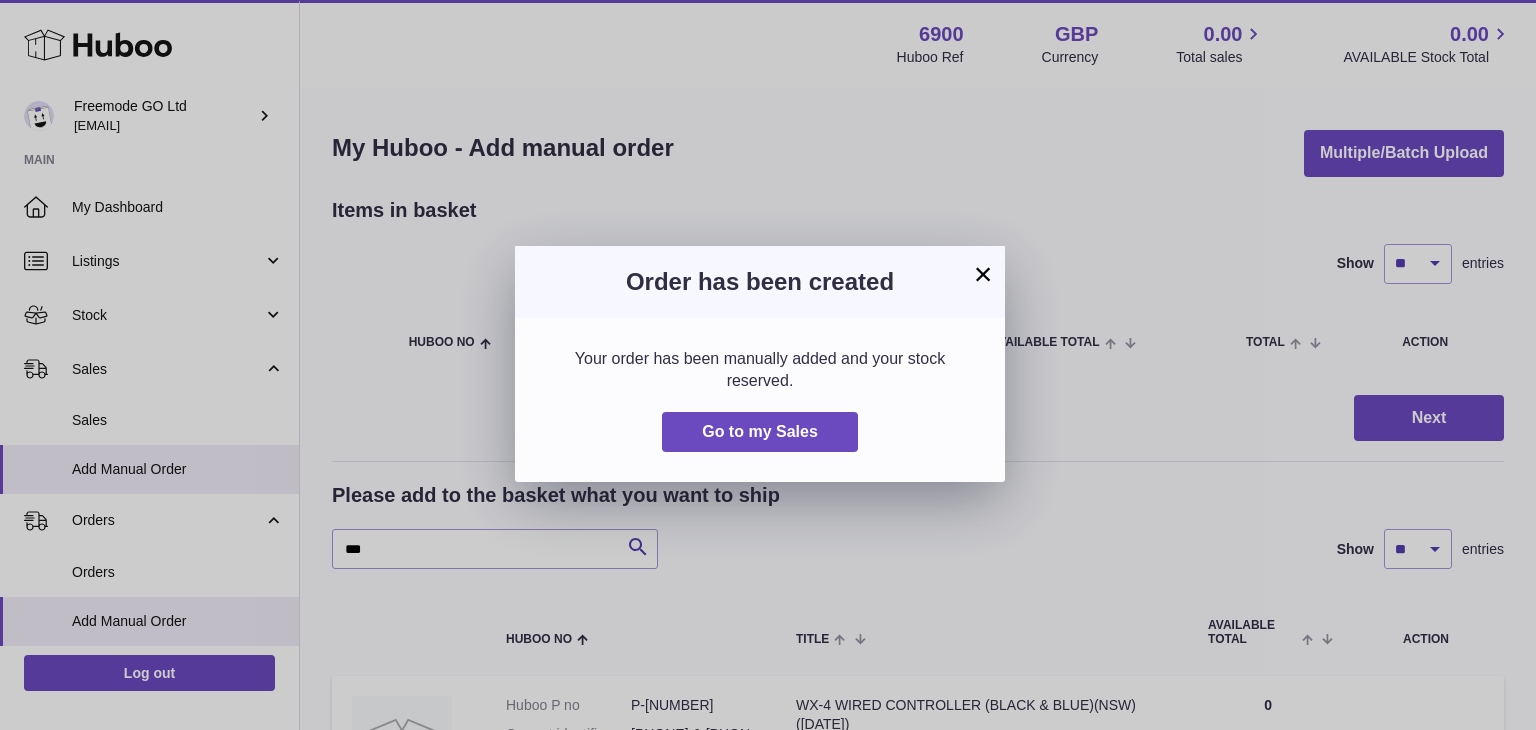 click on "×" at bounding box center (983, 274) 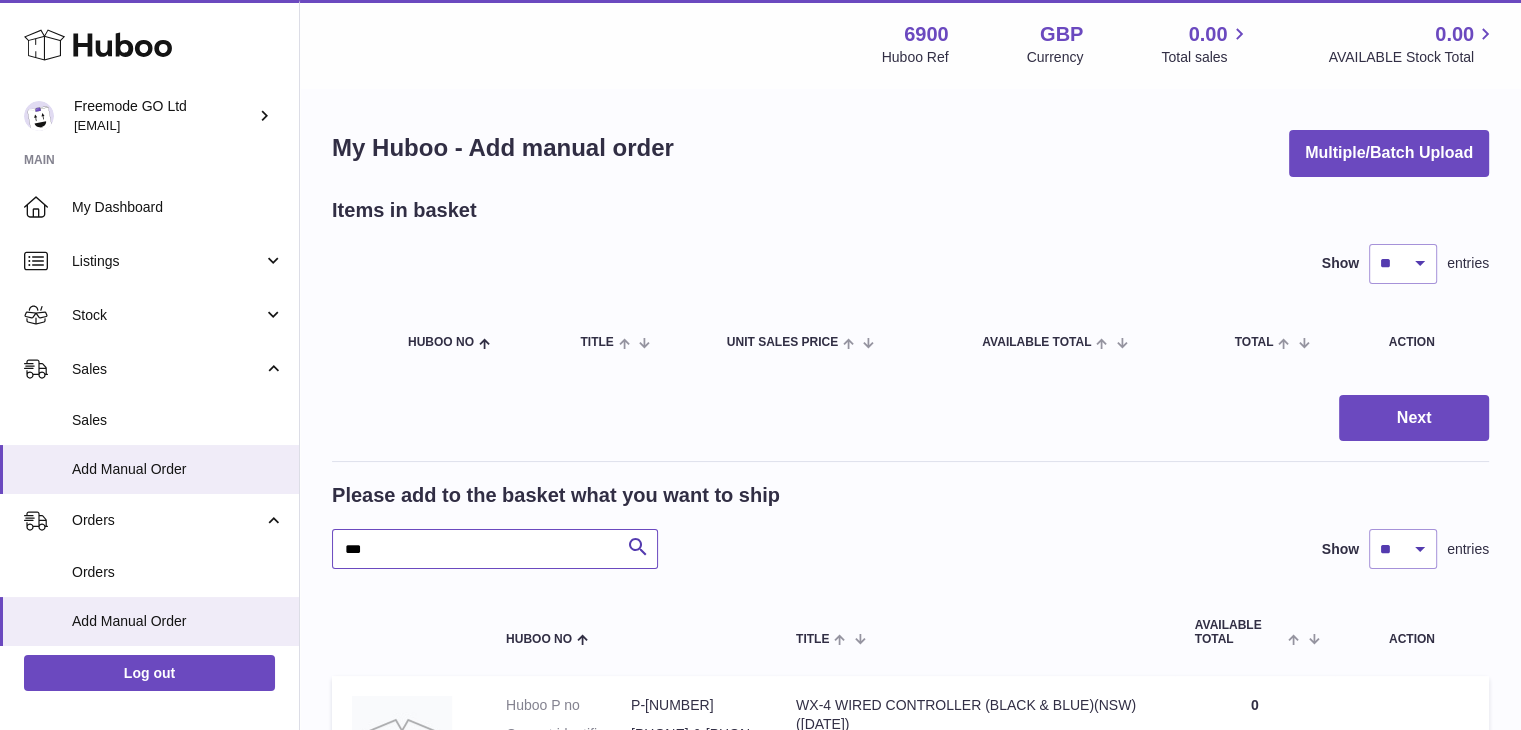 click on "***" at bounding box center [495, 549] 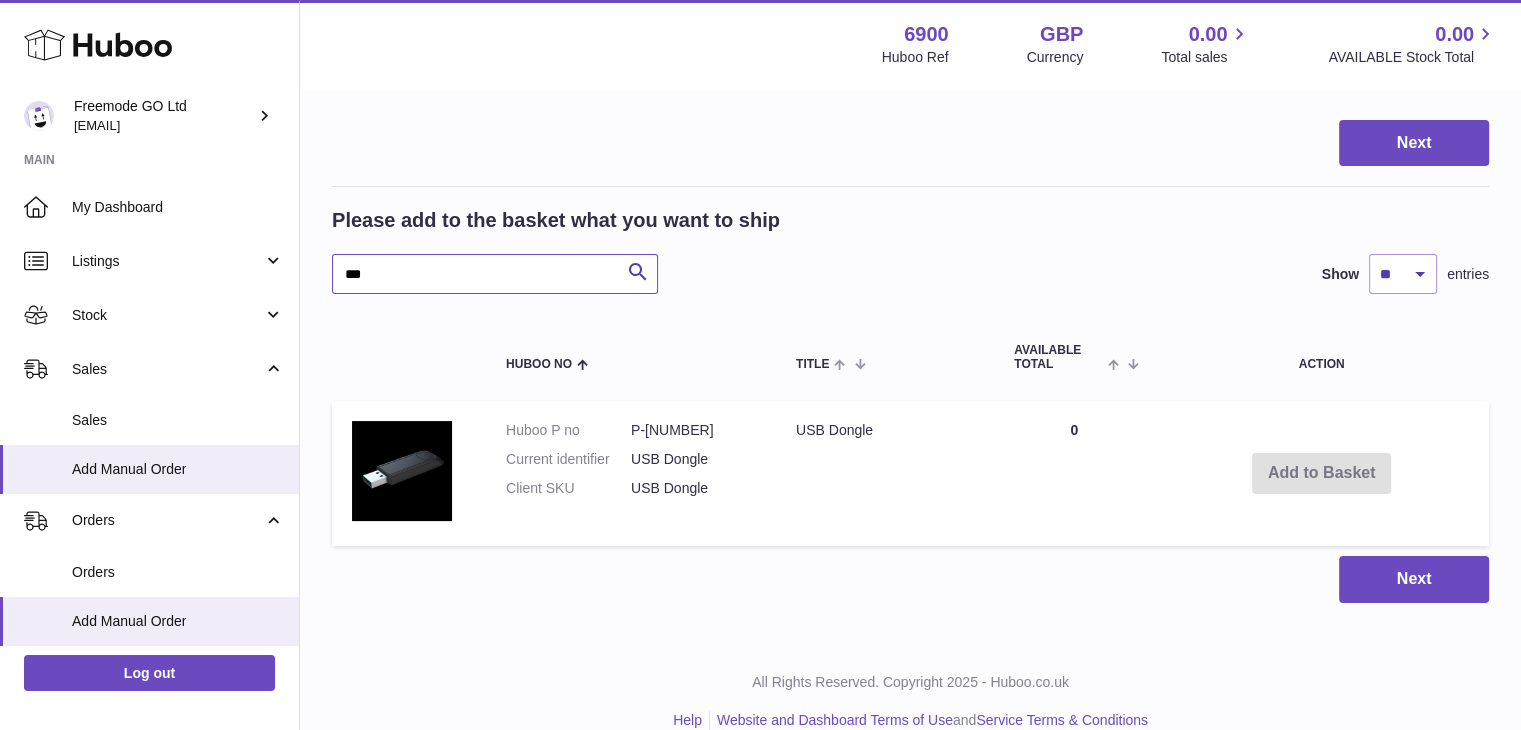 scroll, scrollTop: 276, scrollLeft: 0, axis: vertical 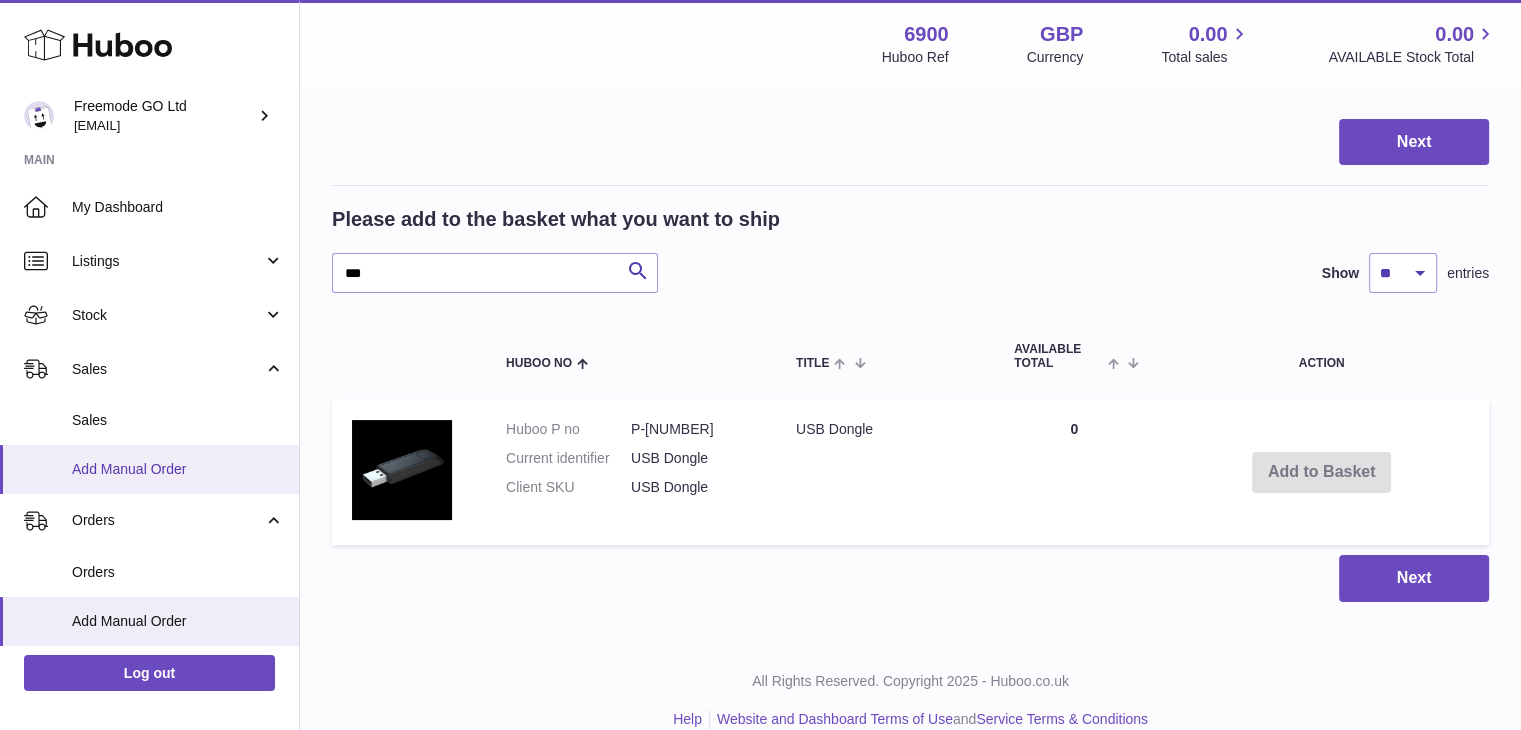 click on "Add Manual Order" at bounding box center [178, 469] 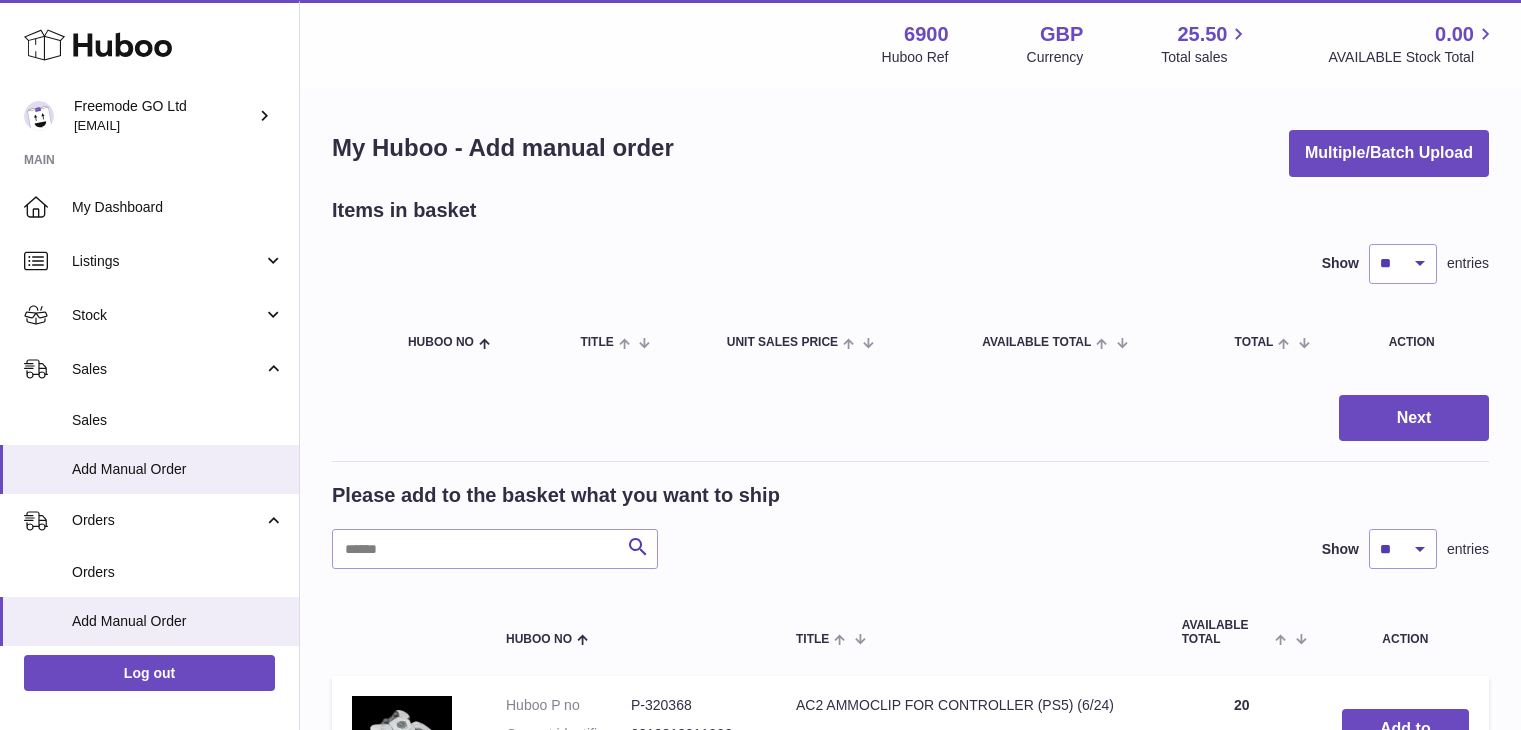 scroll, scrollTop: 0, scrollLeft: 0, axis: both 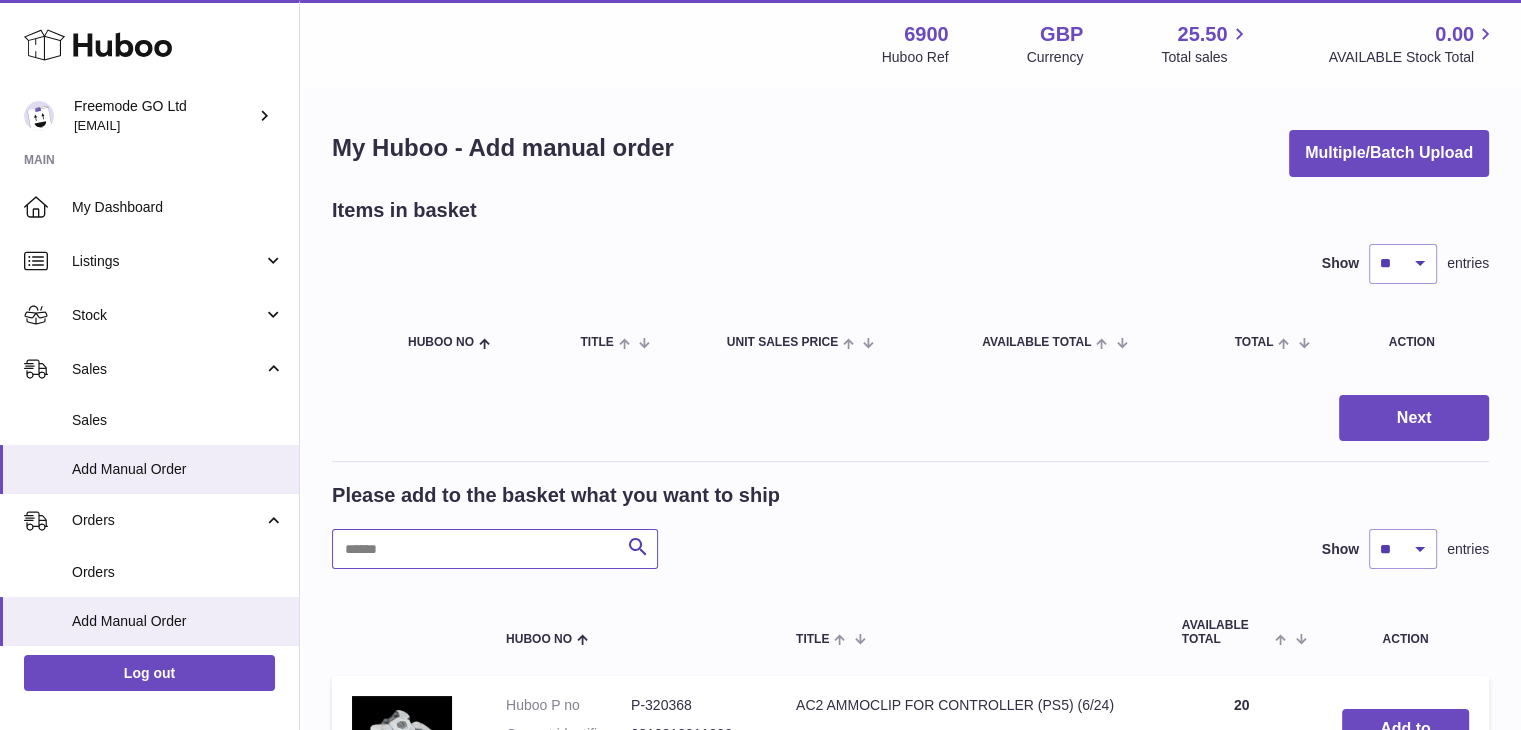 click at bounding box center (495, 549) 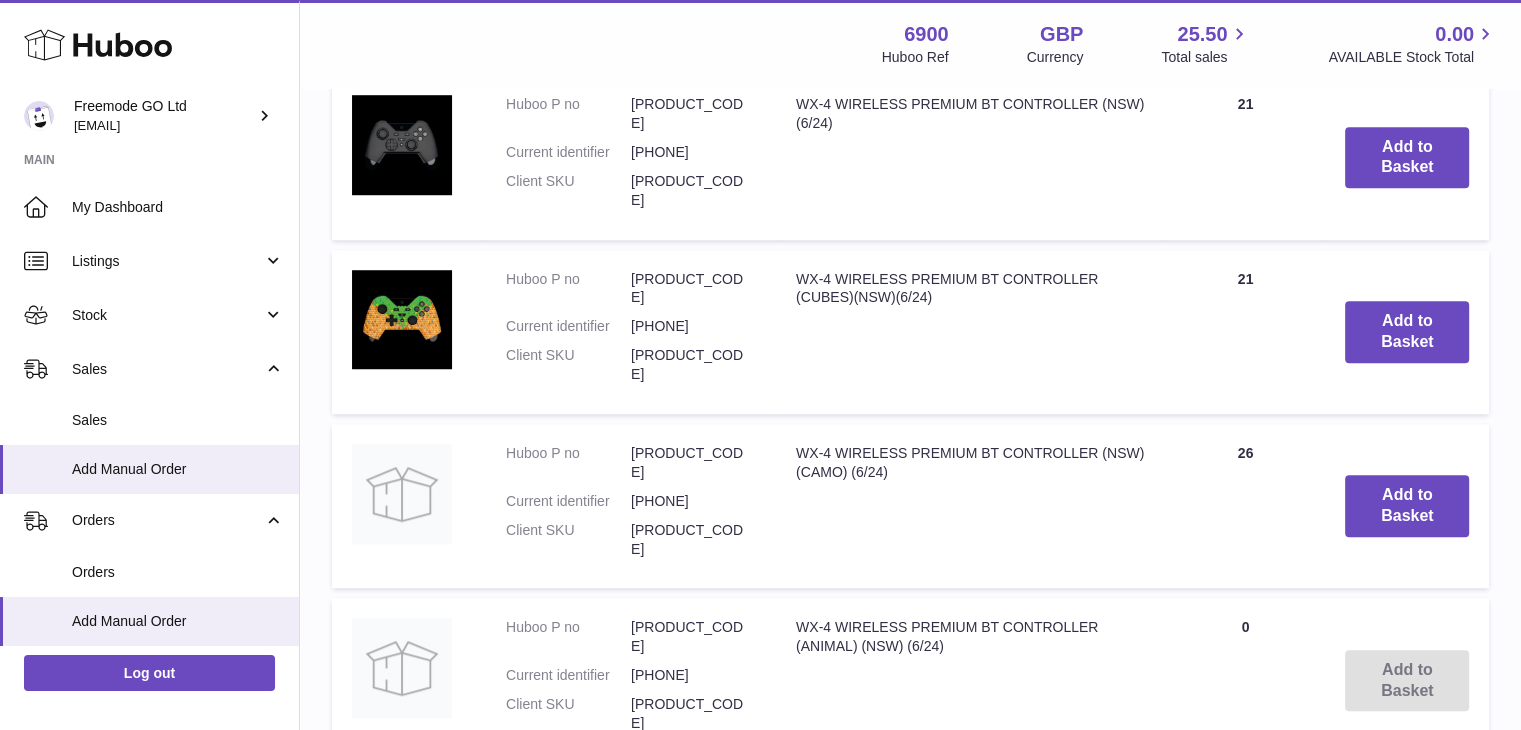scroll, scrollTop: 1748, scrollLeft: 0, axis: vertical 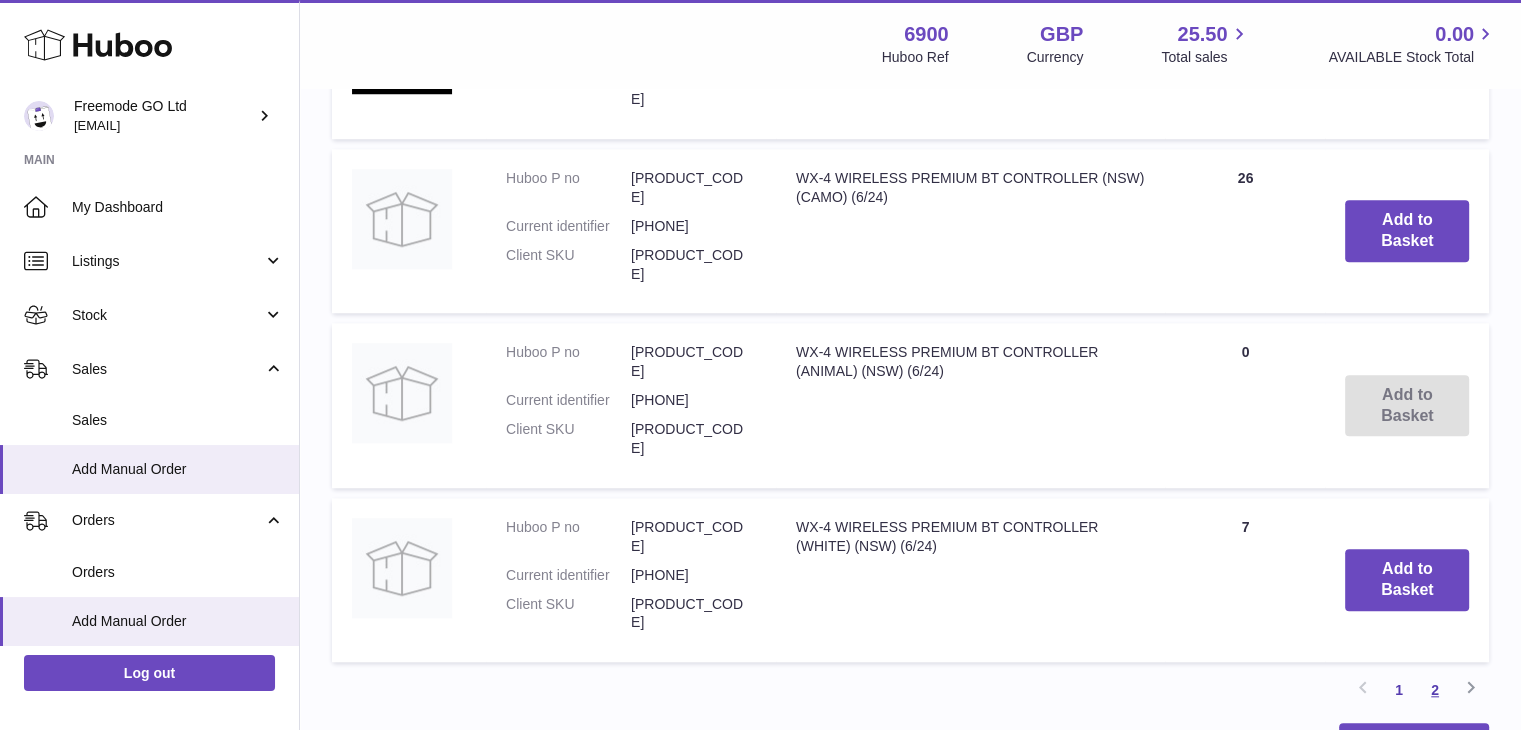 type on "***" 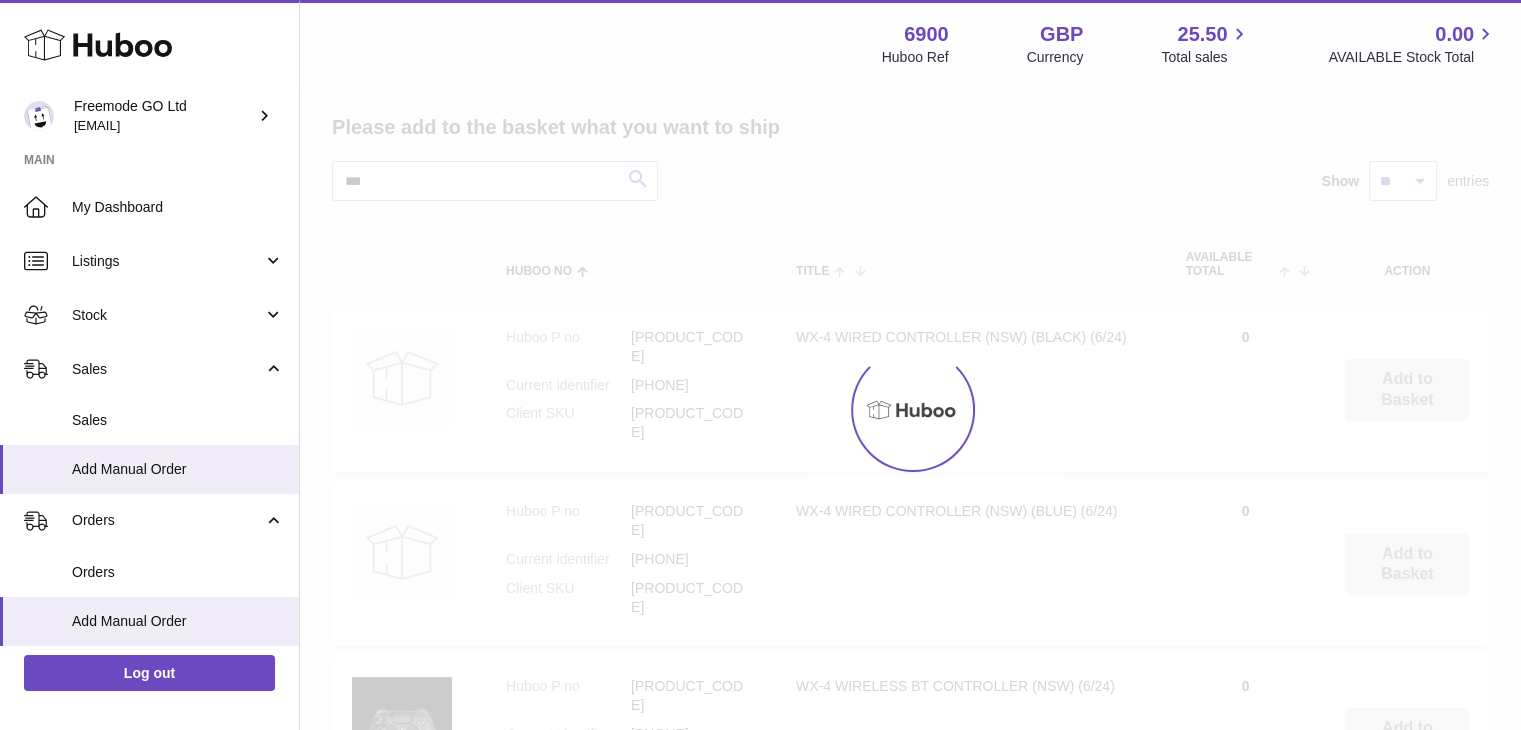scroll, scrollTop: 90, scrollLeft: 0, axis: vertical 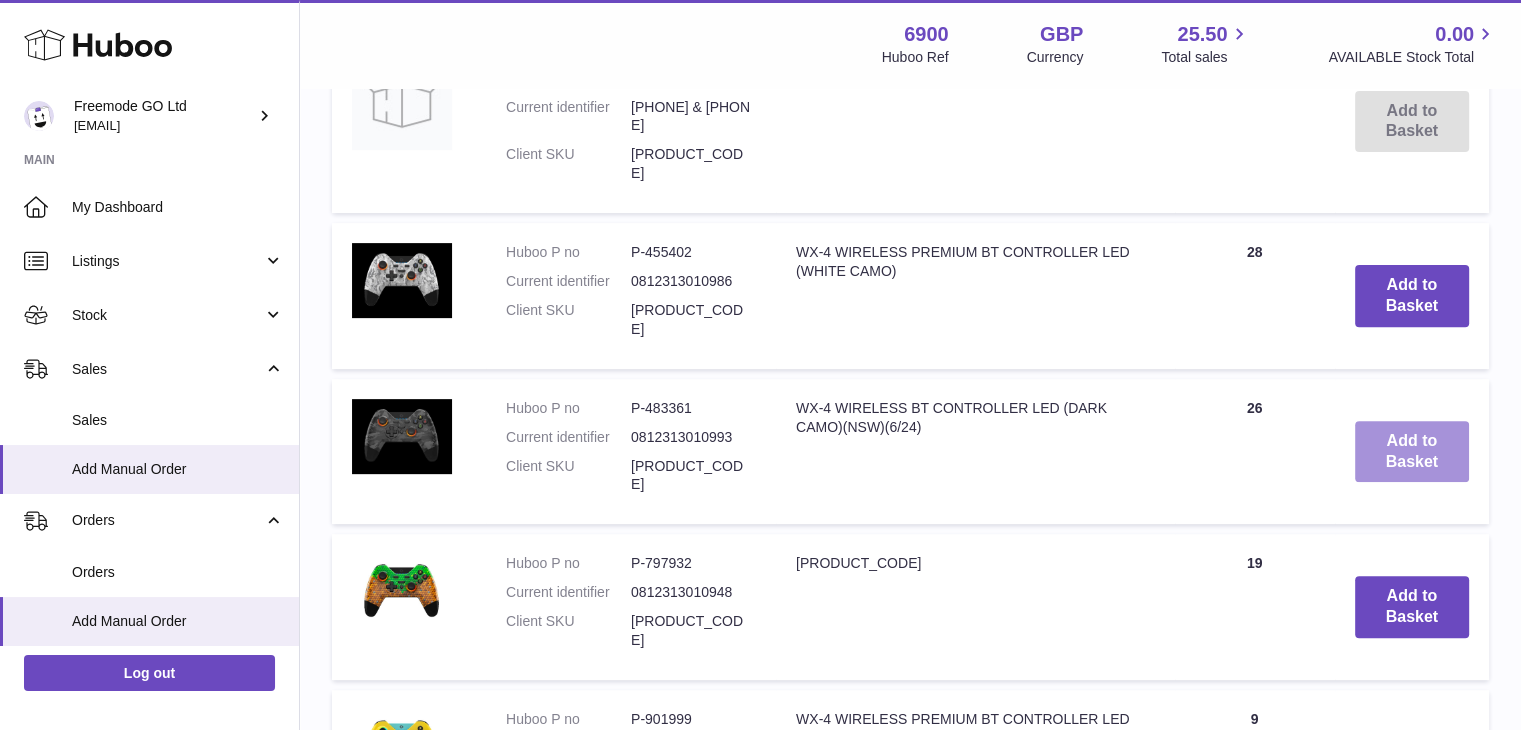 click on "Add to Basket" at bounding box center (1412, 452) 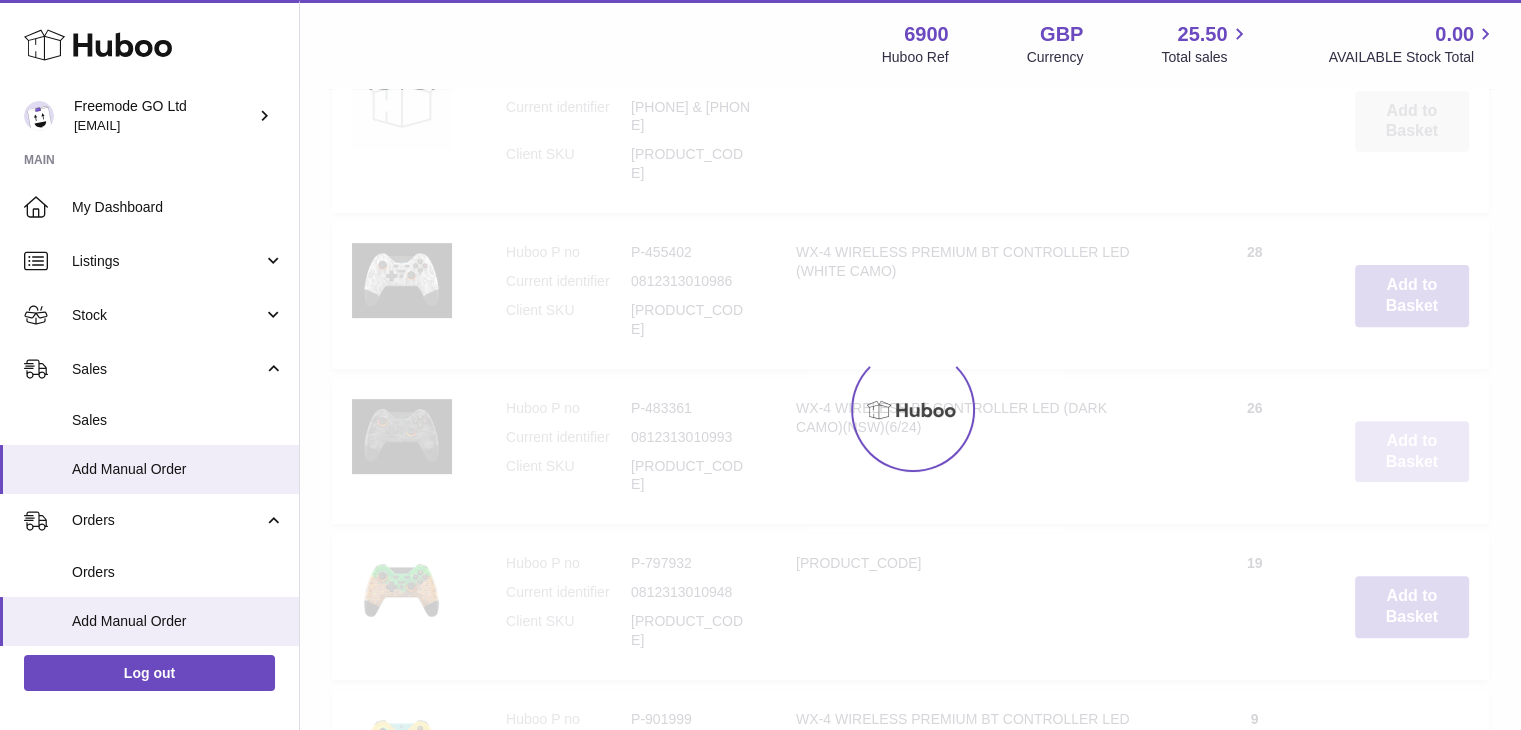 scroll, scrollTop: 820, scrollLeft: 0, axis: vertical 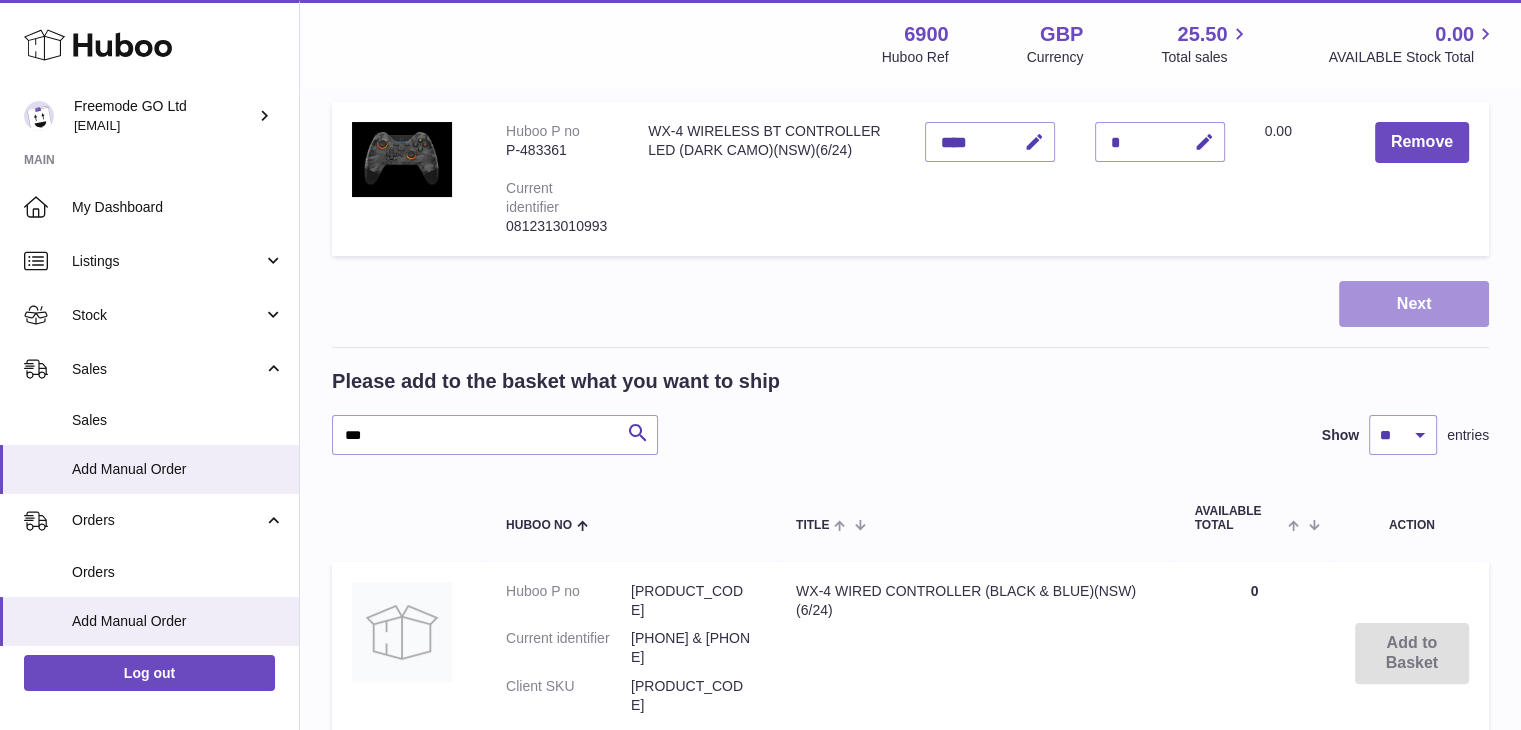 click on "Next" at bounding box center [1414, 304] 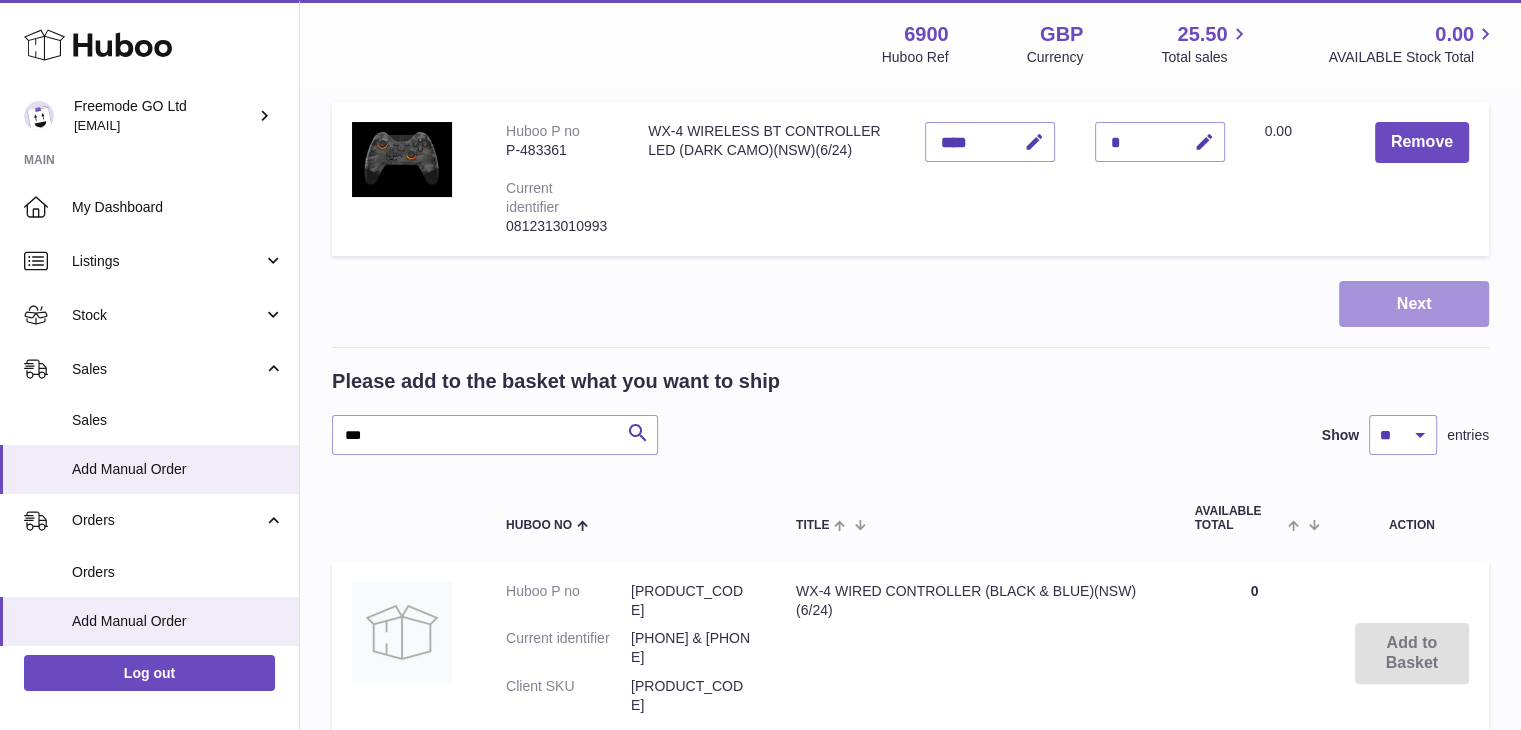 scroll, scrollTop: 0, scrollLeft: 0, axis: both 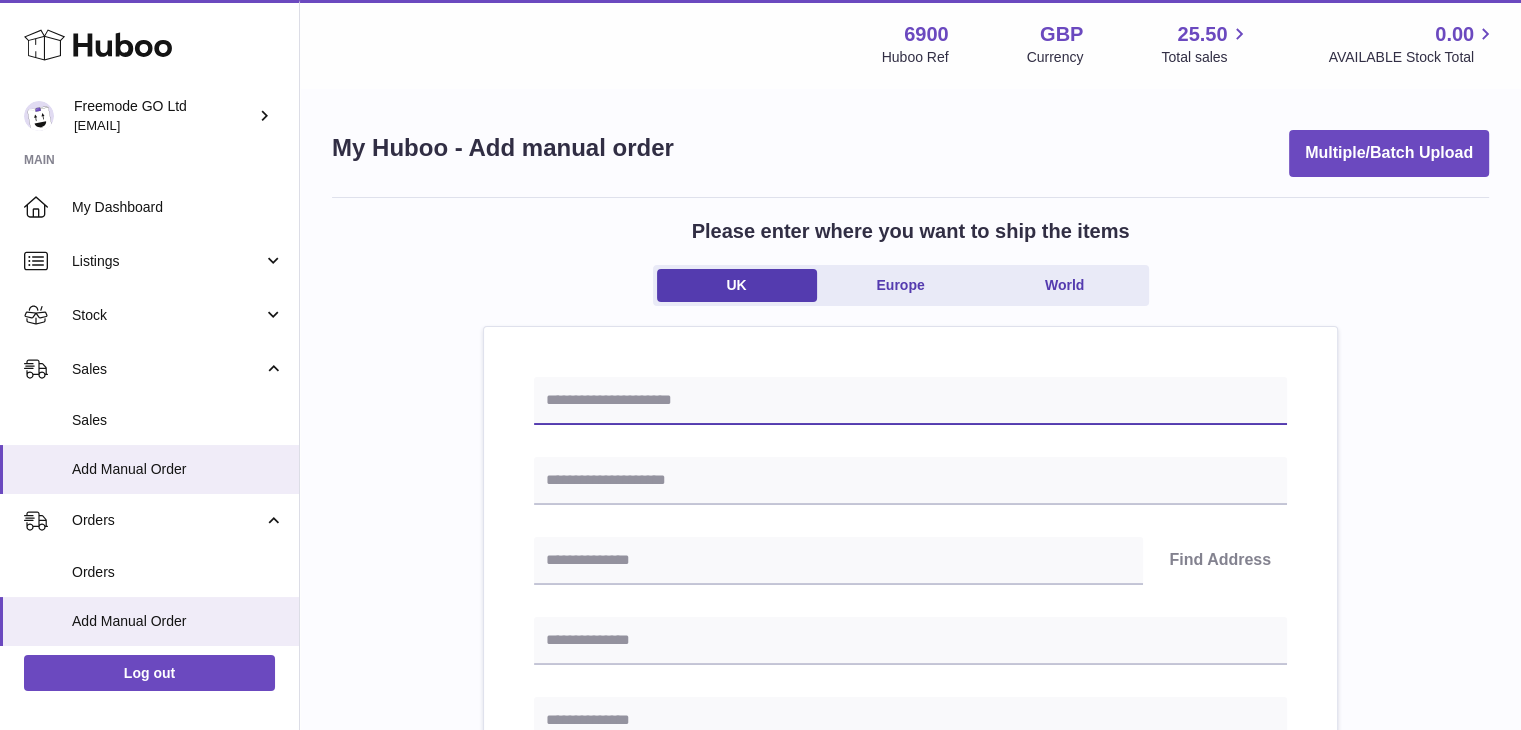 click at bounding box center (910, 401) 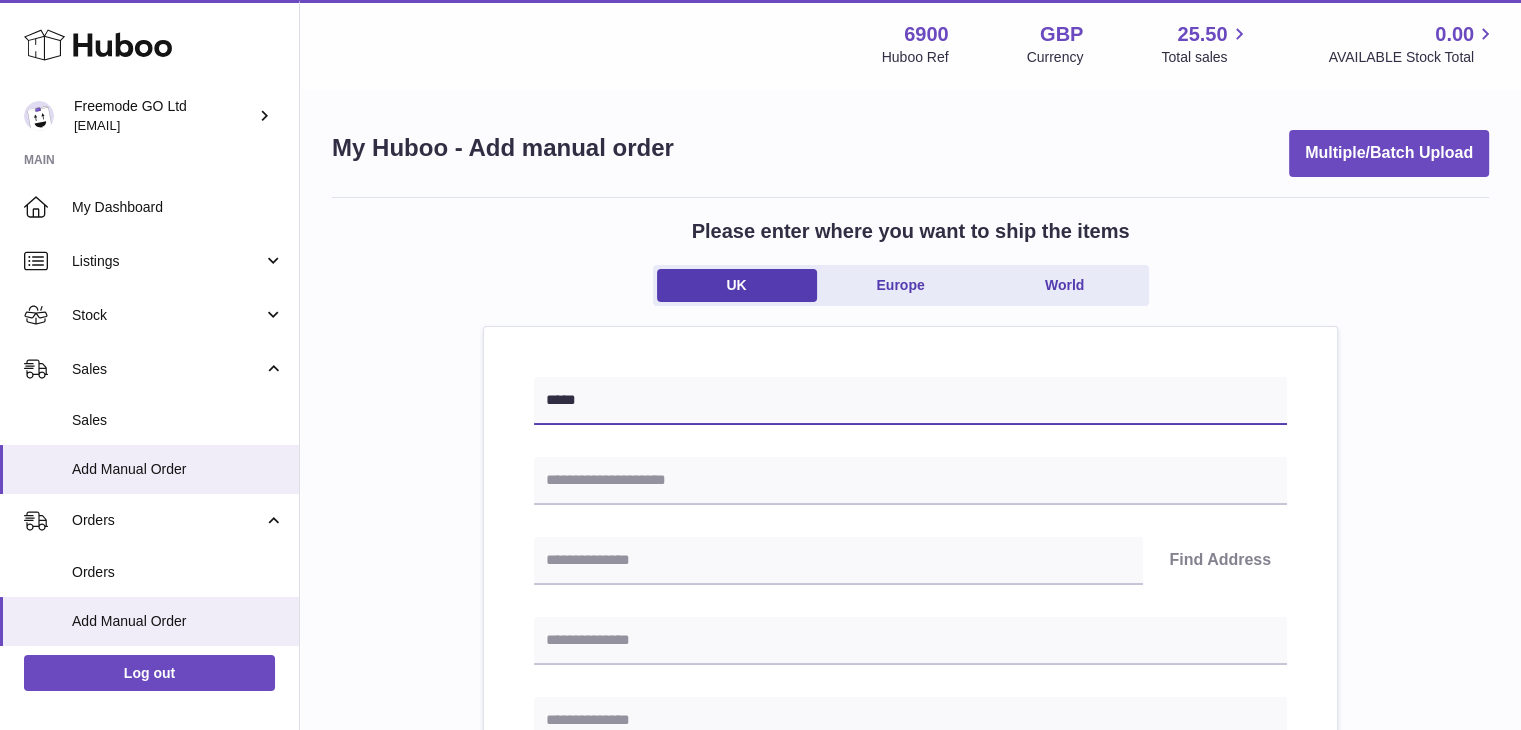 type on "*****" 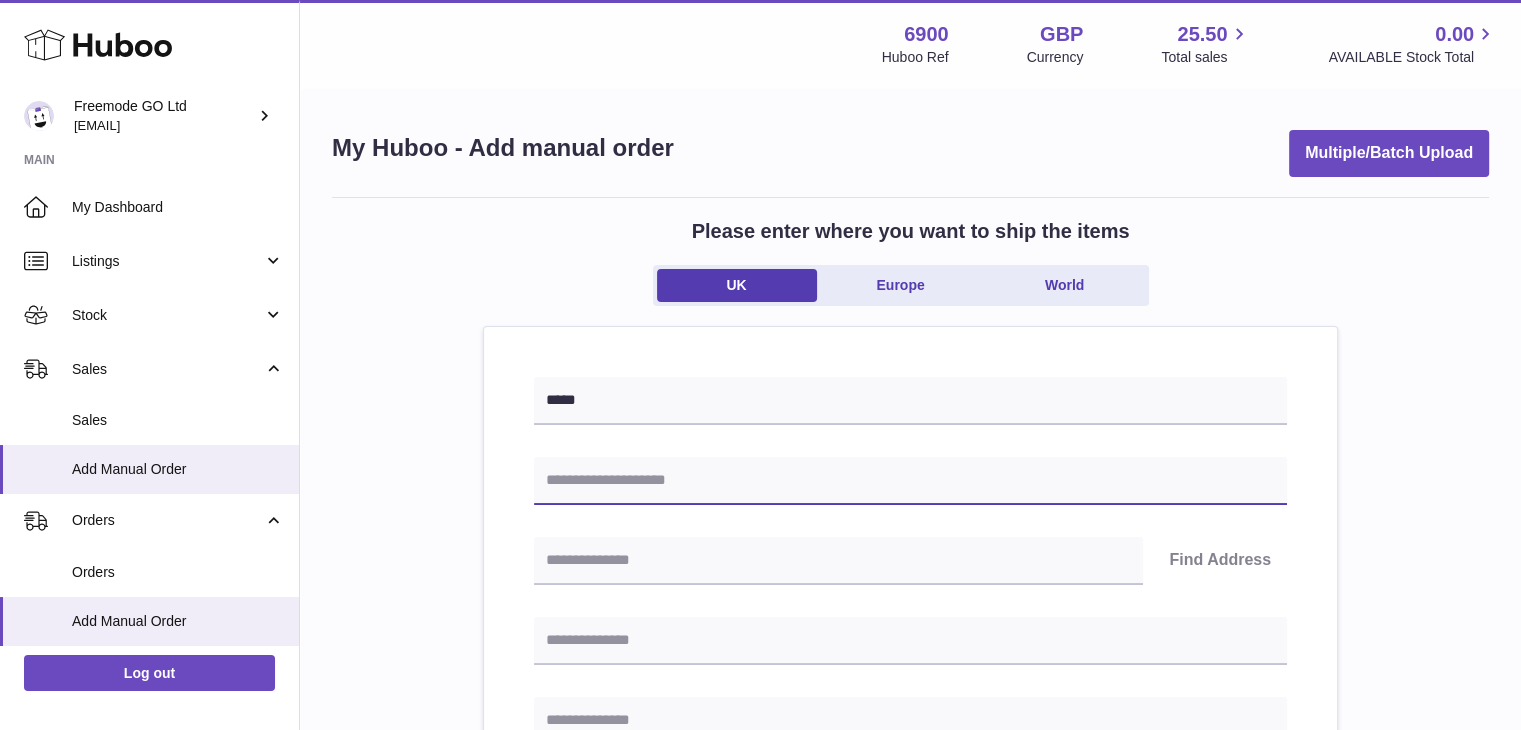 paste on "**********" 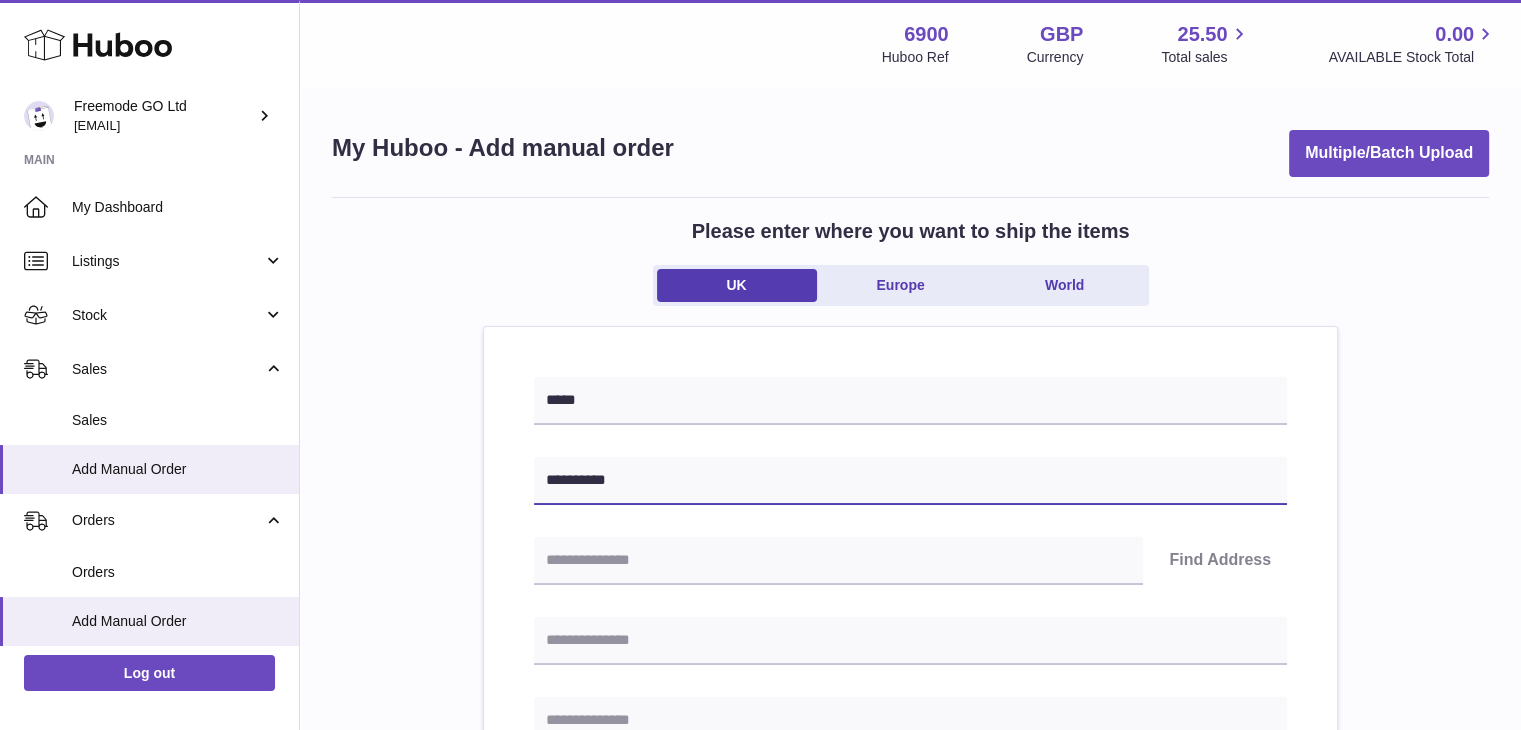 type on "**********" 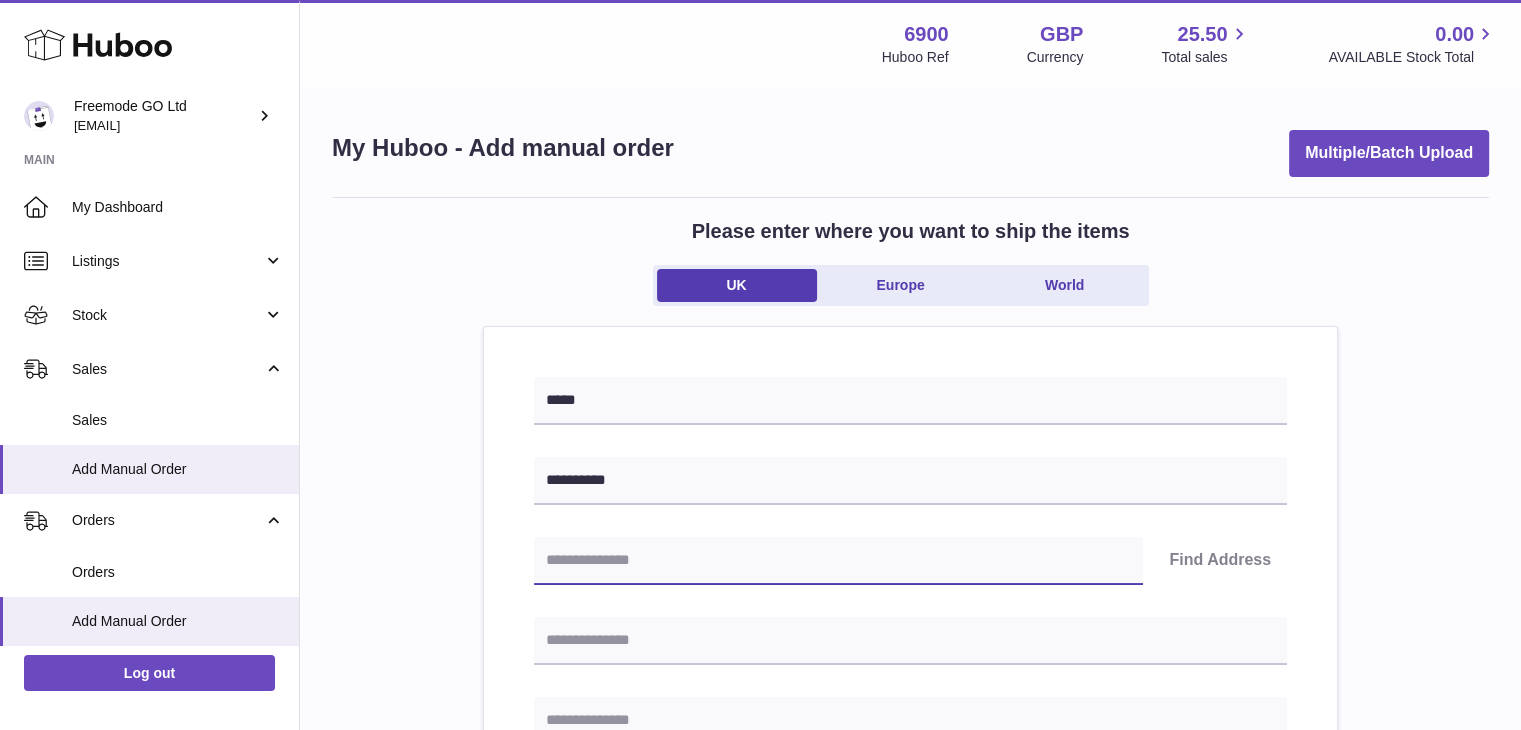 paste on "********" 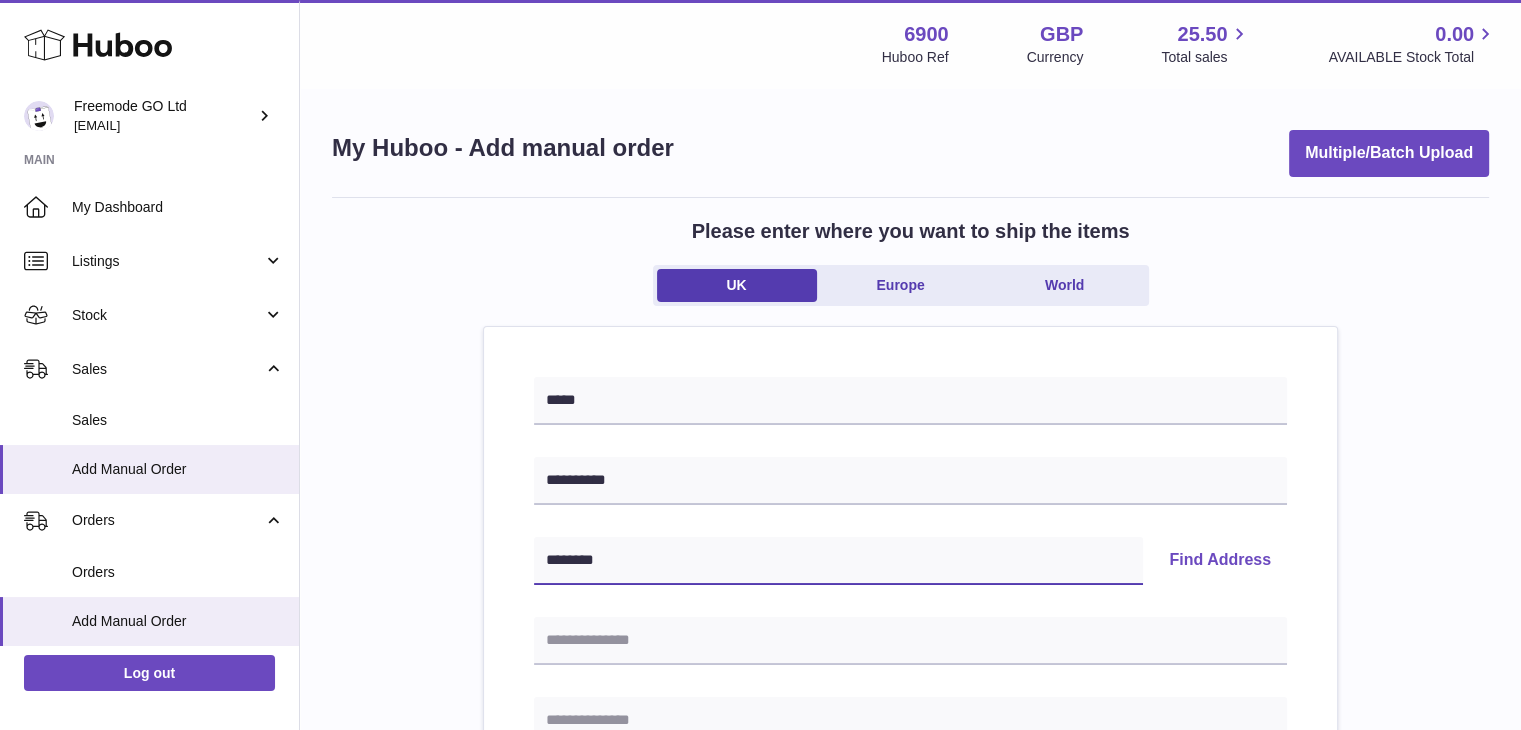 type on "********" 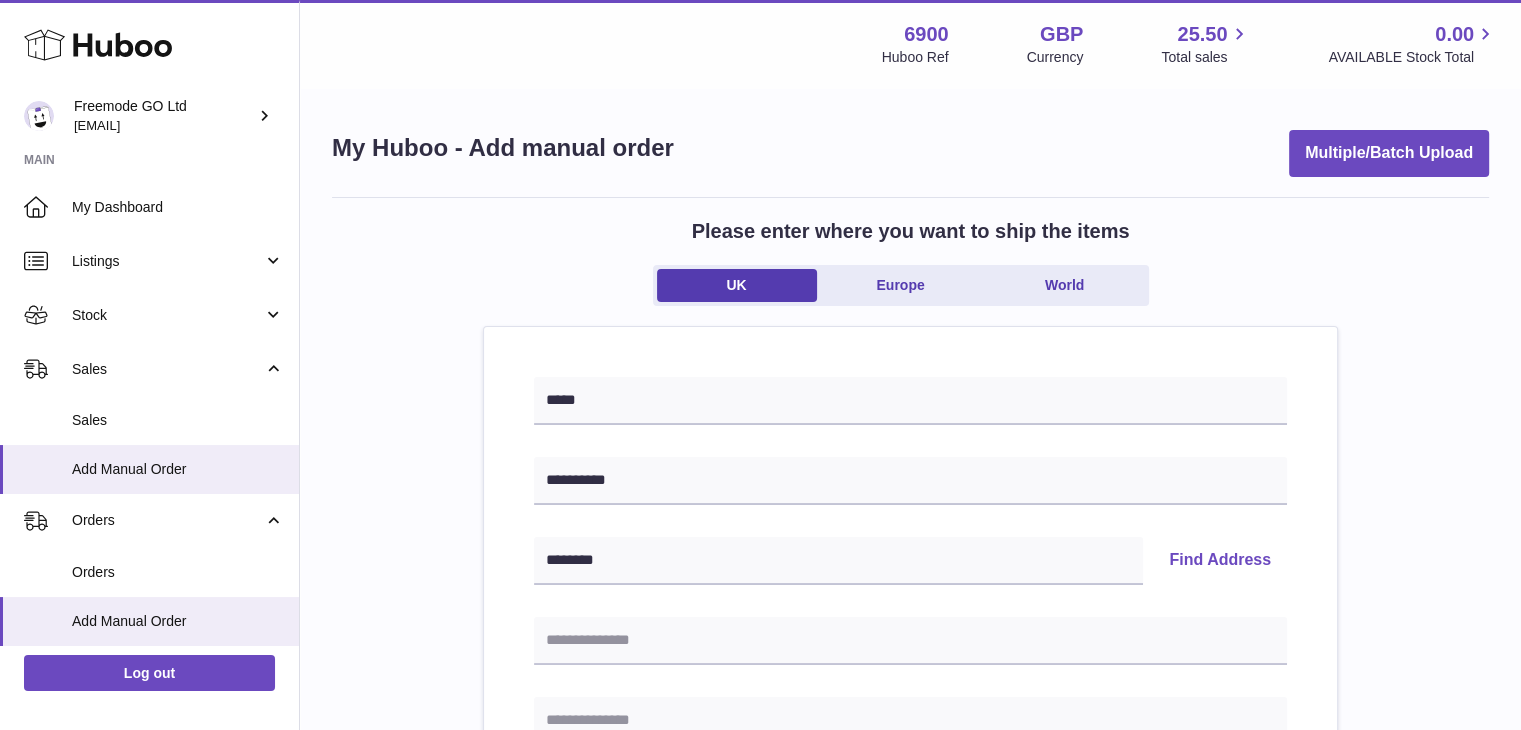 click on "Find Address" at bounding box center (1220, 561) 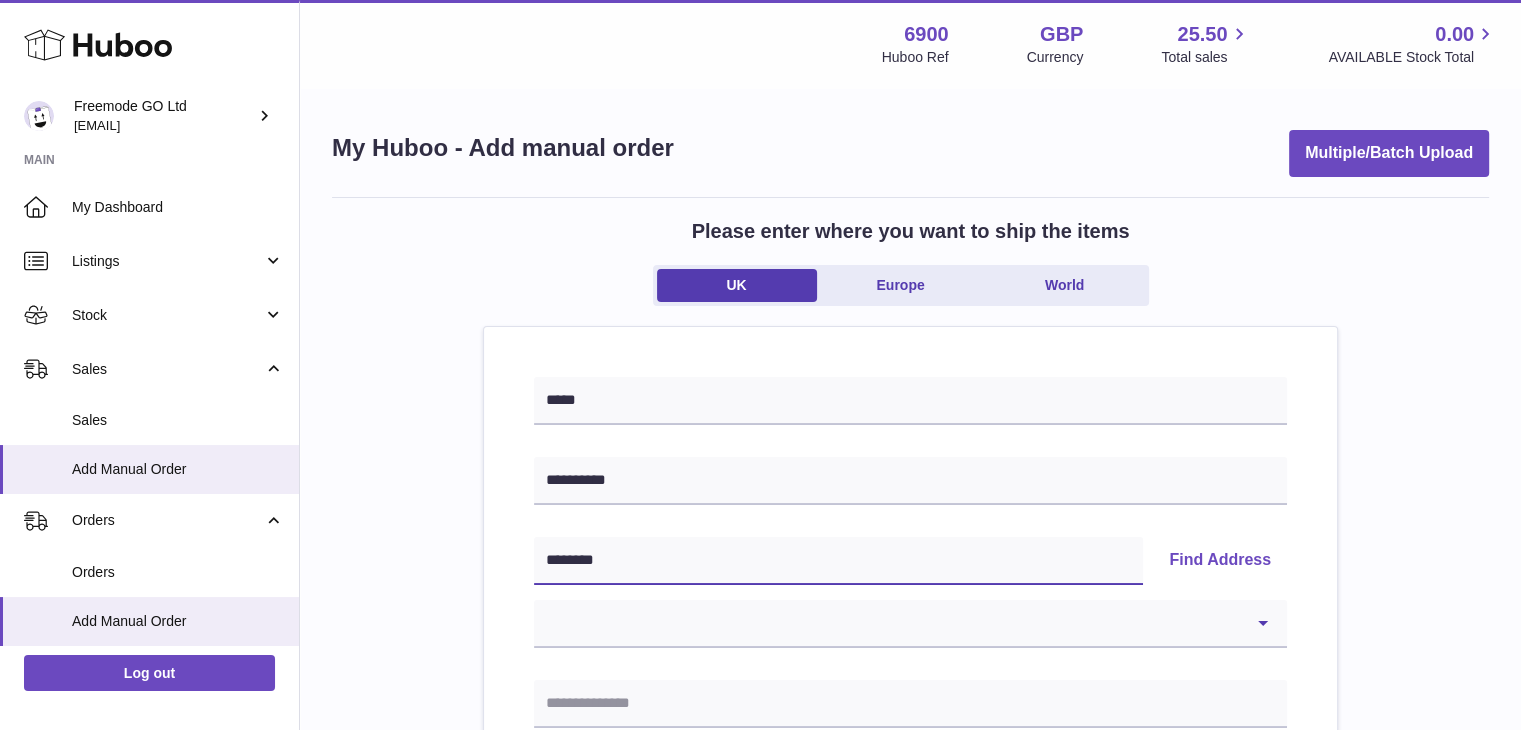 click on "********" at bounding box center [838, 561] 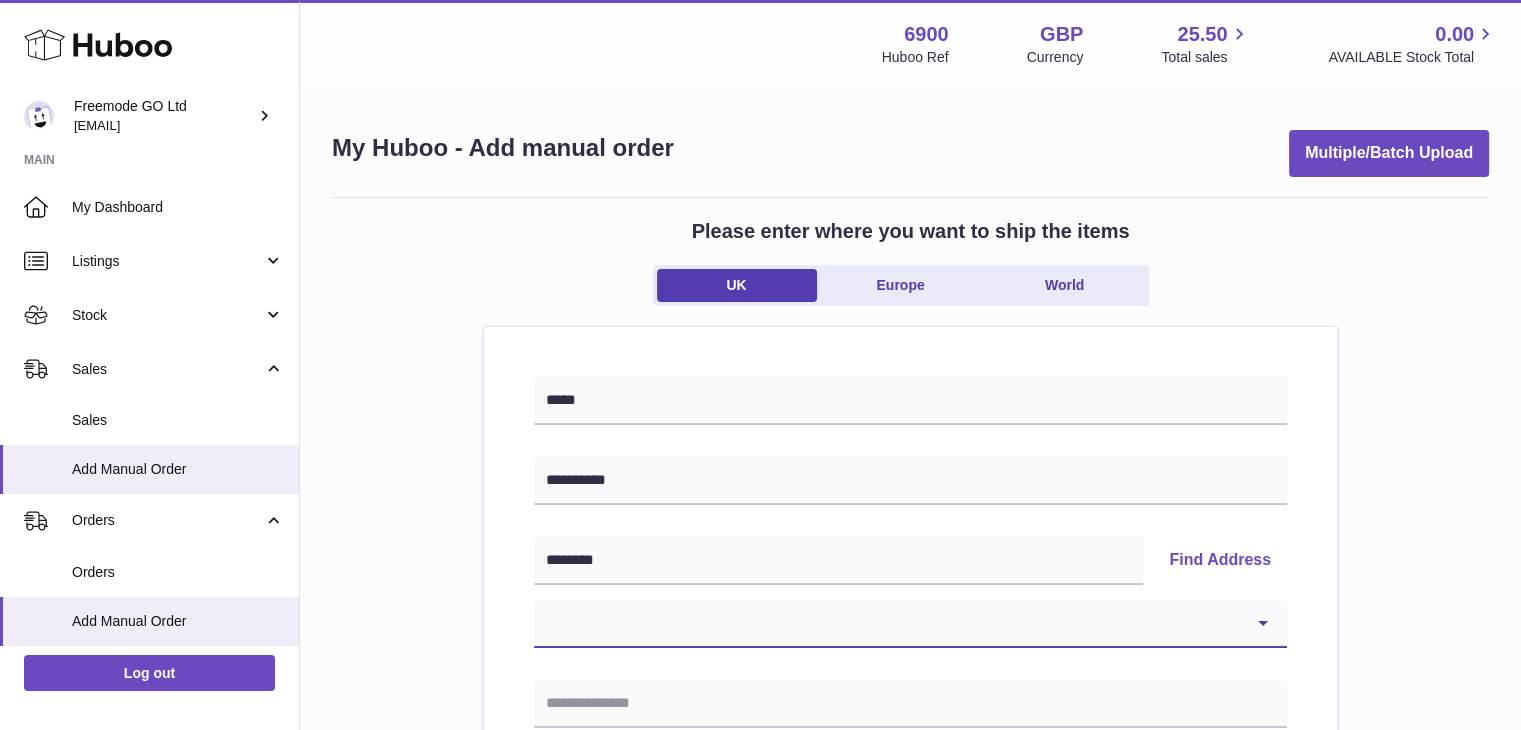 click on "**********" at bounding box center (910, 624) 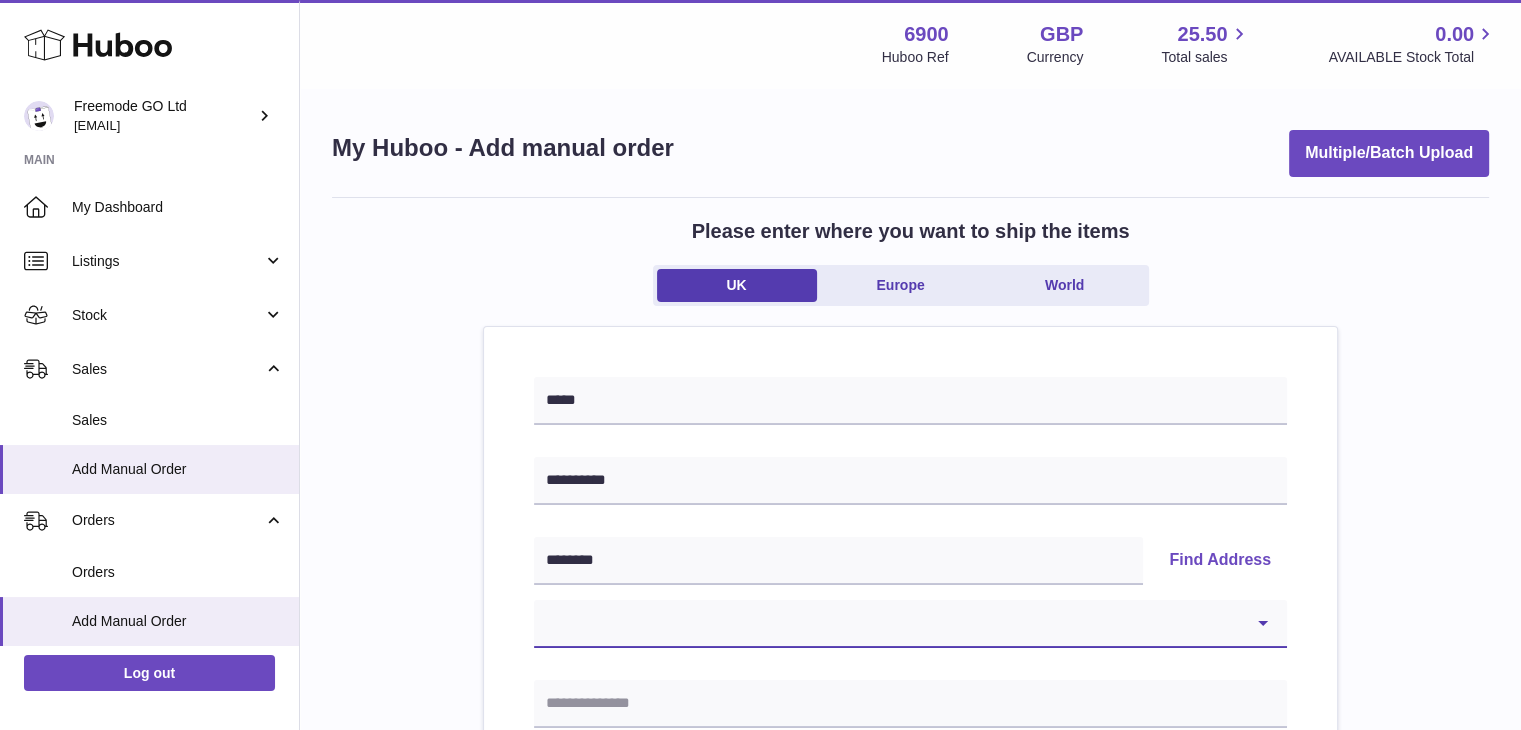 select on "**" 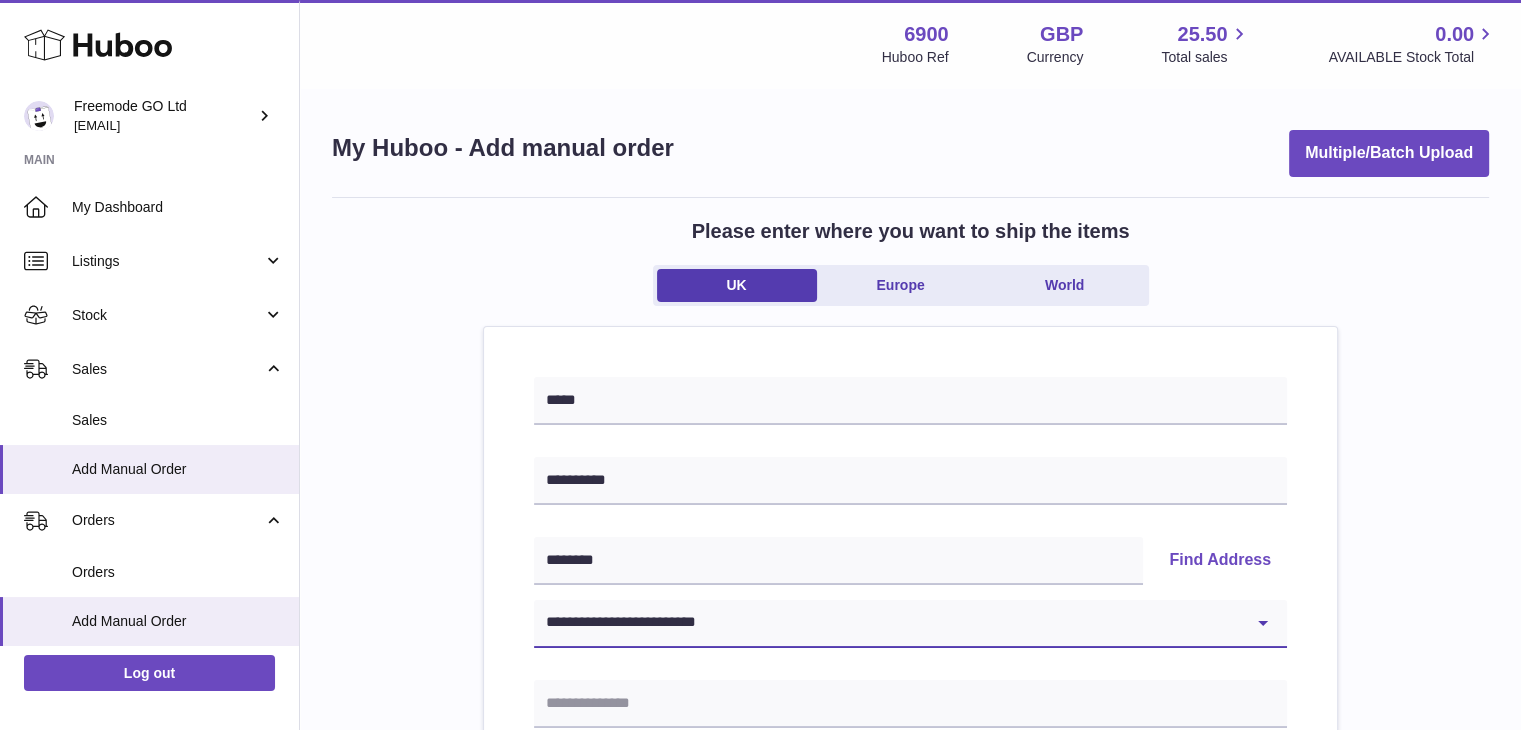 click on "**********" at bounding box center (910, 624) 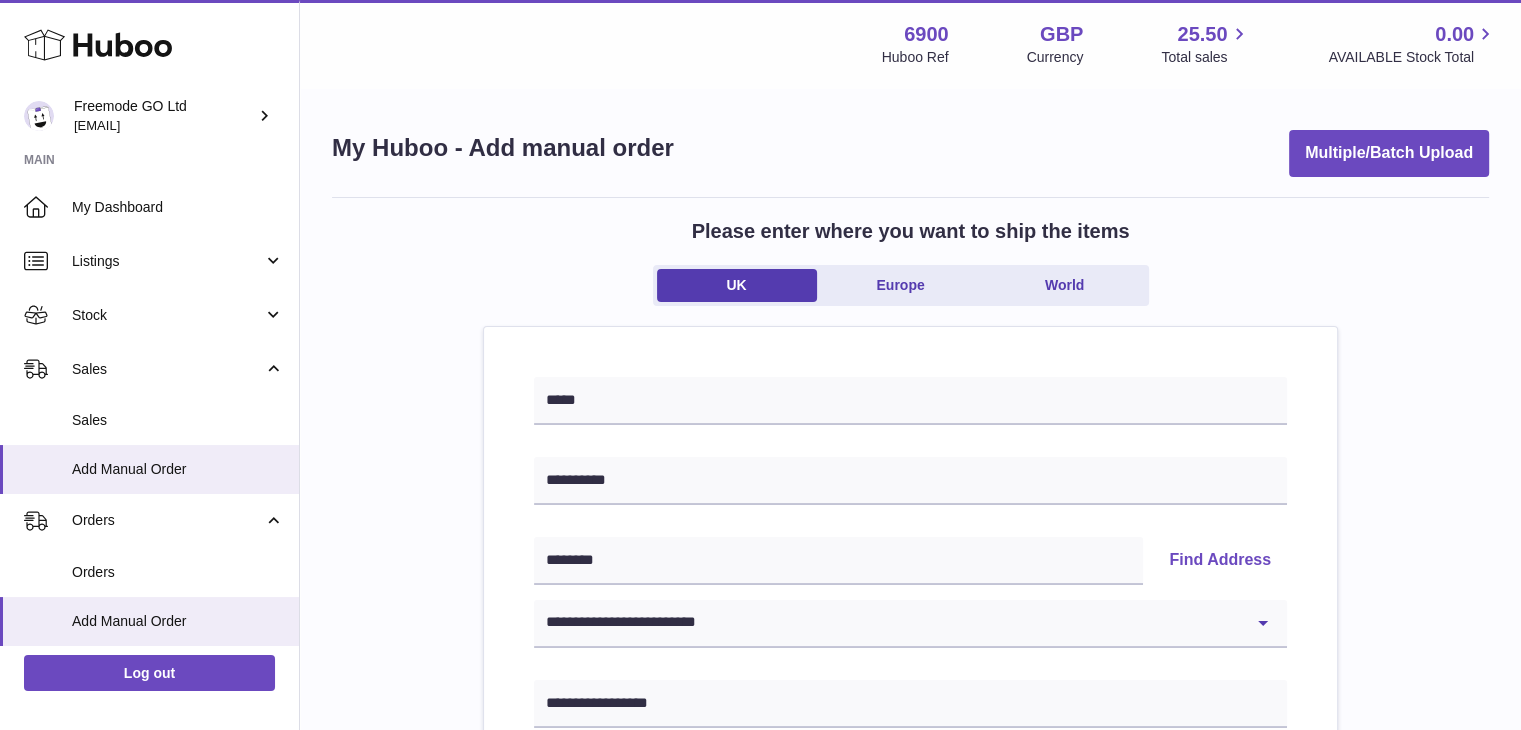 drag, startPoint x: 1353, startPoint y: 377, endPoint x: 1535, endPoint y: 173, distance: 273.38617 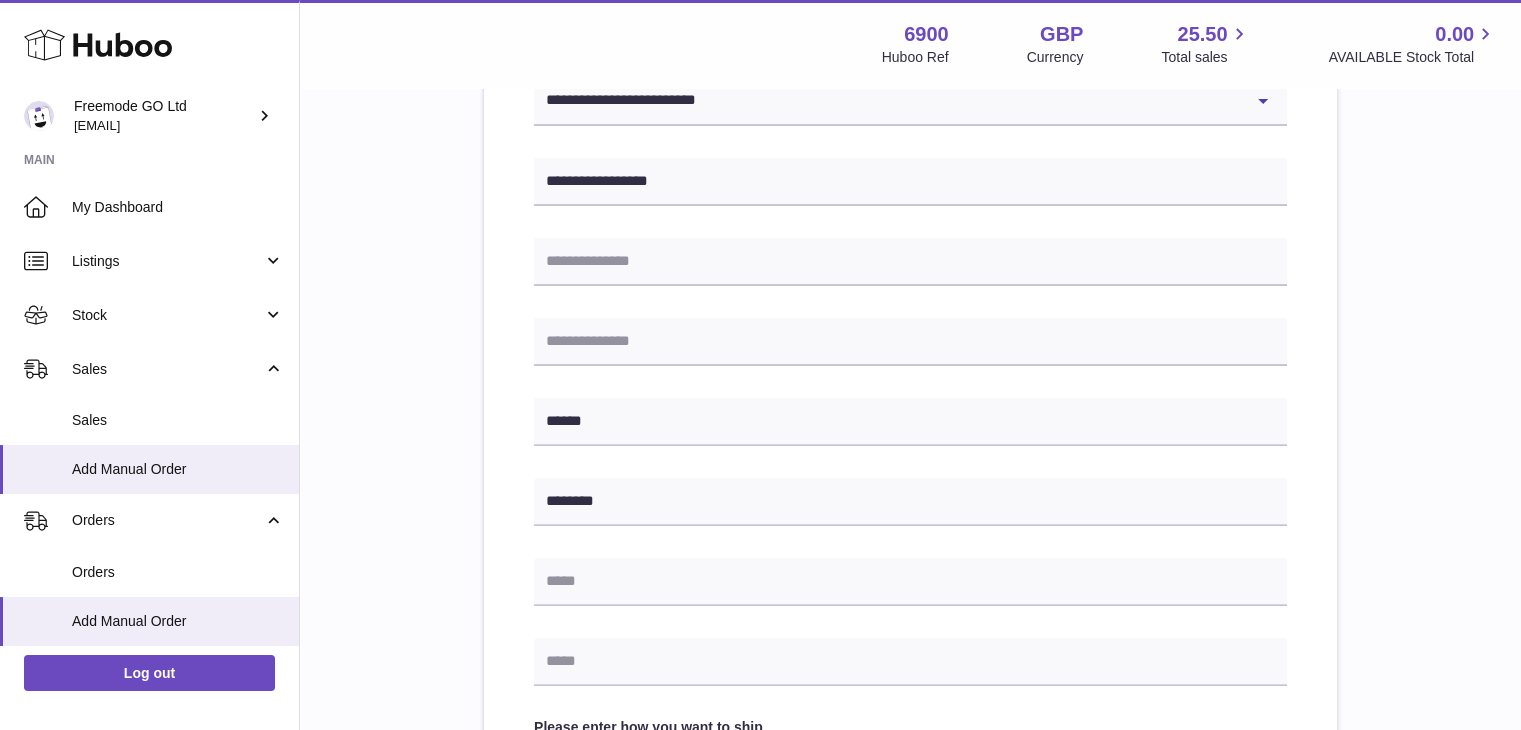 scroll, scrollTop: 561, scrollLeft: 0, axis: vertical 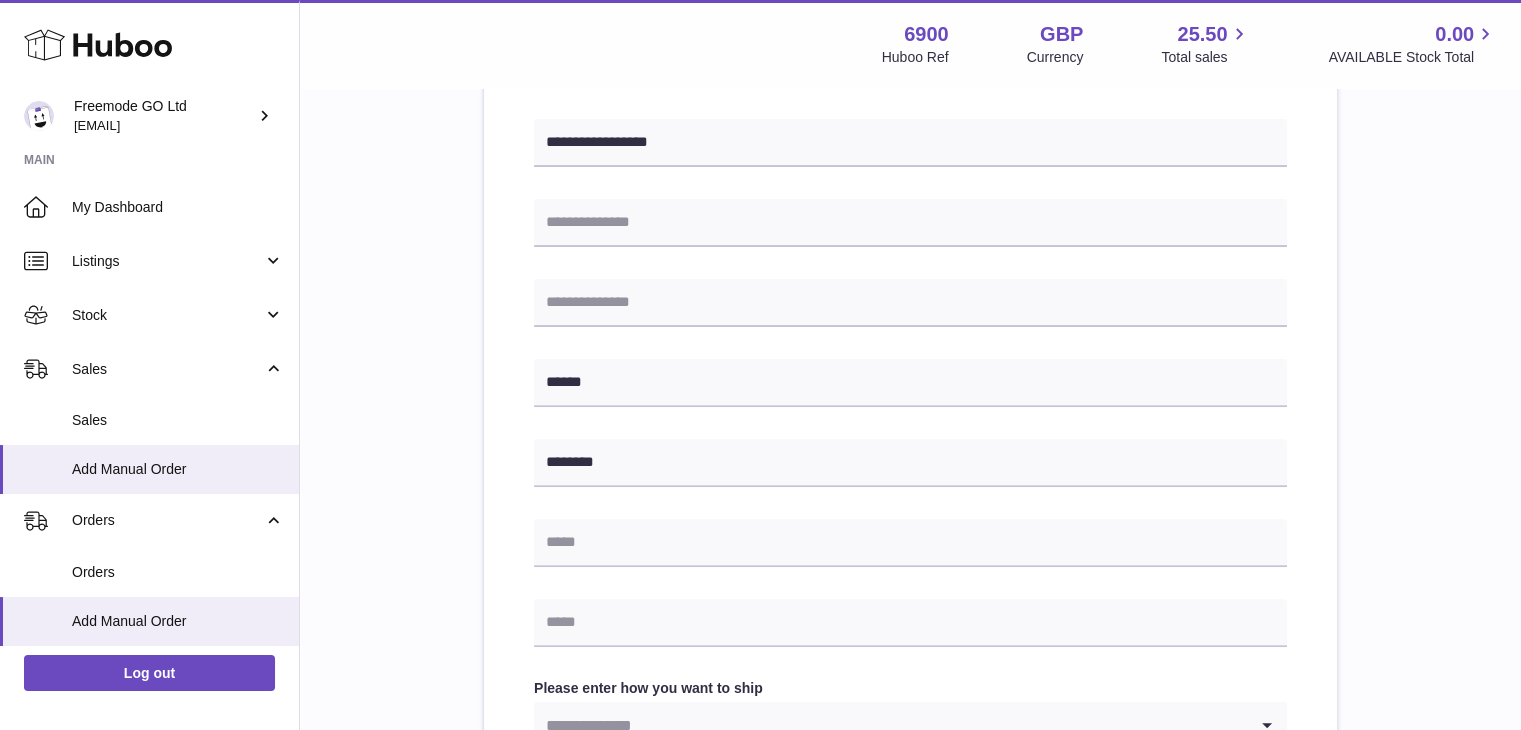 drag, startPoint x: 1452, startPoint y: 401, endPoint x: 1524, endPoint y: 401, distance: 72 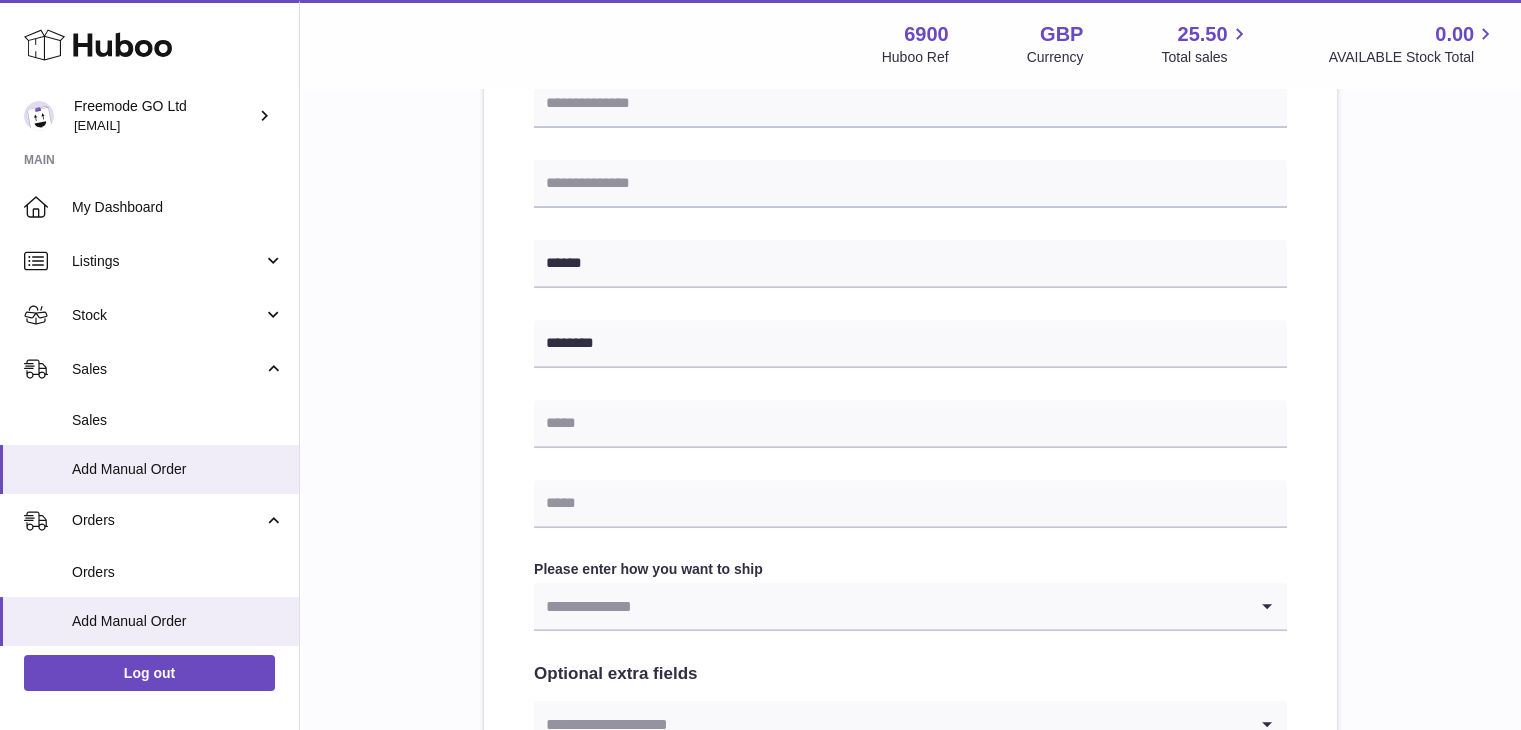 scroll, scrollTop: 691, scrollLeft: 0, axis: vertical 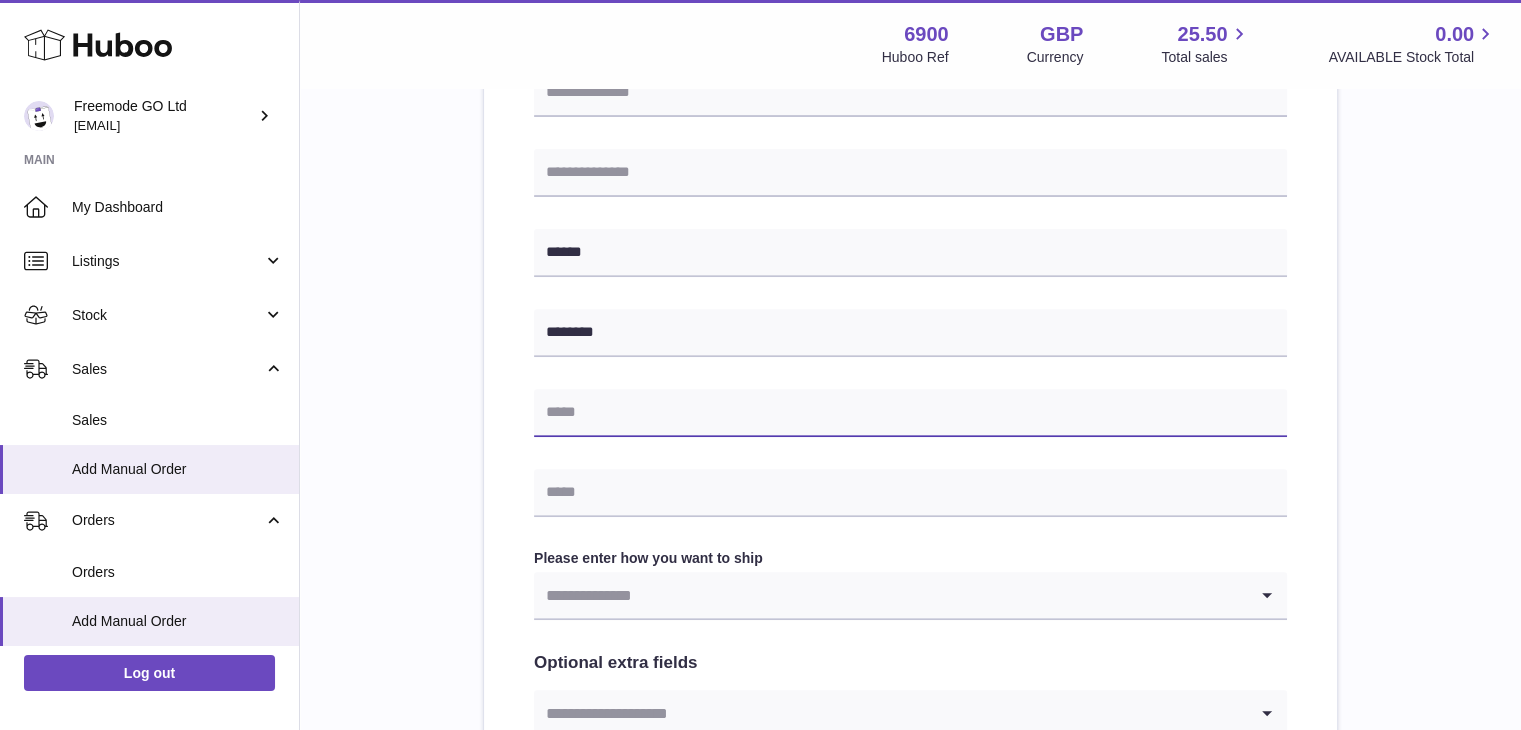 click at bounding box center (910, 413) 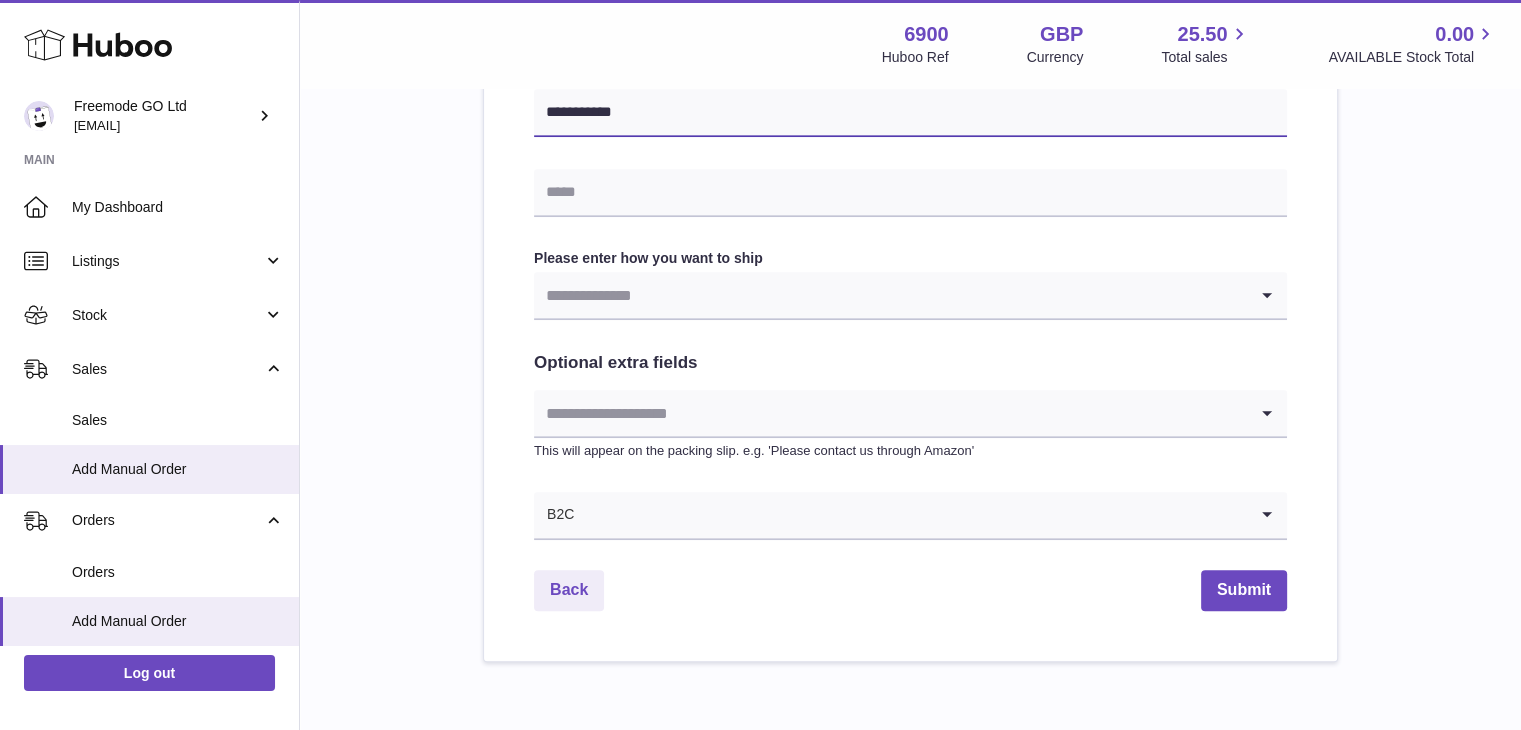 scroll, scrollTop: 993, scrollLeft: 0, axis: vertical 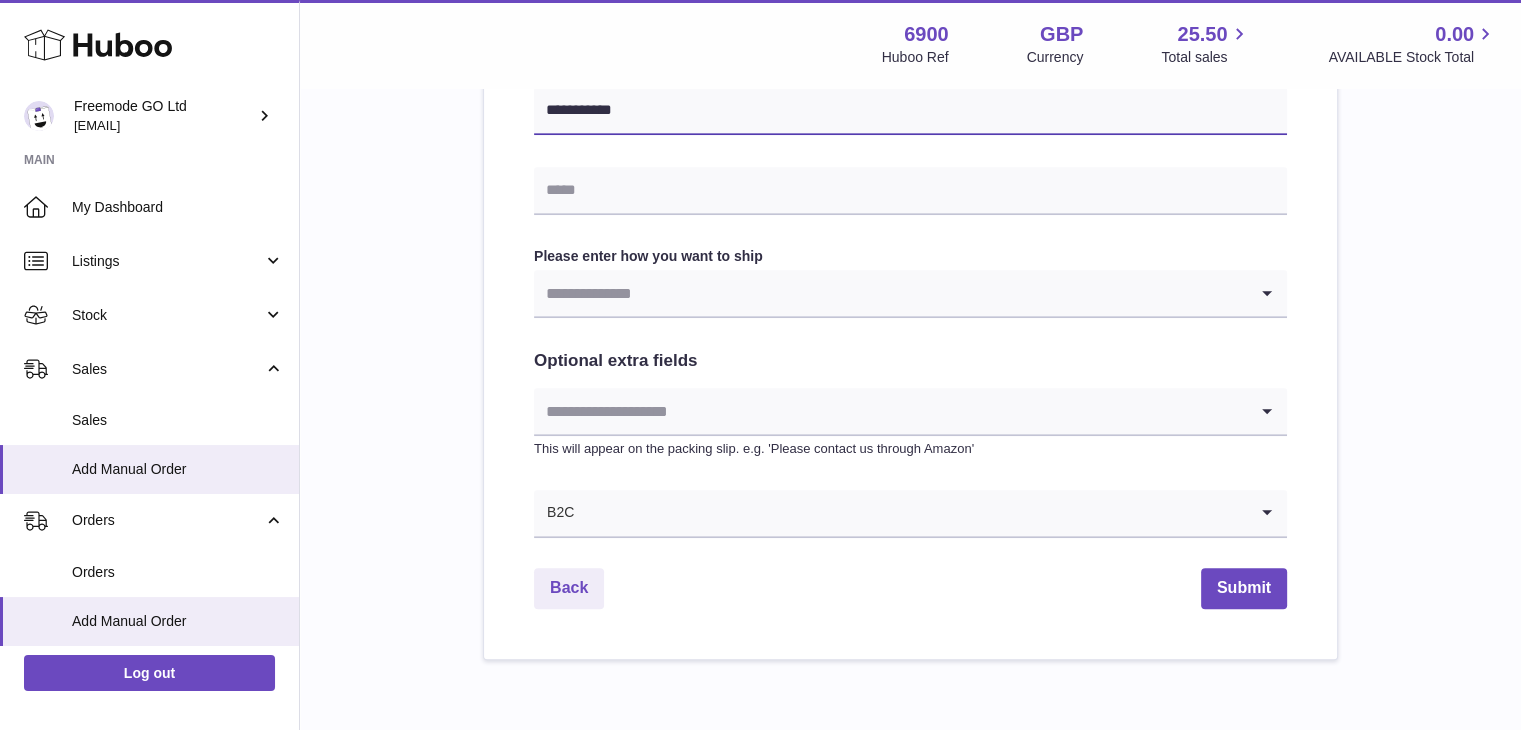 type on "**********" 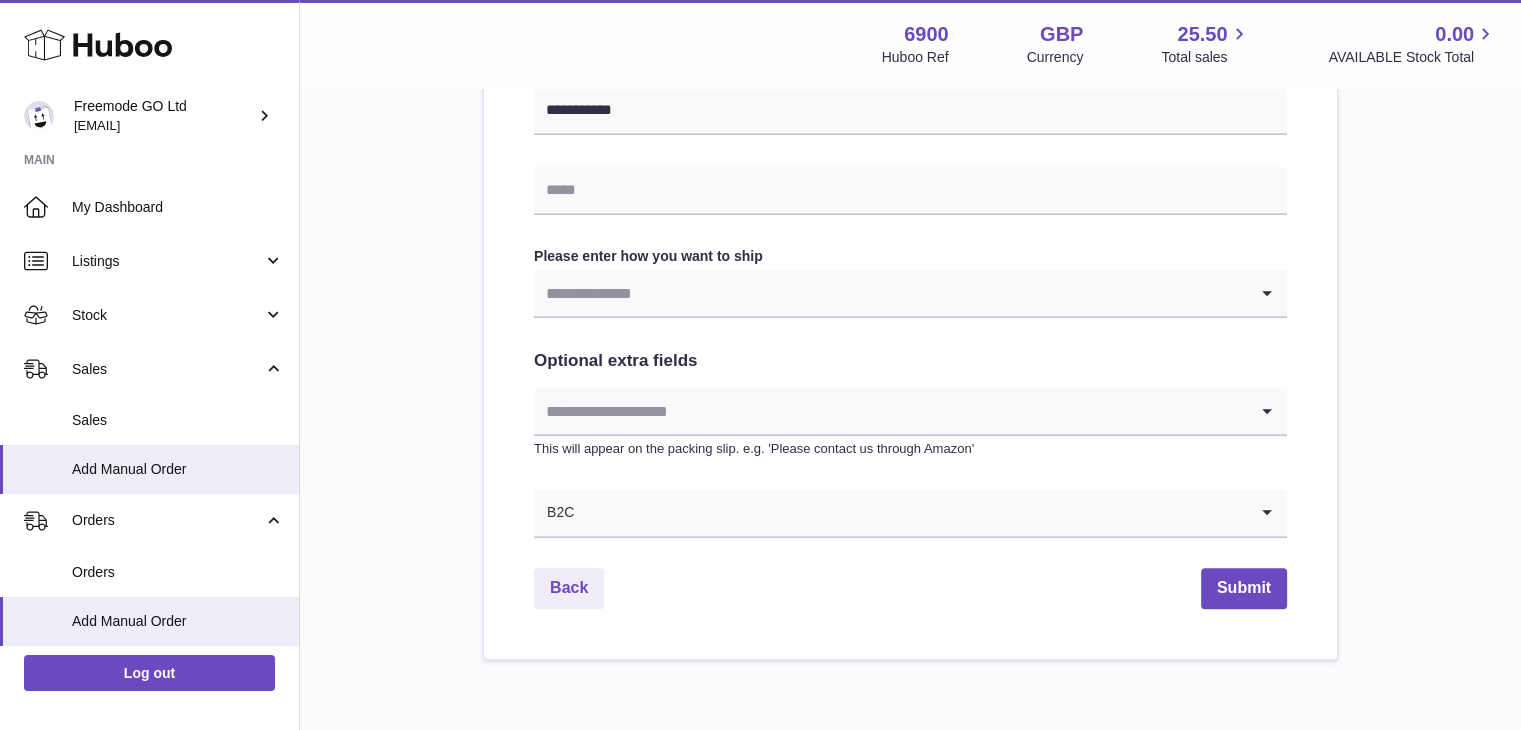 click on "Please enter how you want to ship             Loading...
You require an order to be fulfilled which is going directly to another business or retailer rather than directly to a consumer. Please ensure you have contacted our customer service department for further information relating to any associated costs and (order completion) timescales, before proceeding." at bounding box center (910, 283) 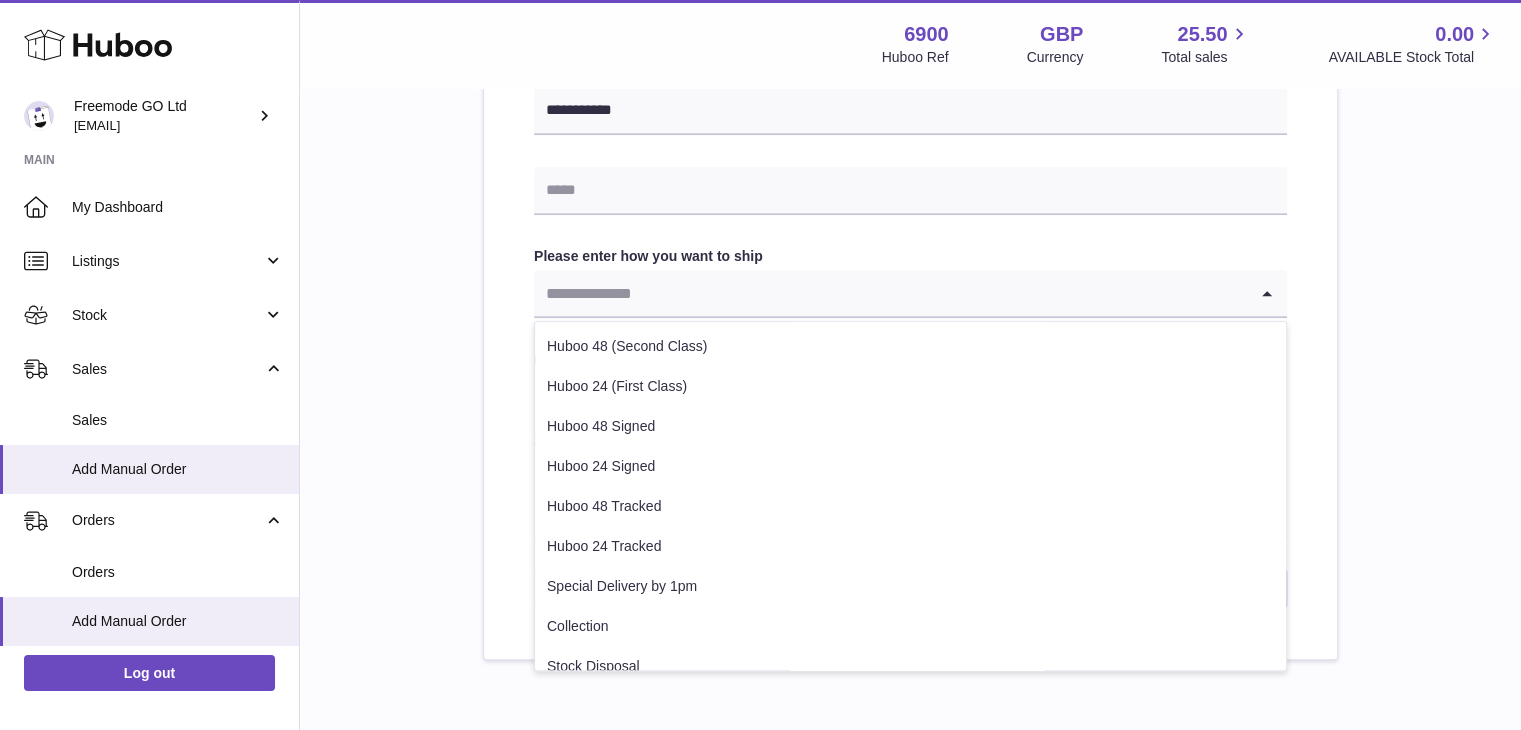 click at bounding box center (890, 293) 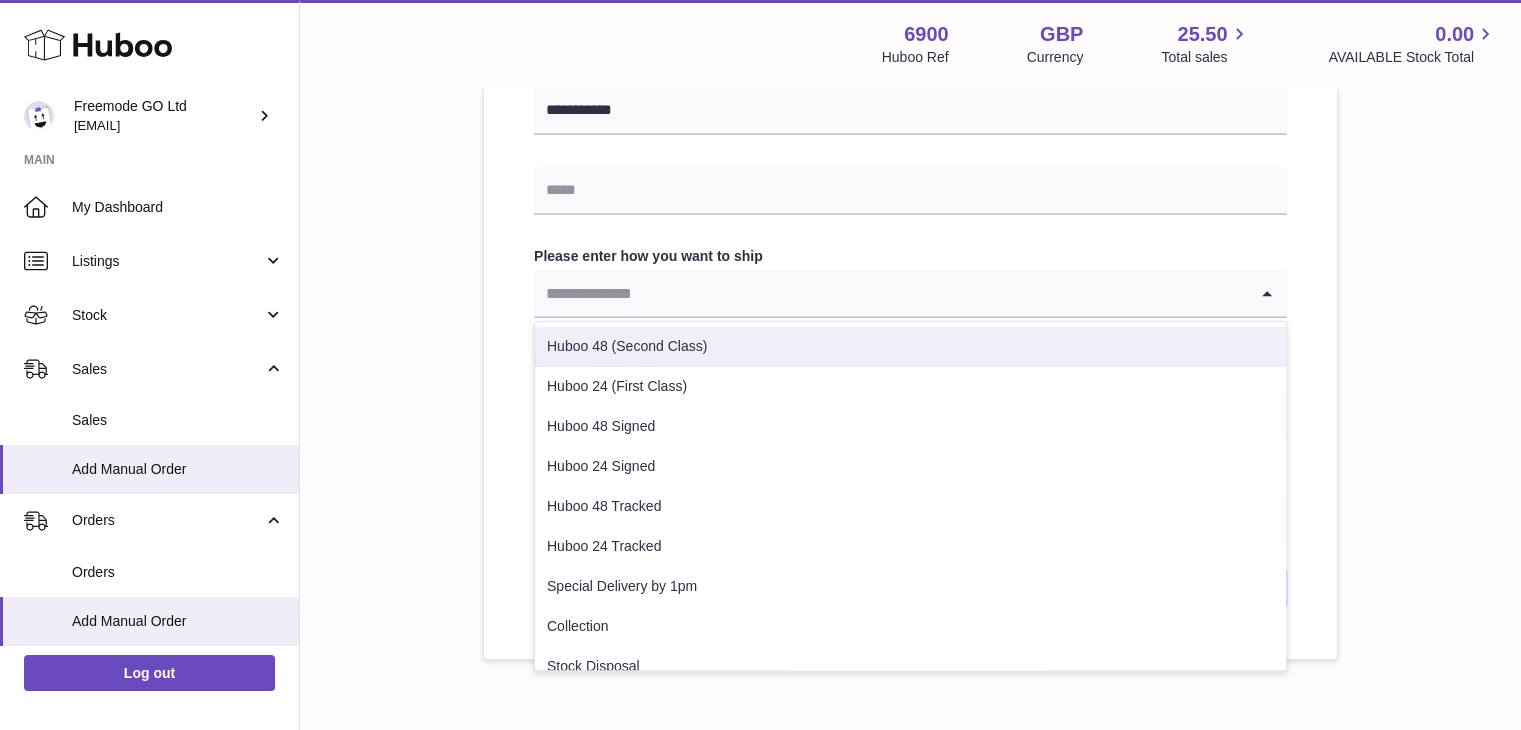 click on "Huboo 48 (Second Class)" at bounding box center [910, 347] 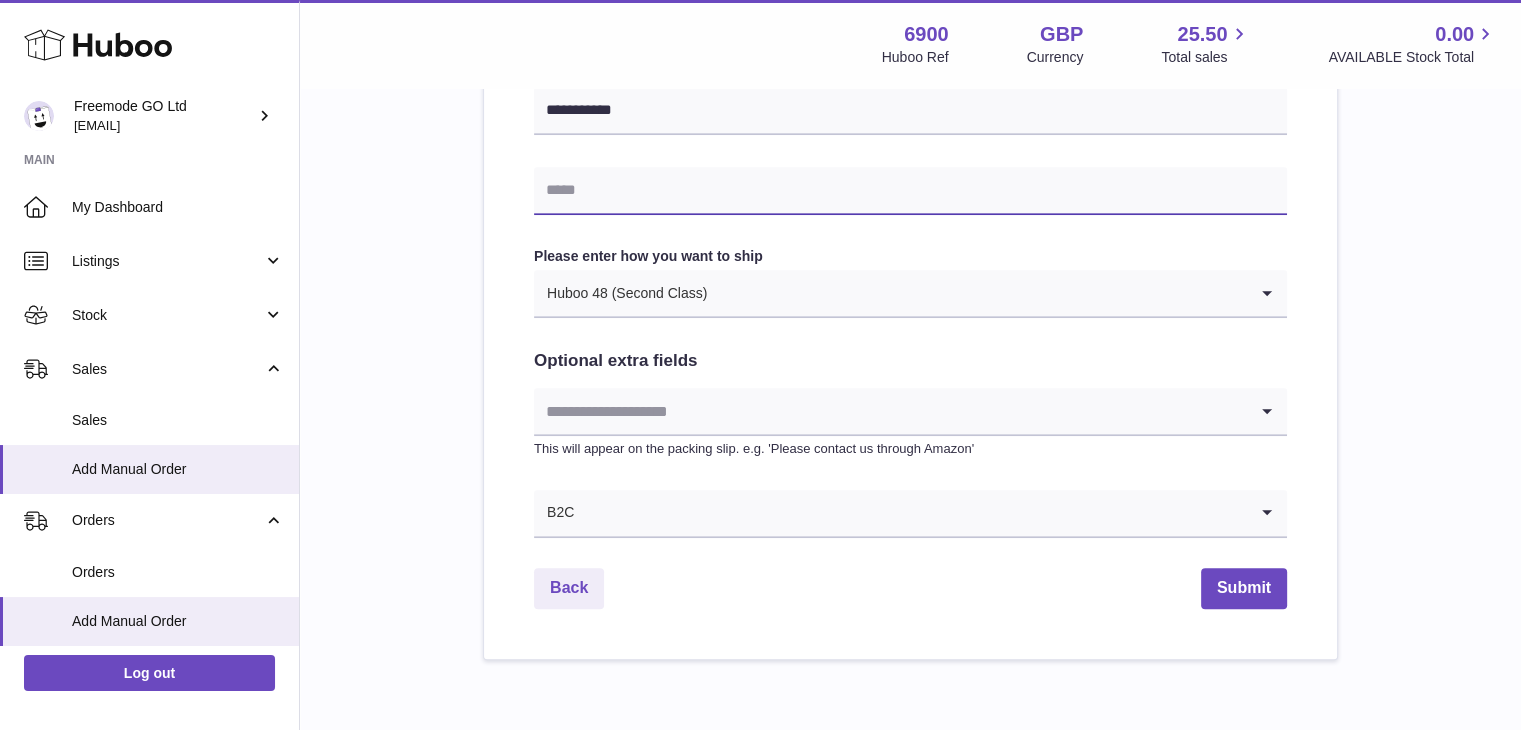 click at bounding box center [910, 191] 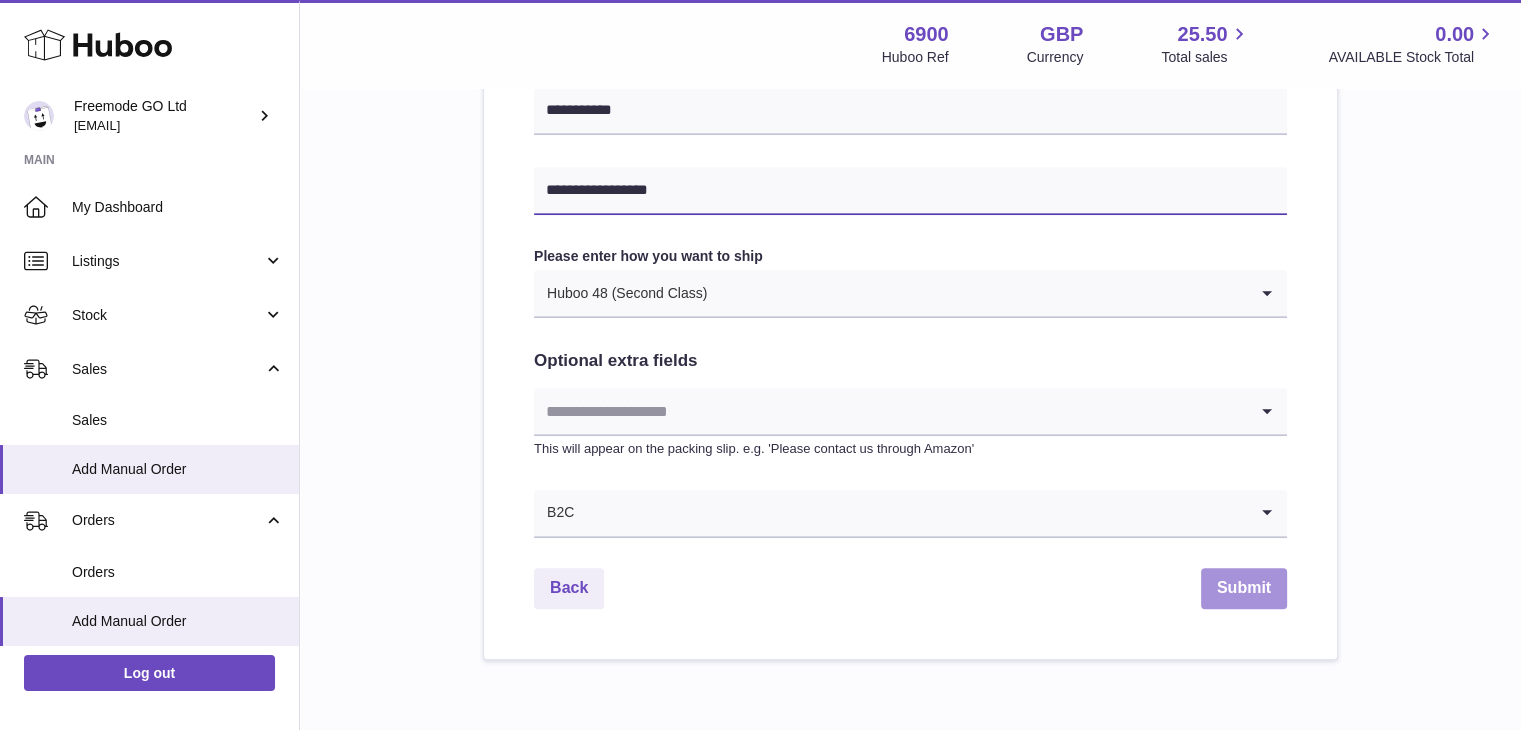 type on "**********" 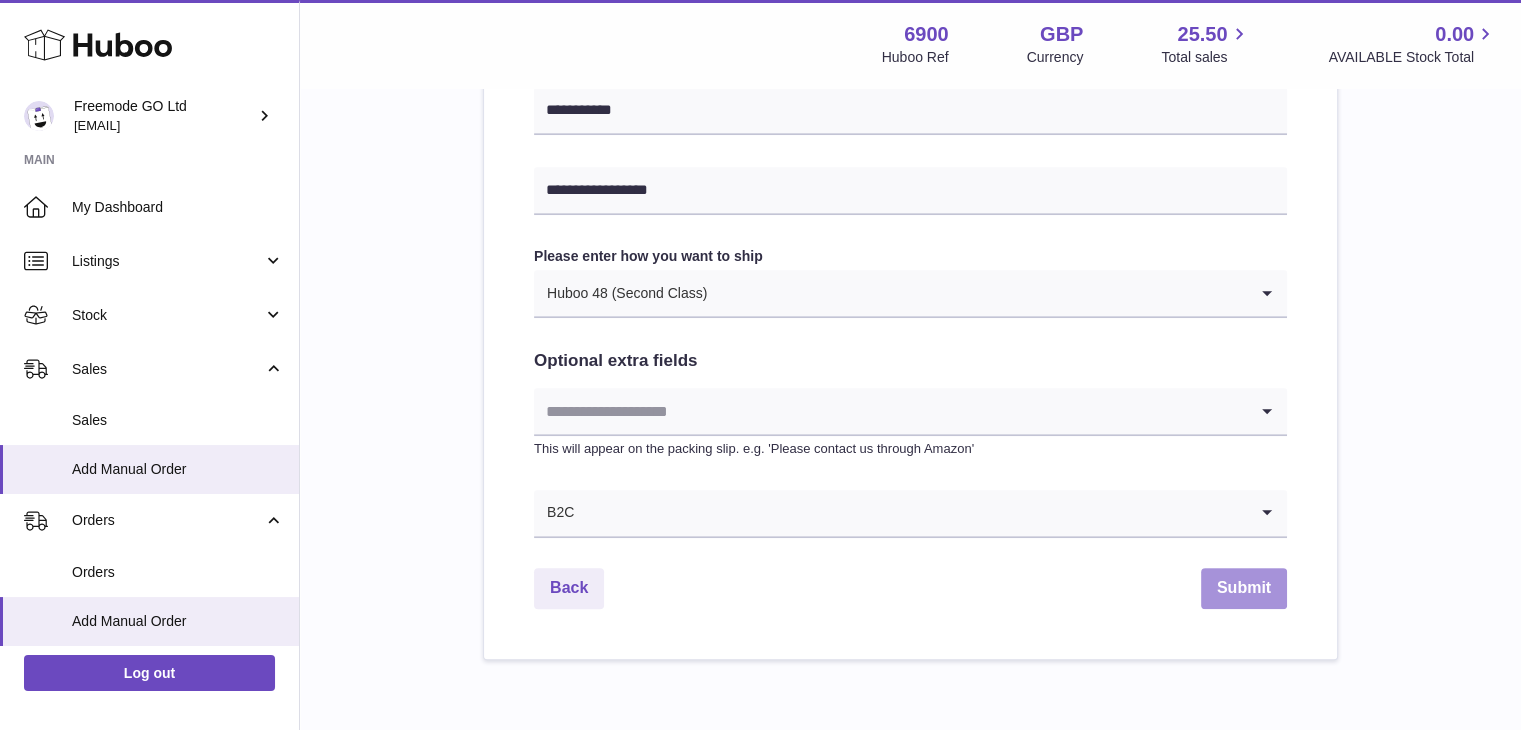 click on "Submit" at bounding box center (1244, 588) 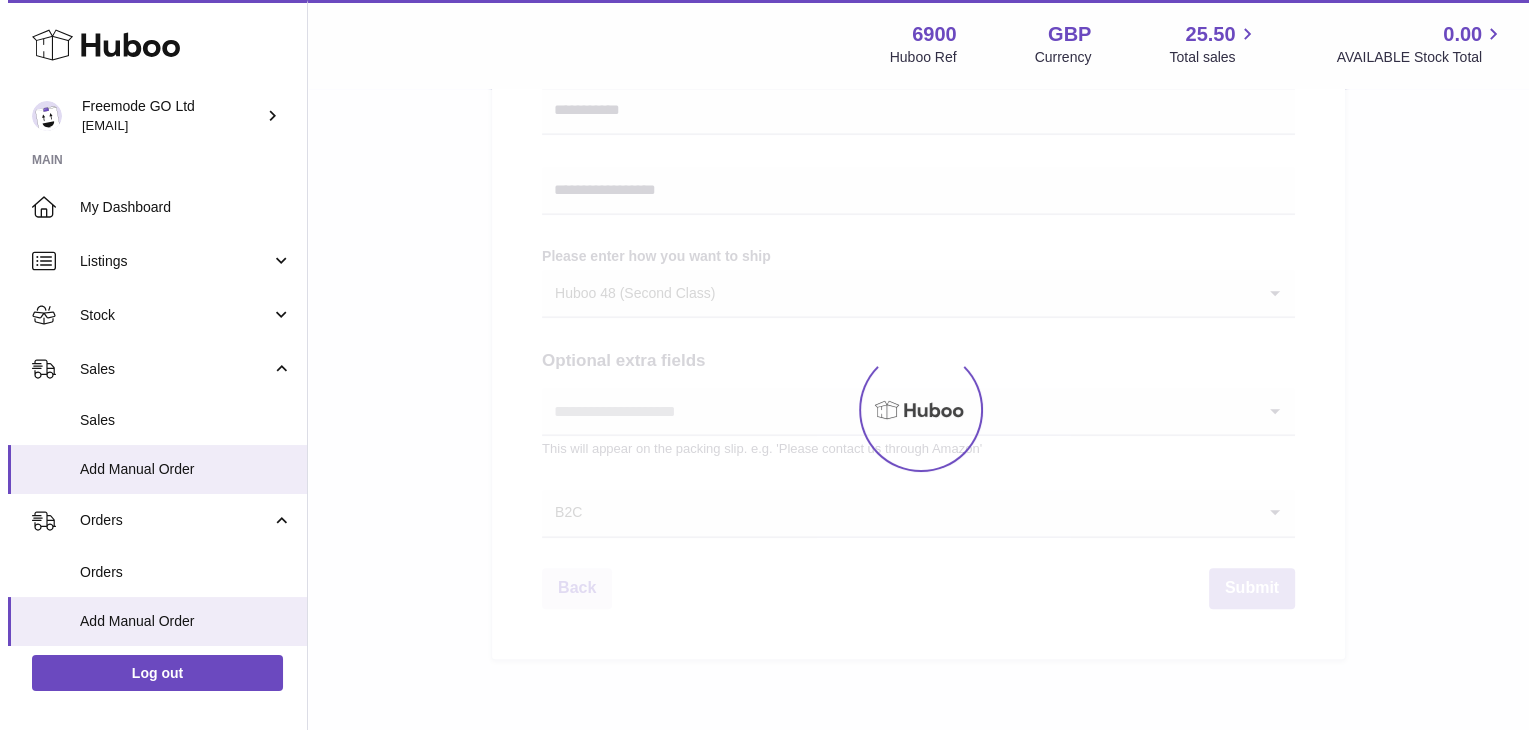 scroll, scrollTop: 0, scrollLeft: 0, axis: both 